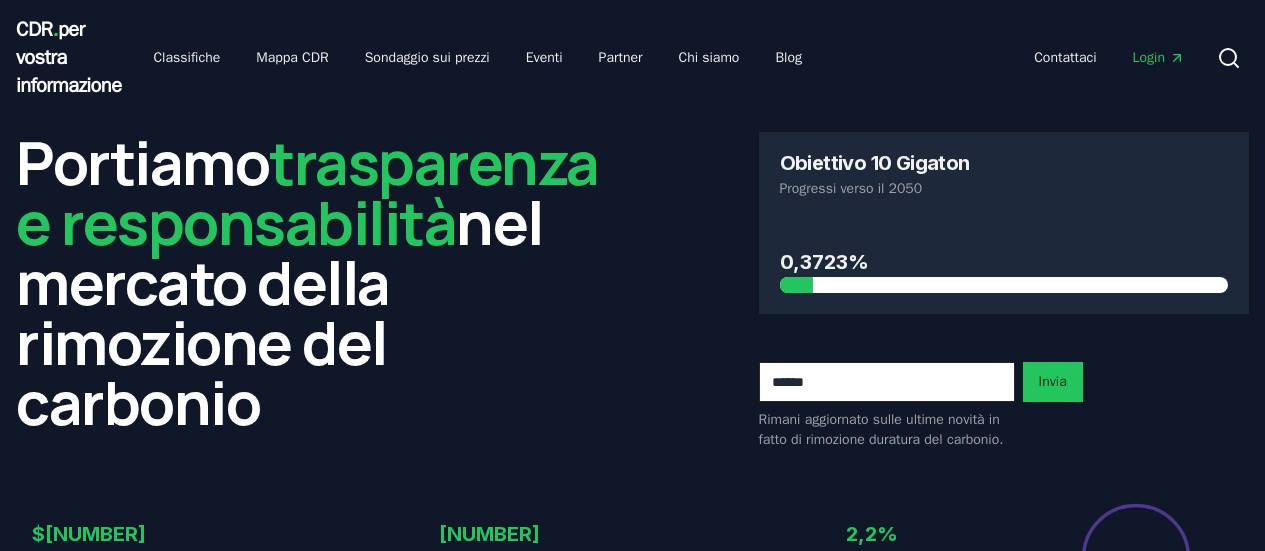 scroll, scrollTop: 0, scrollLeft: 0, axis: both 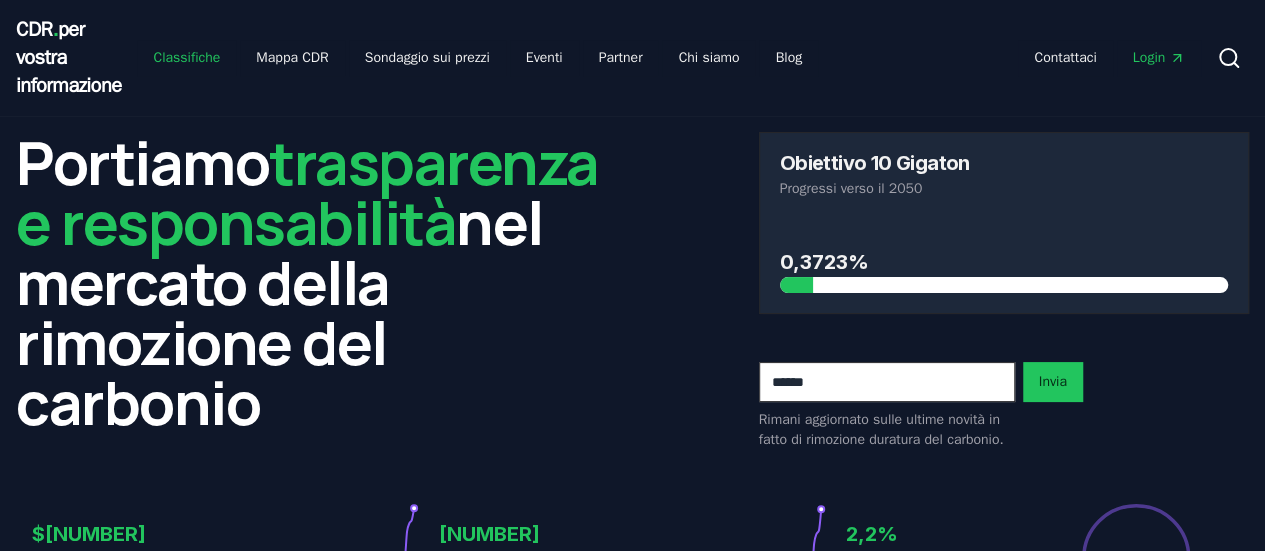 drag, startPoint x: 190, startPoint y: 59, endPoint x: 204, endPoint y: 75, distance: 21.260292 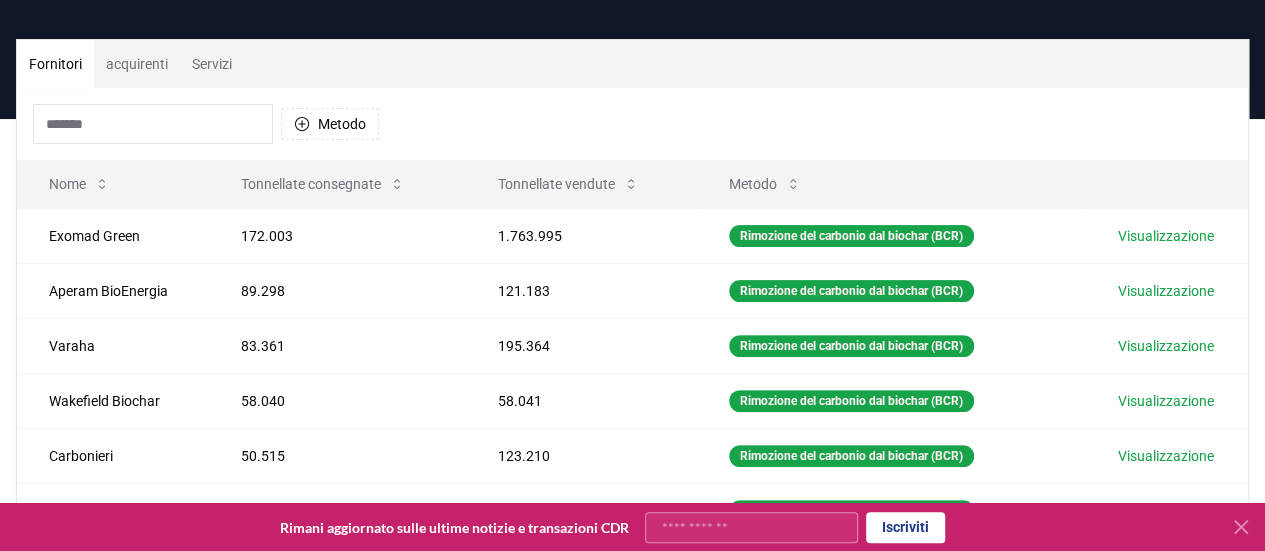 scroll, scrollTop: 164, scrollLeft: 0, axis: vertical 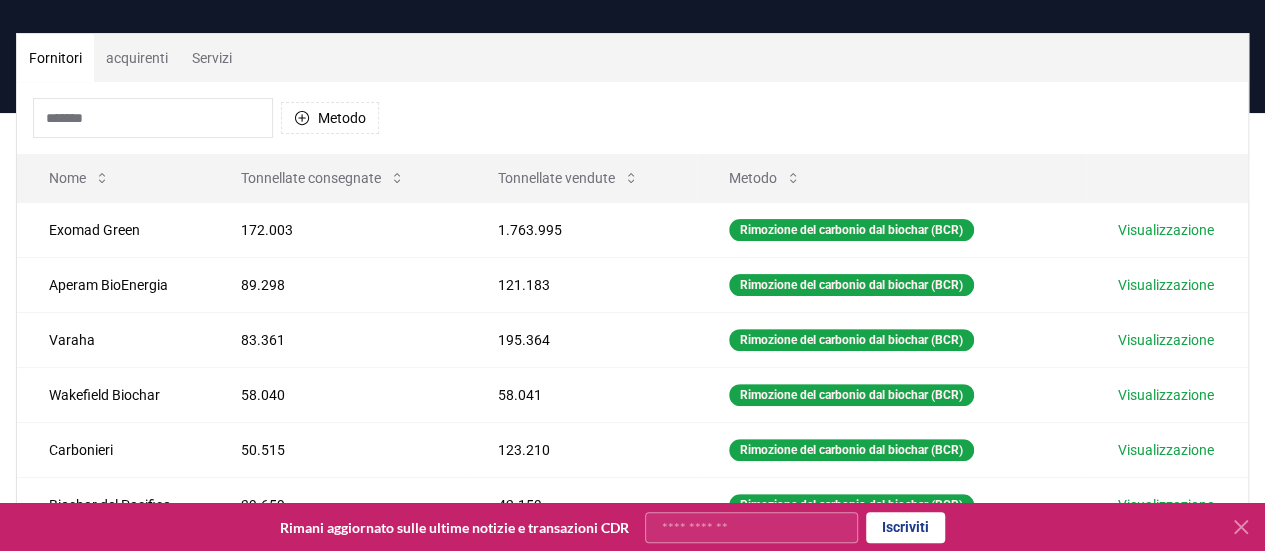 drag, startPoint x: 1260, startPoint y: 89, endPoint x: 1258, endPoint y: 113, distance: 24.083189 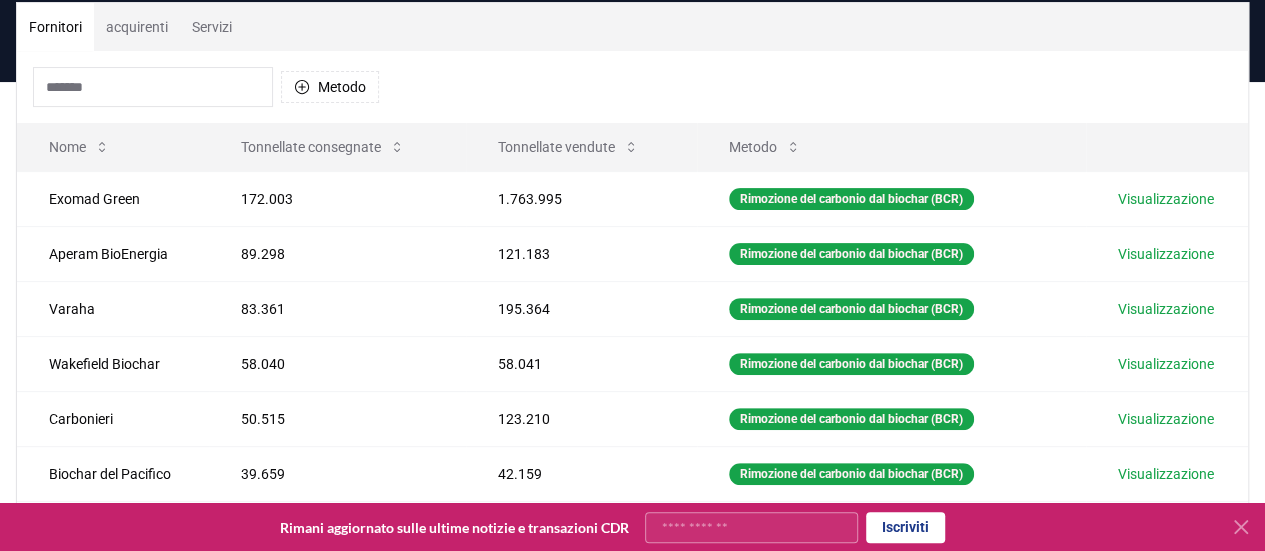 scroll, scrollTop: 217, scrollLeft: 0, axis: vertical 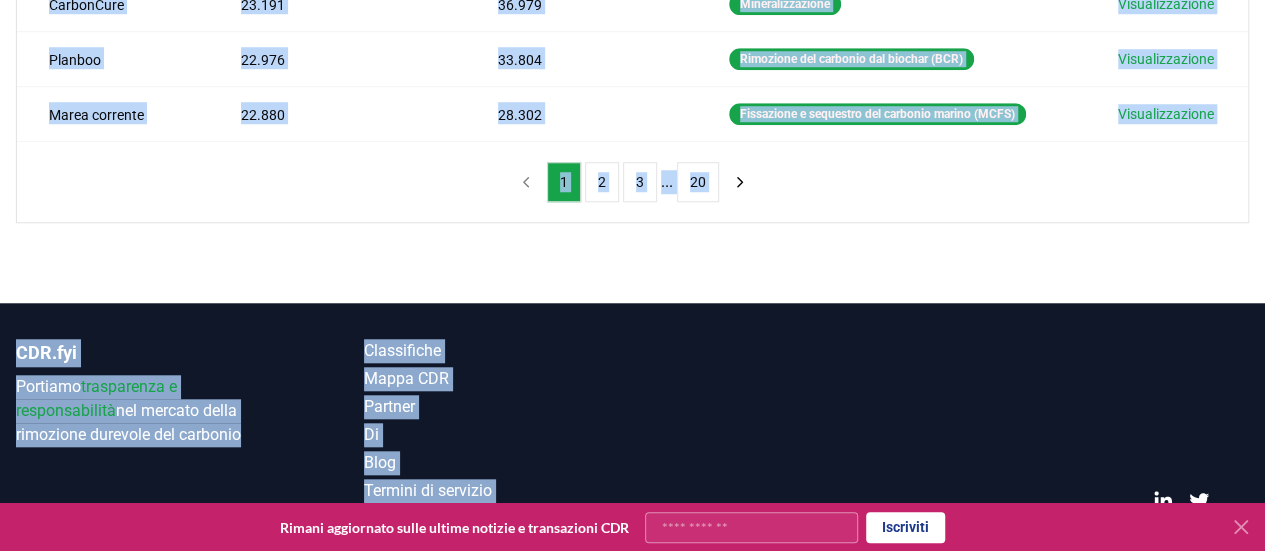 drag, startPoint x: 1238, startPoint y: 294, endPoint x: 1252, endPoint y: 177, distance: 117.83463 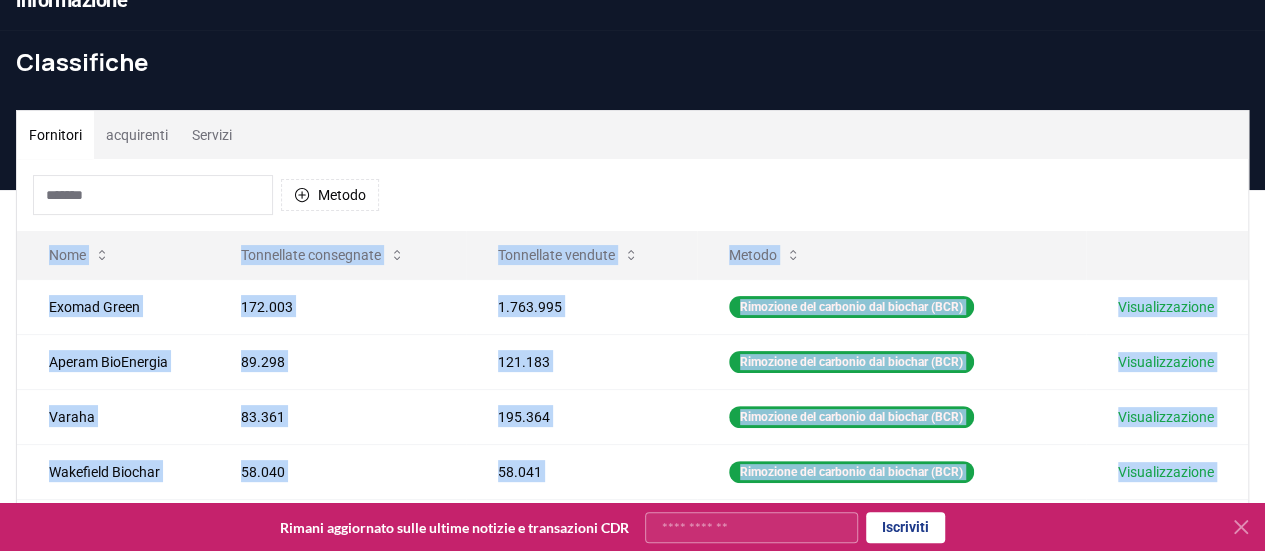 scroll, scrollTop: 0, scrollLeft: 0, axis: both 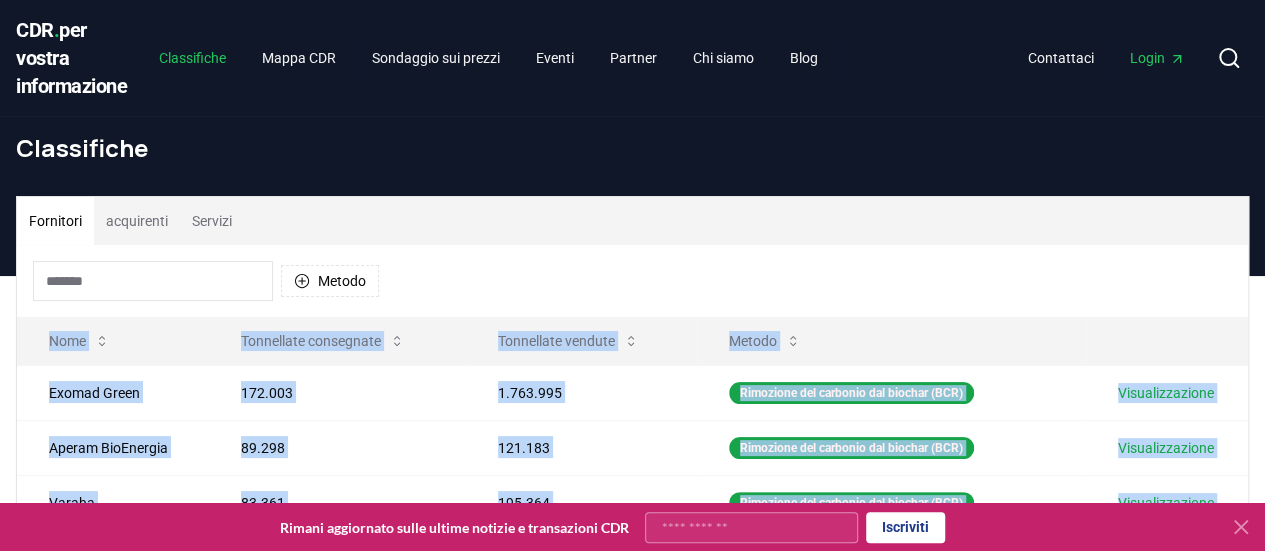 click on "Classifiche" at bounding box center [192, 58] 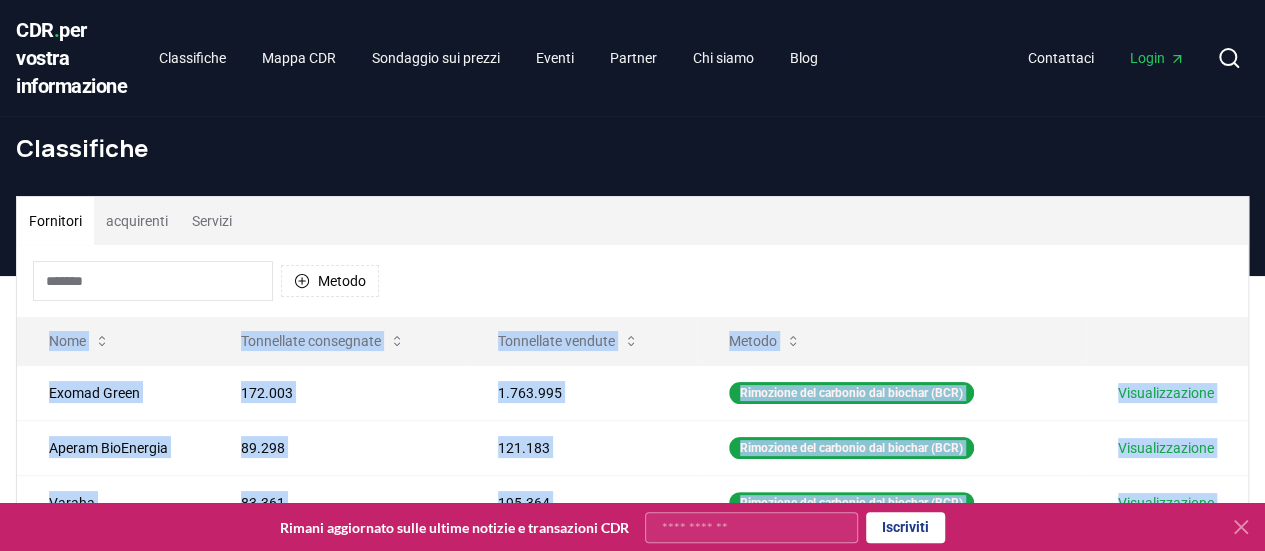 click on "Fornitori" at bounding box center [55, 221] 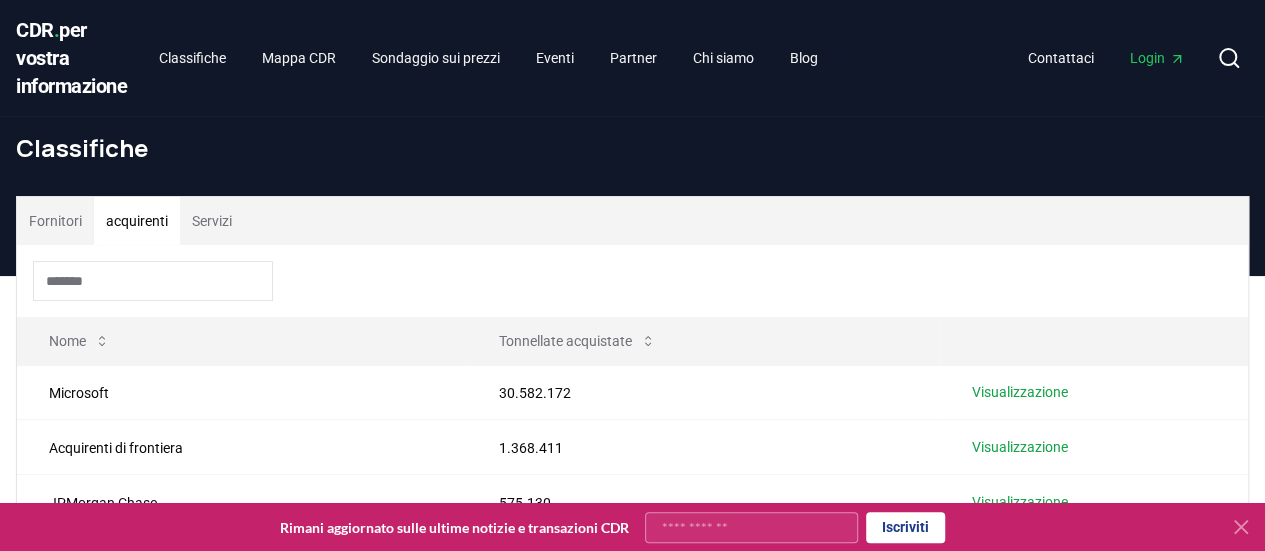 click on "Fornitori acquirenti Servizi" at bounding box center (632, 221) 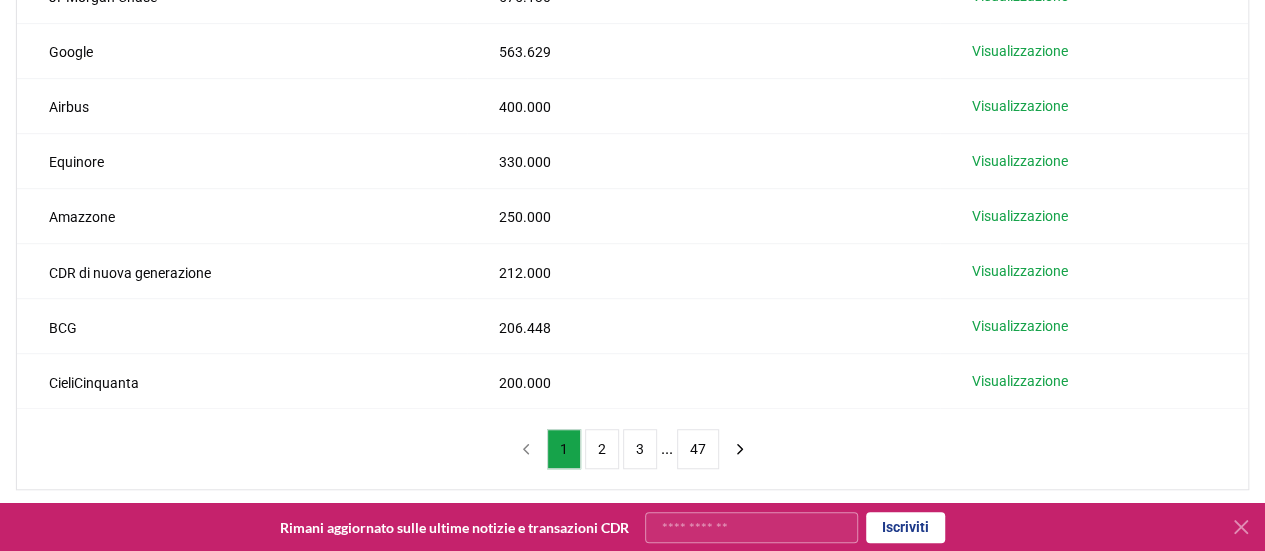 scroll, scrollTop: 515, scrollLeft: 0, axis: vertical 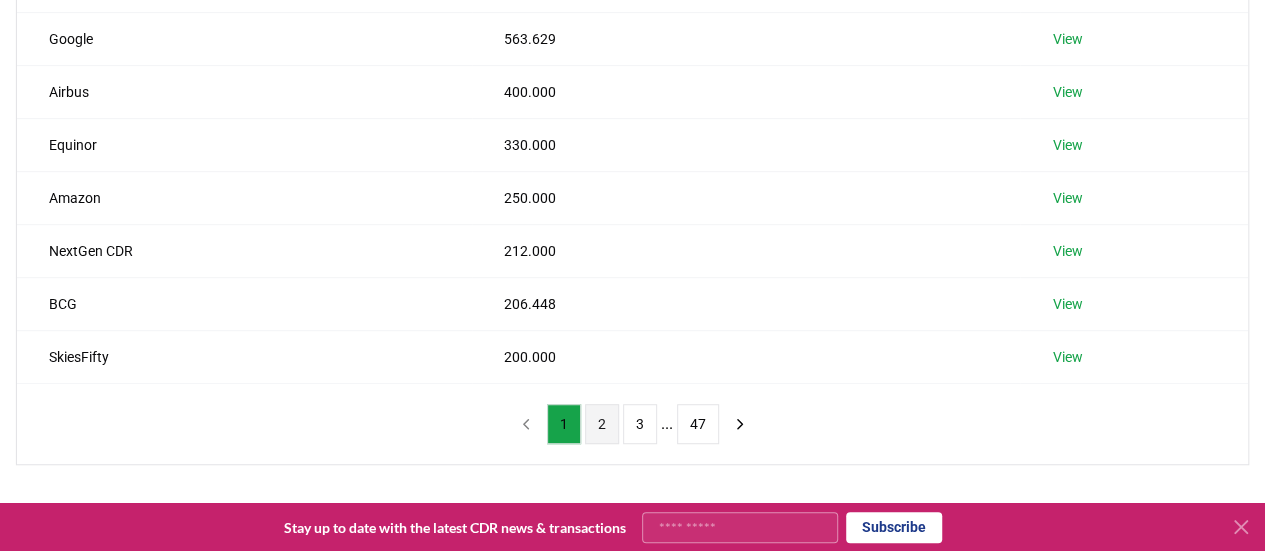 click on "2" at bounding box center [602, 424] 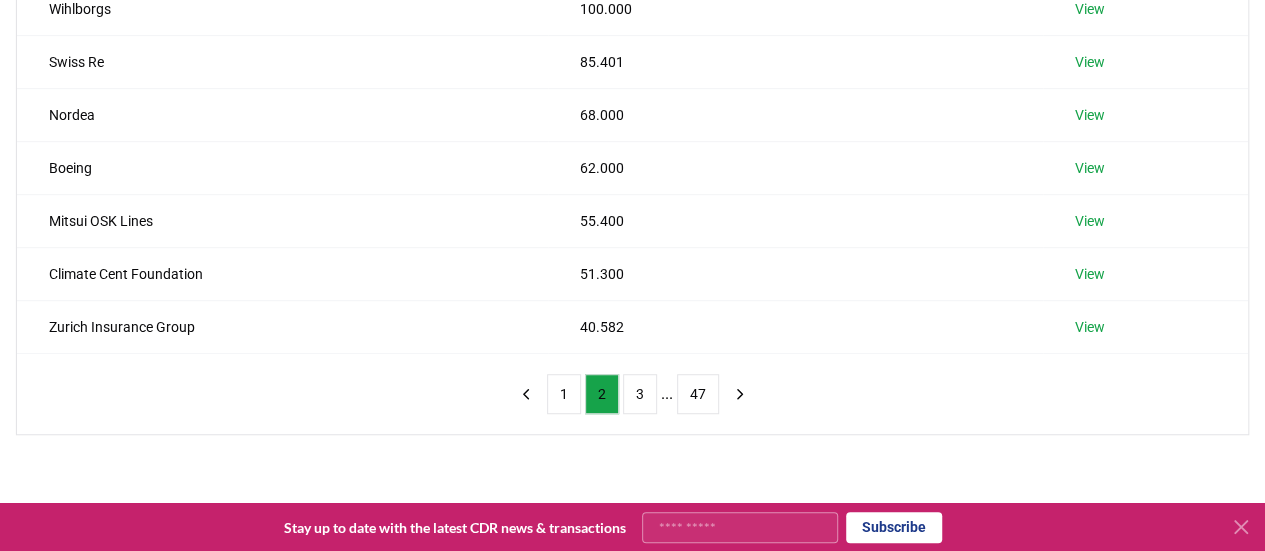 scroll, scrollTop: 510, scrollLeft: 0, axis: vertical 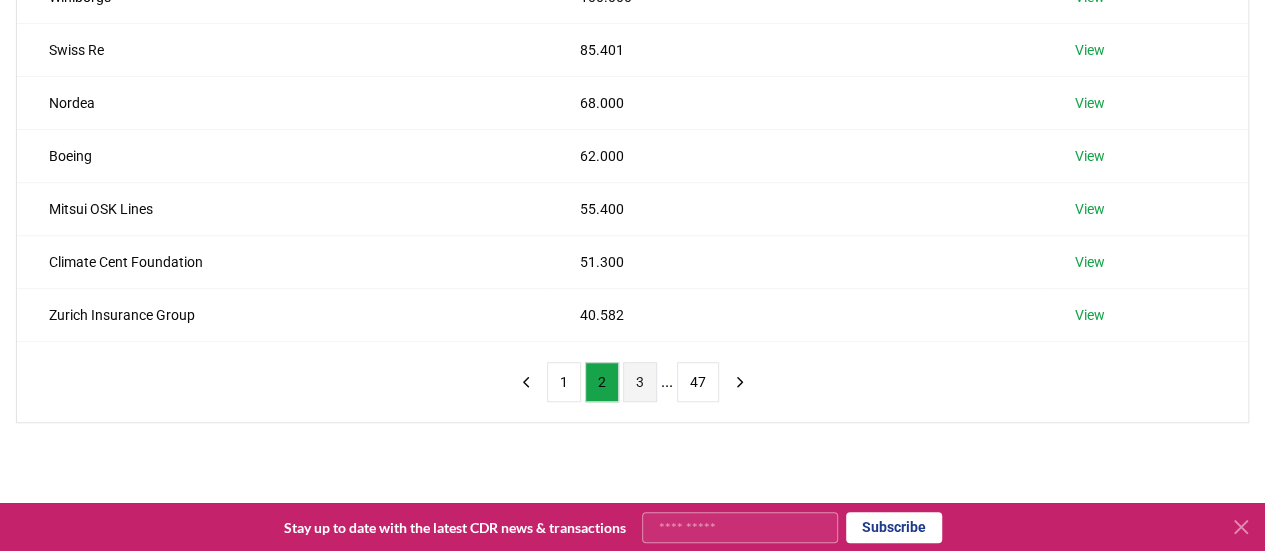 click on "3" at bounding box center (640, 382) 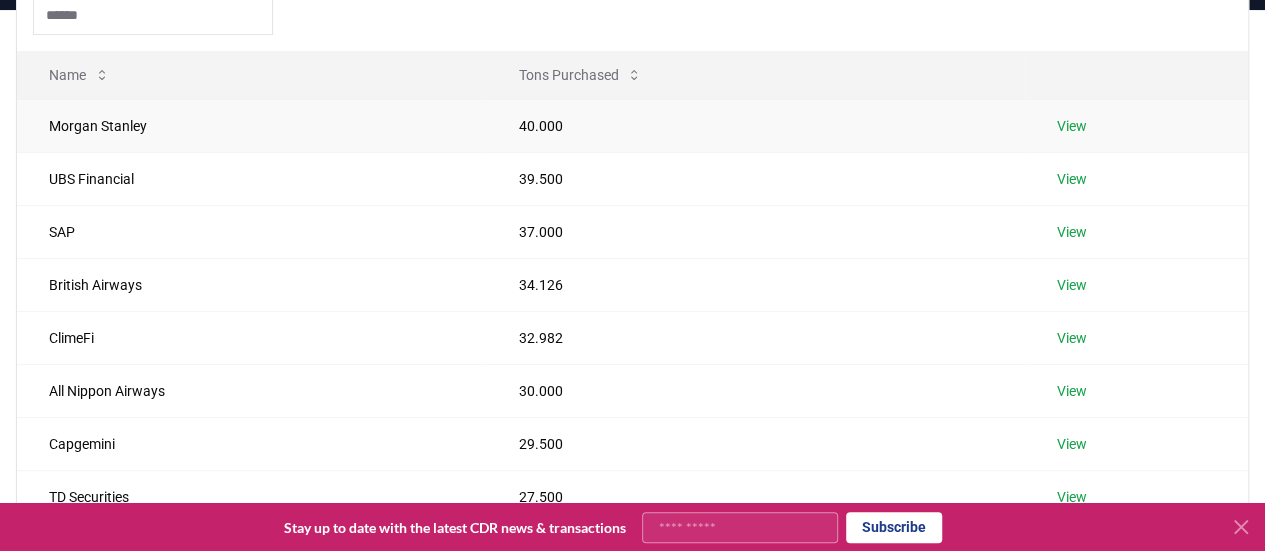 scroll, scrollTop: 218, scrollLeft: 0, axis: vertical 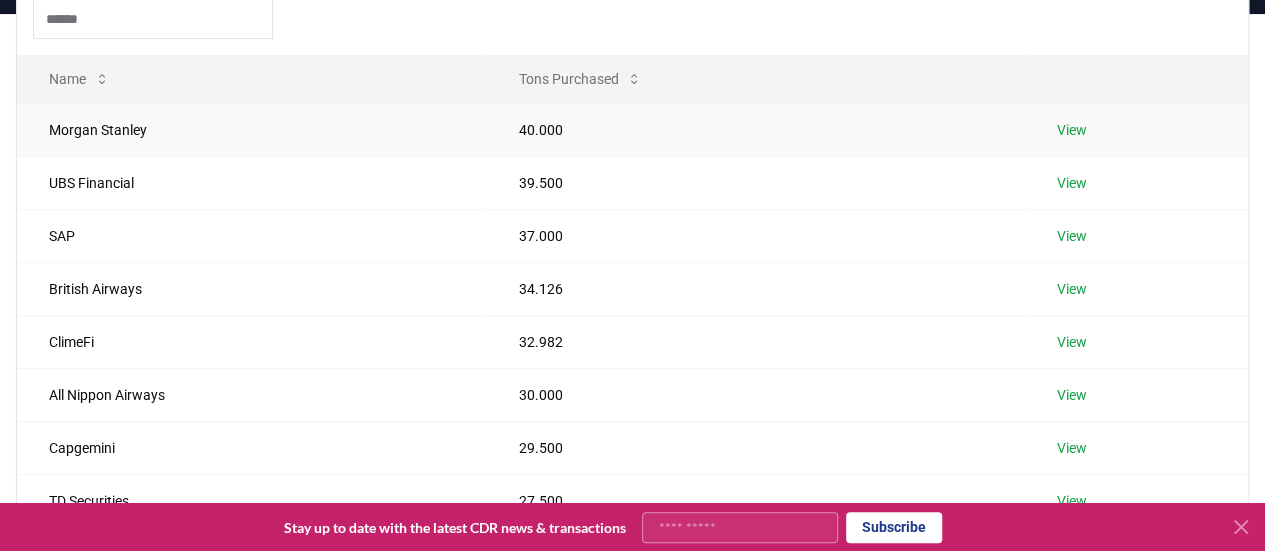 click on "View" at bounding box center [1072, 130] 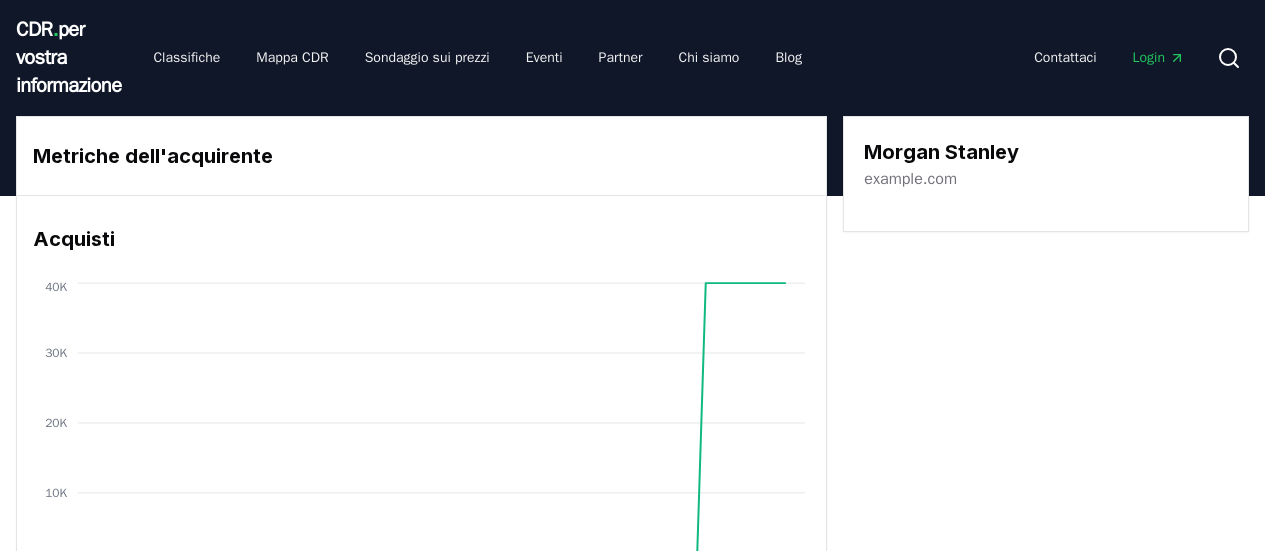 scroll, scrollTop: 0, scrollLeft: 0, axis: both 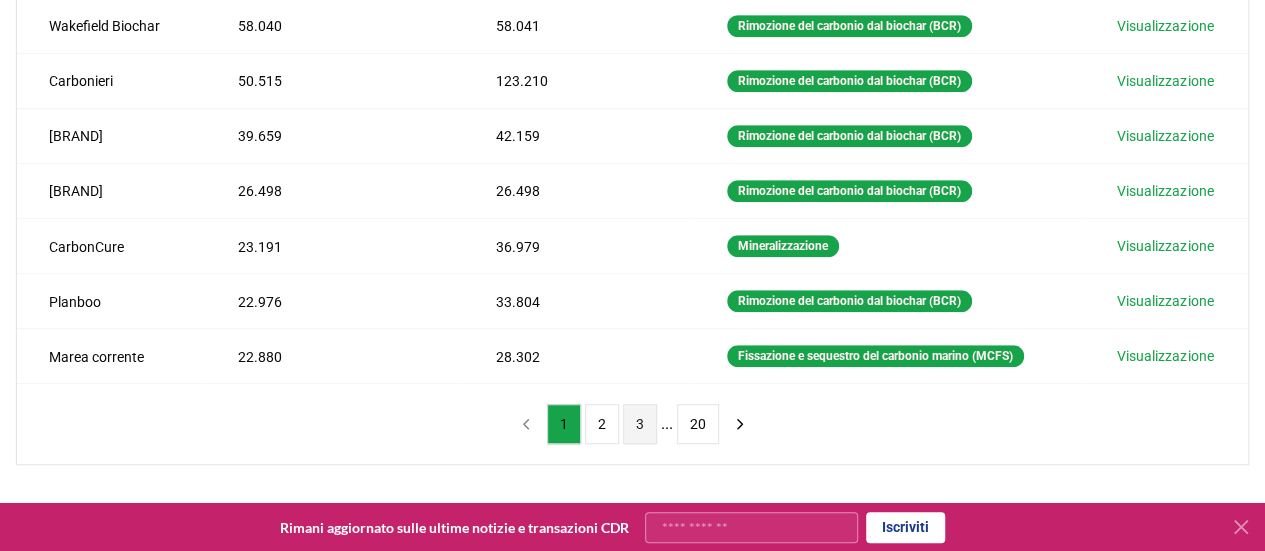 click on "3" at bounding box center [640, 424] 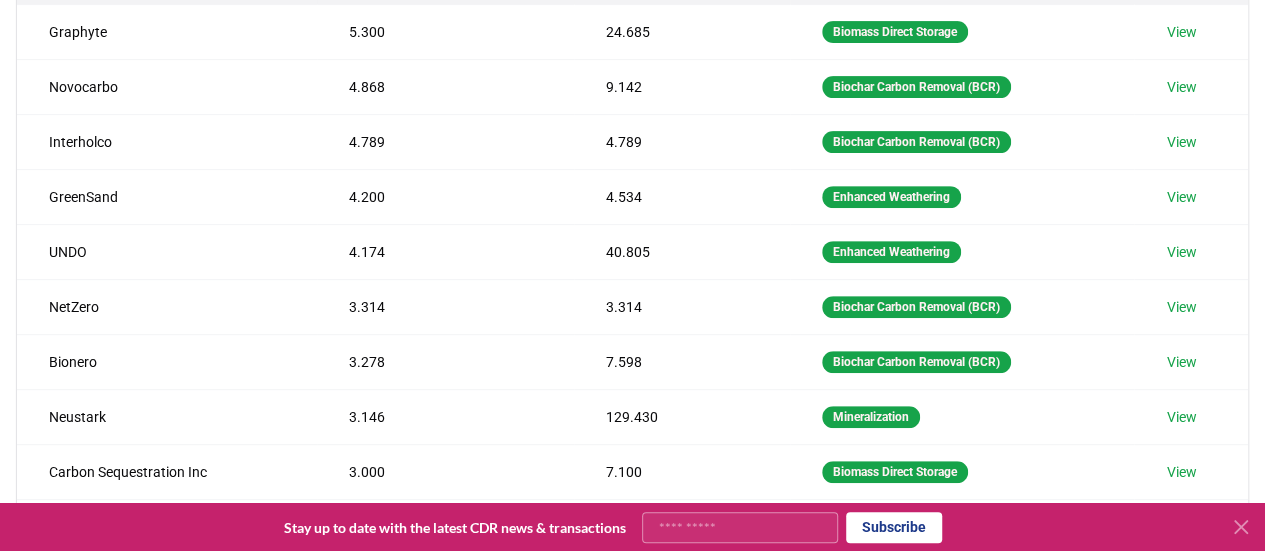 scroll, scrollTop: 273, scrollLeft: 0, axis: vertical 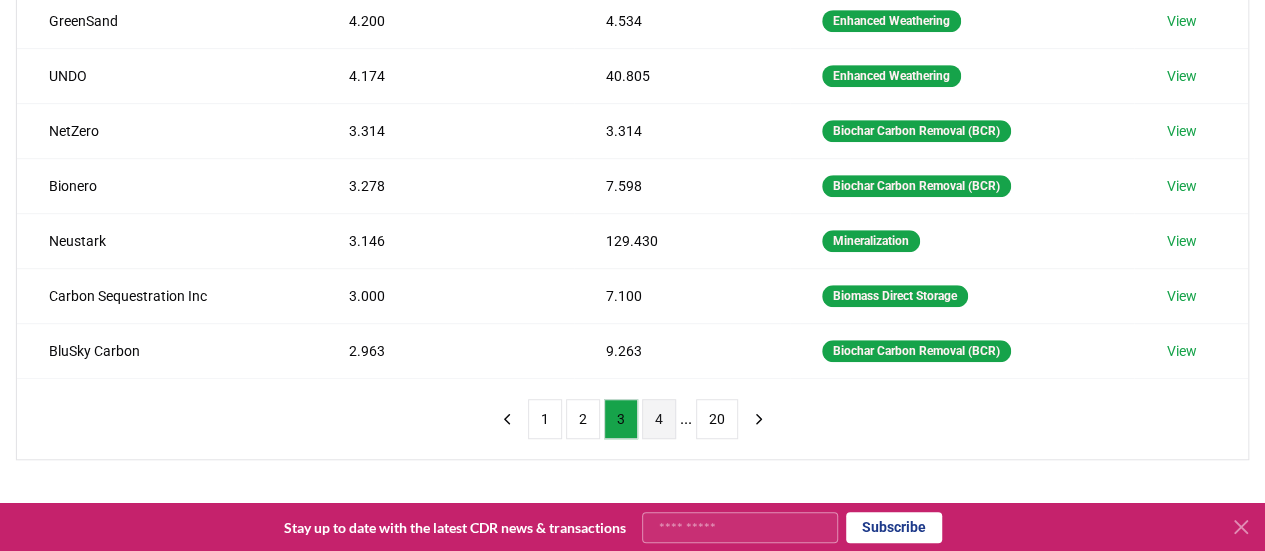 click on "4" at bounding box center (659, 419) 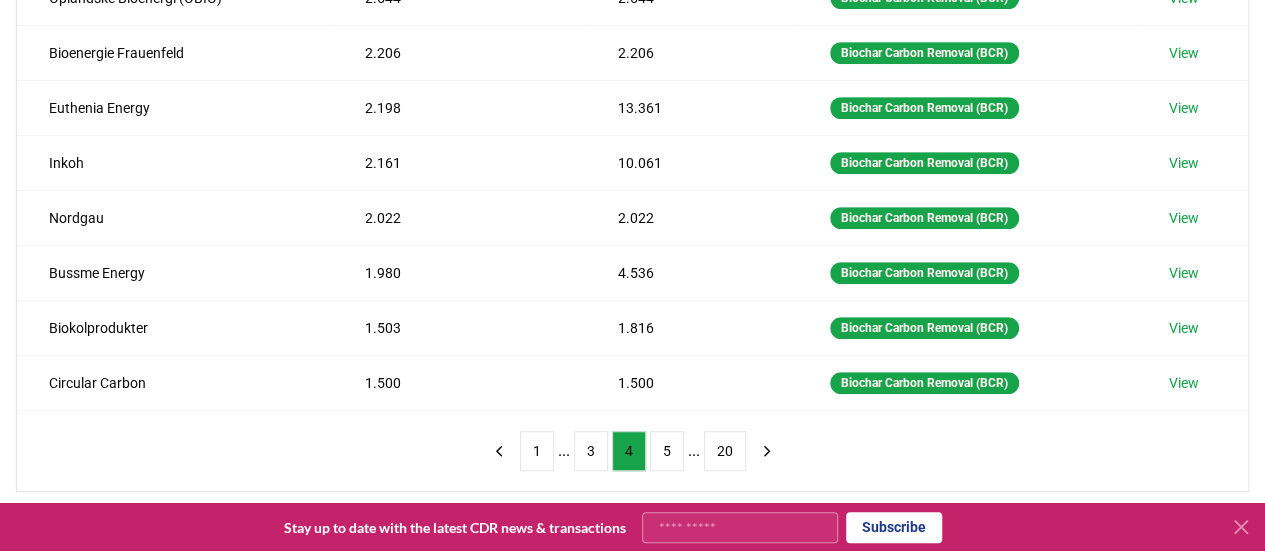 scroll, scrollTop: 558, scrollLeft: 0, axis: vertical 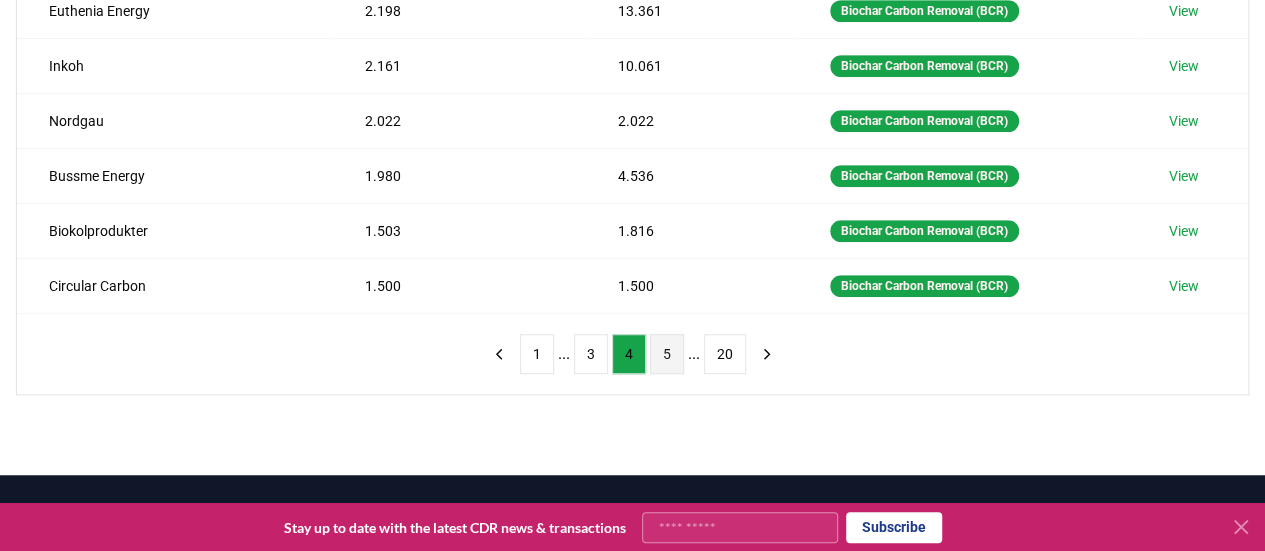 click on "5" at bounding box center [667, 354] 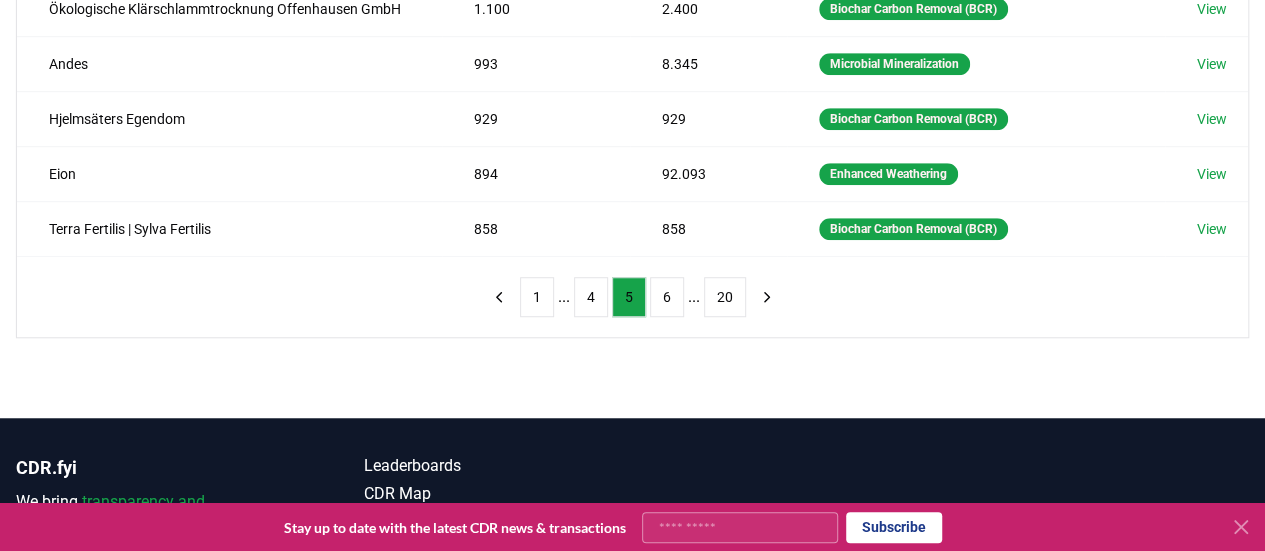 scroll, scrollTop: 640, scrollLeft: 0, axis: vertical 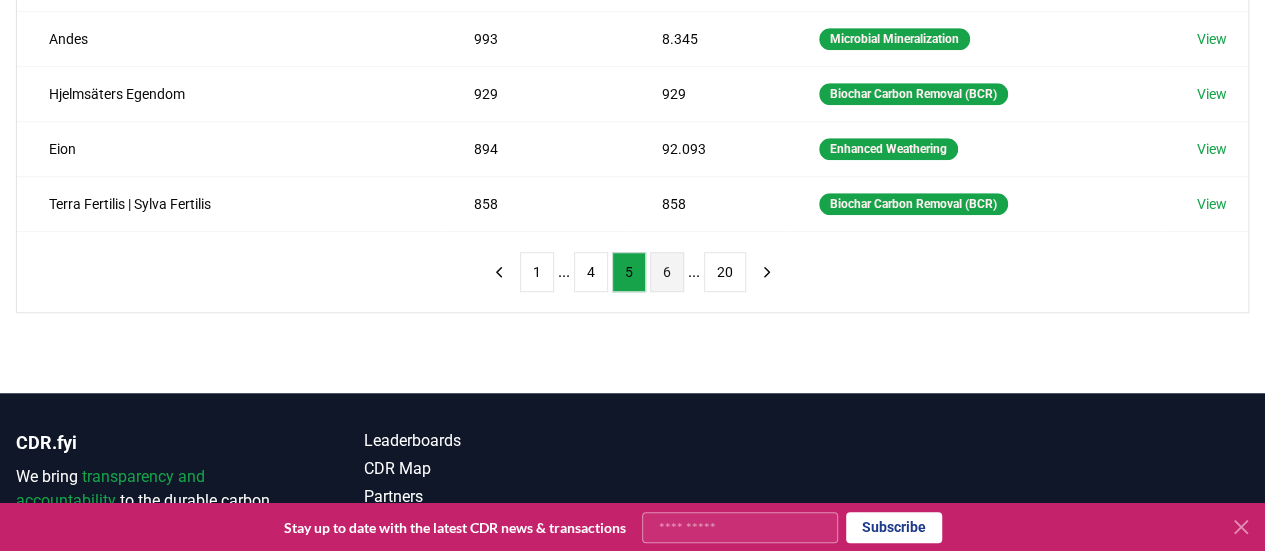 click on "6" at bounding box center [667, 272] 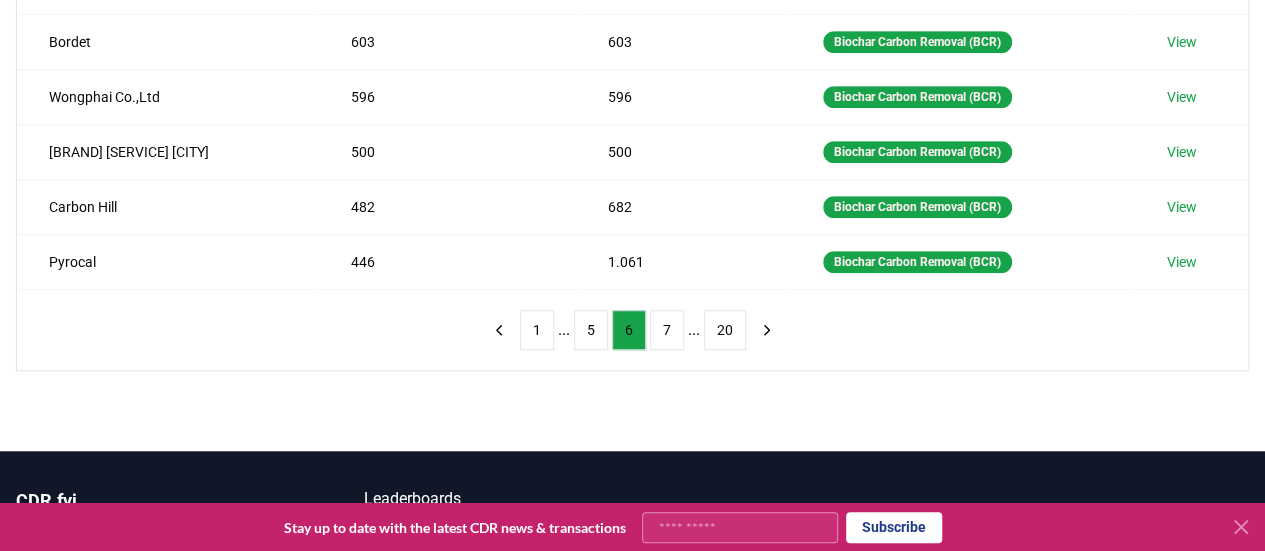 scroll, scrollTop: 592, scrollLeft: 0, axis: vertical 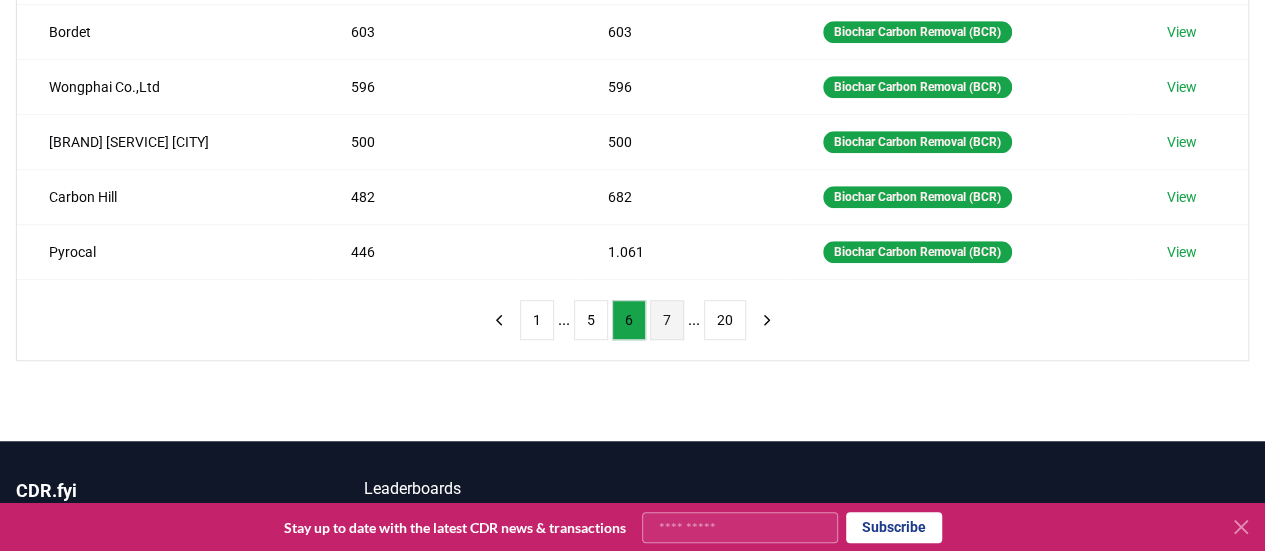 click on "7" at bounding box center [667, 320] 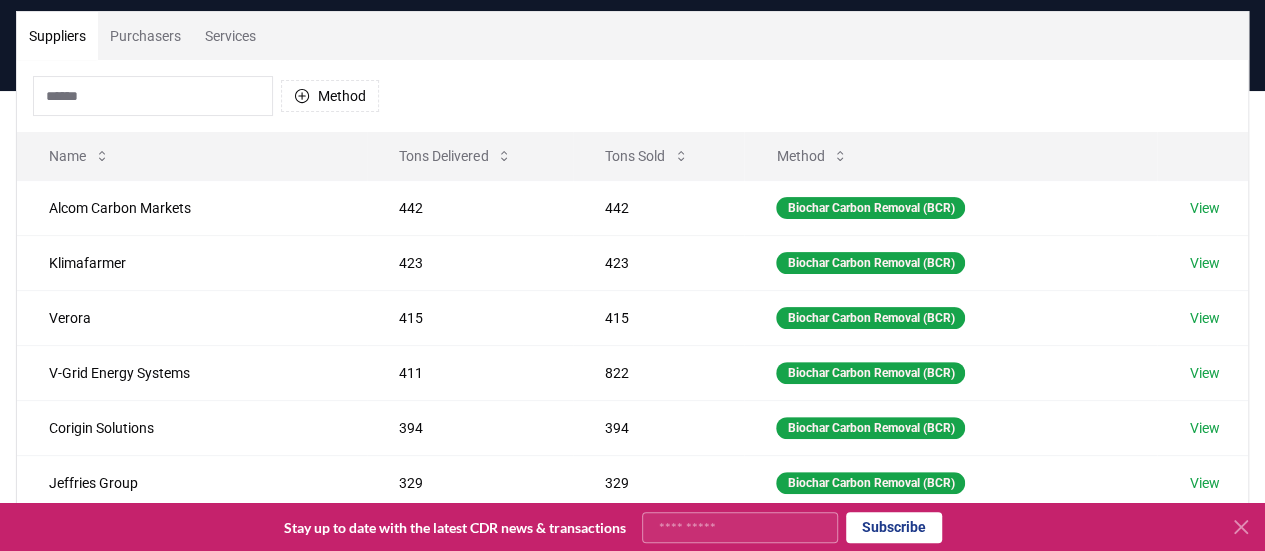scroll, scrollTop: 138, scrollLeft: 0, axis: vertical 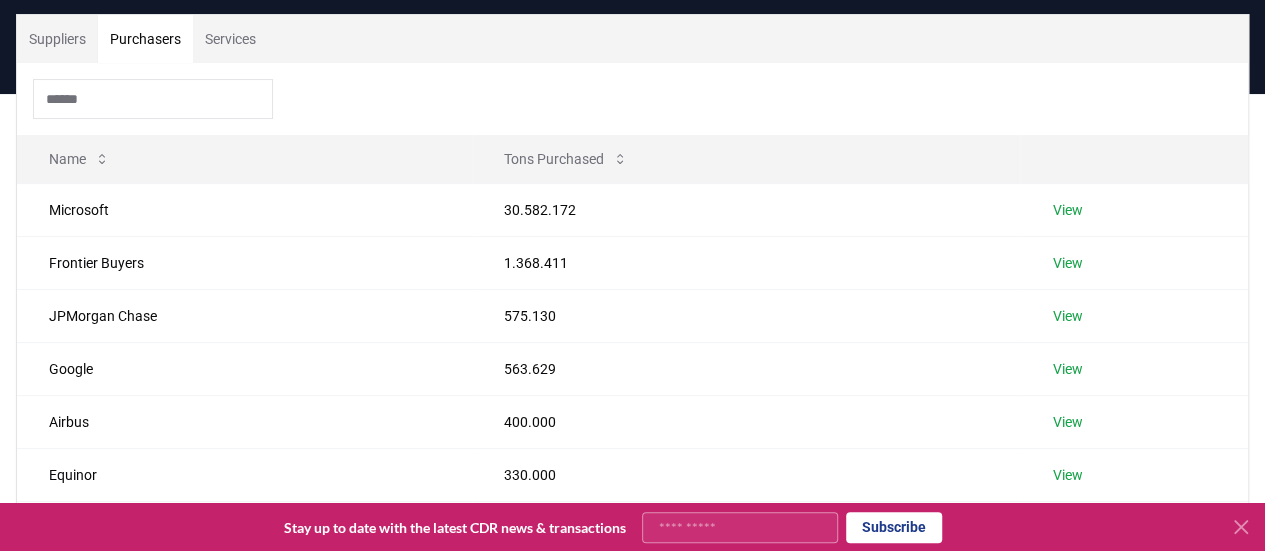 click on "Purchasers" at bounding box center (145, 39) 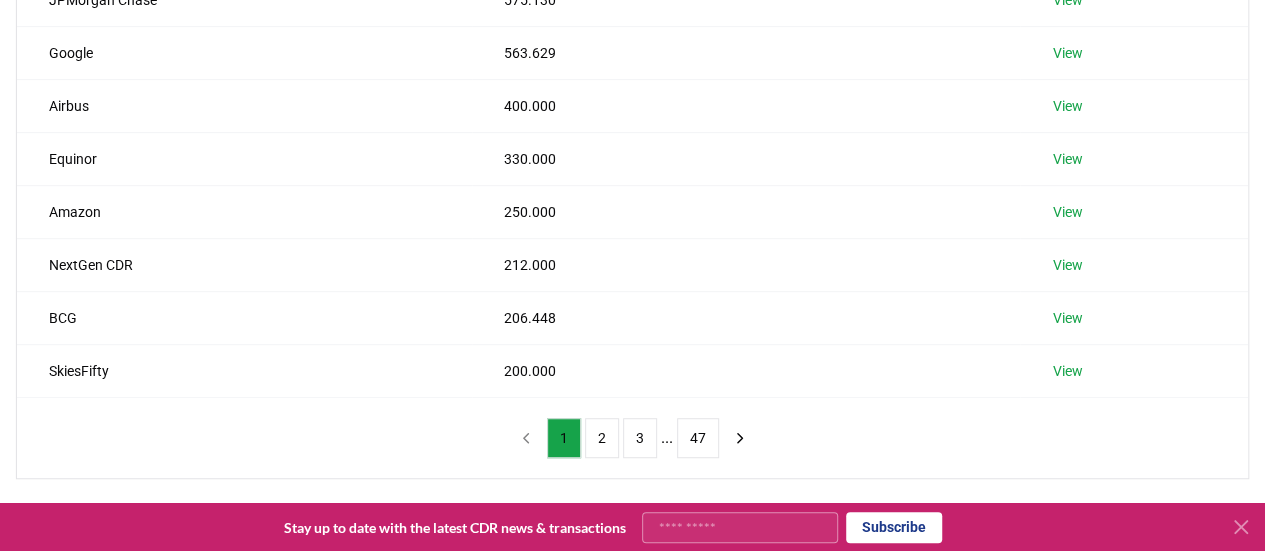 scroll, scrollTop: 496, scrollLeft: 0, axis: vertical 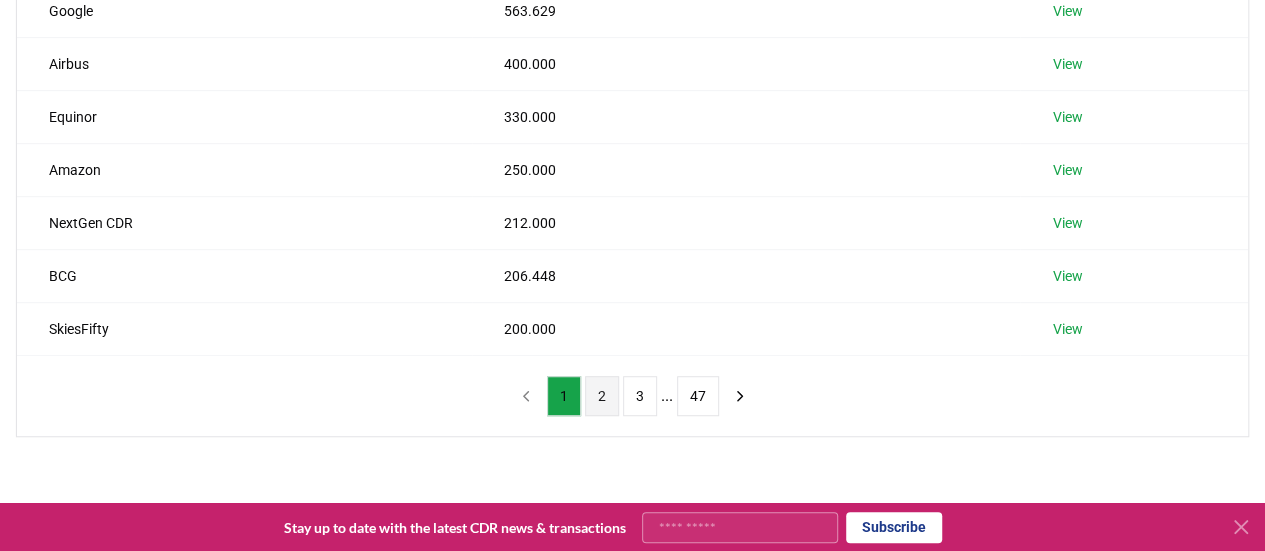 click on "2" at bounding box center [602, 396] 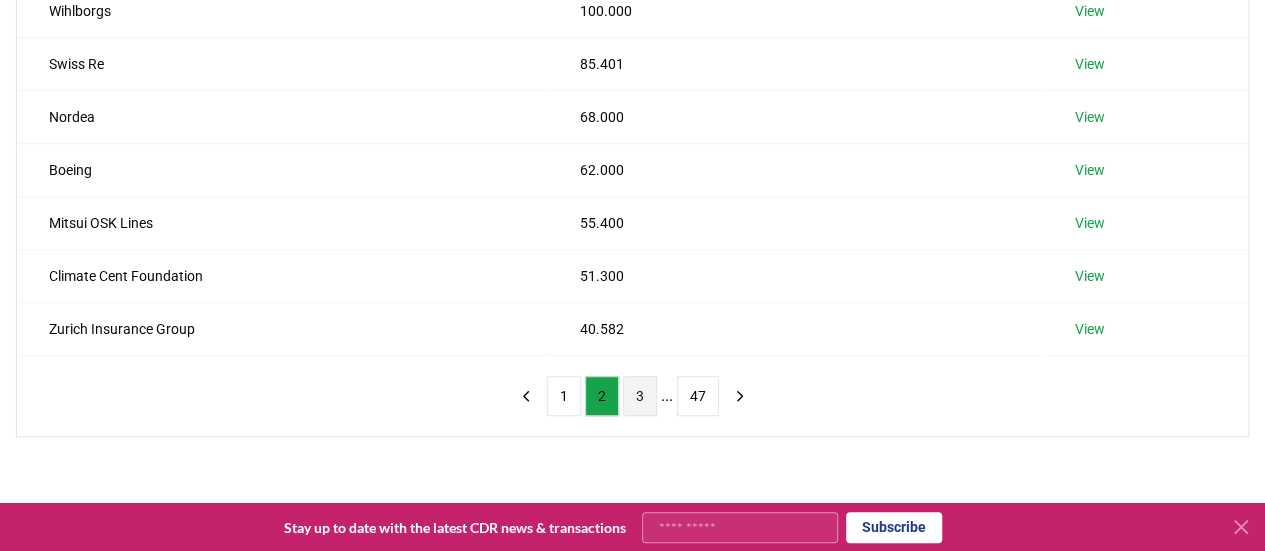 click on "3" at bounding box center [640, 396] 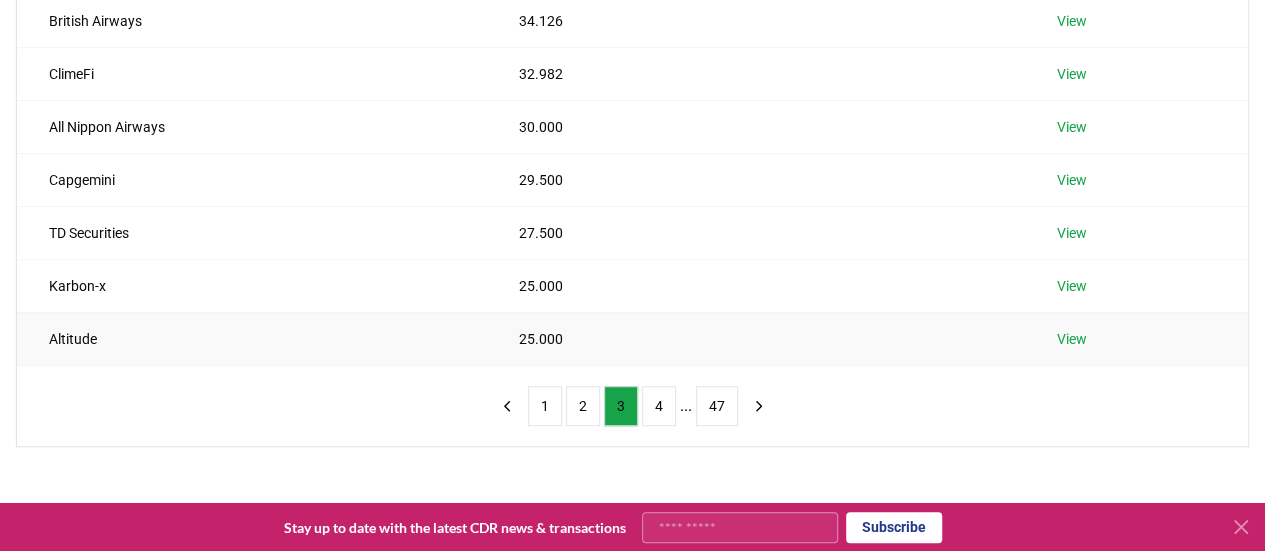 scroll, scrollTop: 488, scrollLeft: 0, axis: vertical 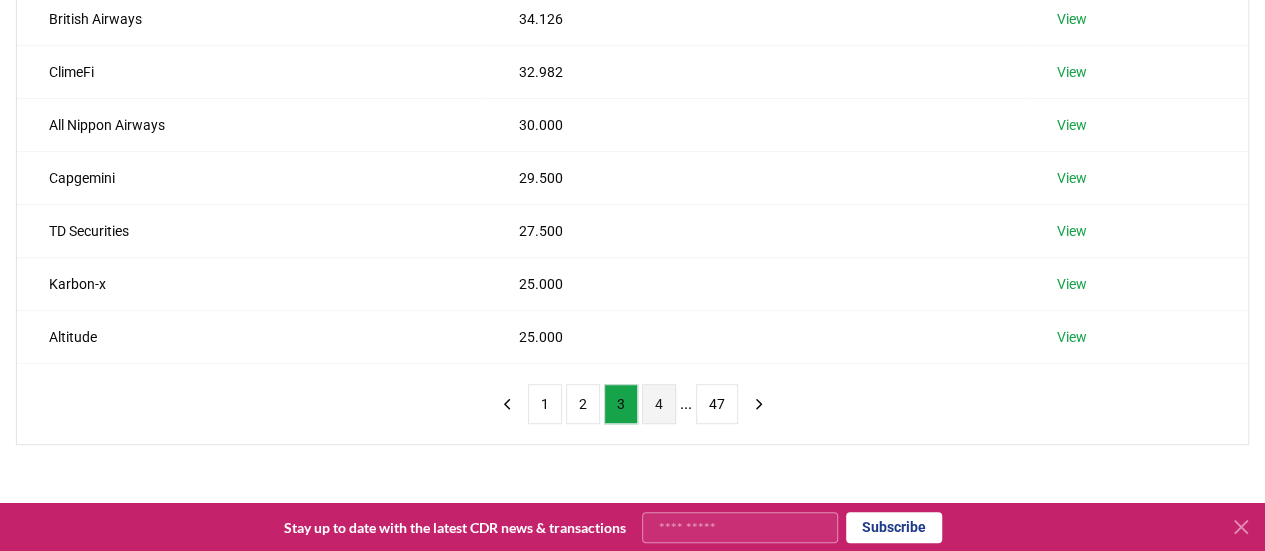 click on "4" at bounding box center (659, 404) 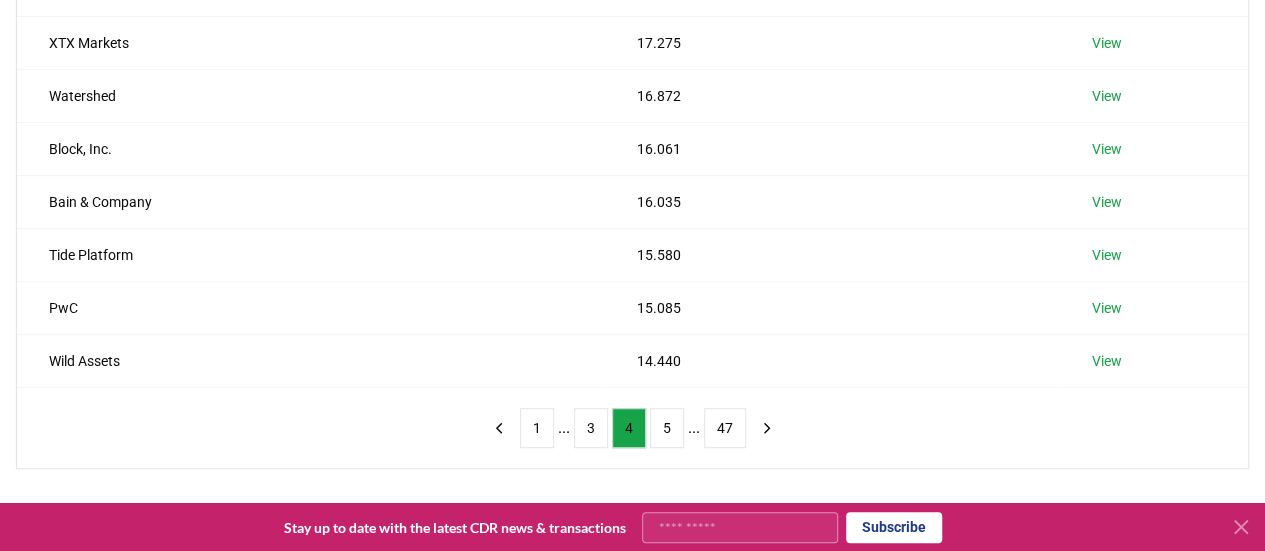 scroll, scrollTop: 474, scrollLeft: 0, axis: vertical 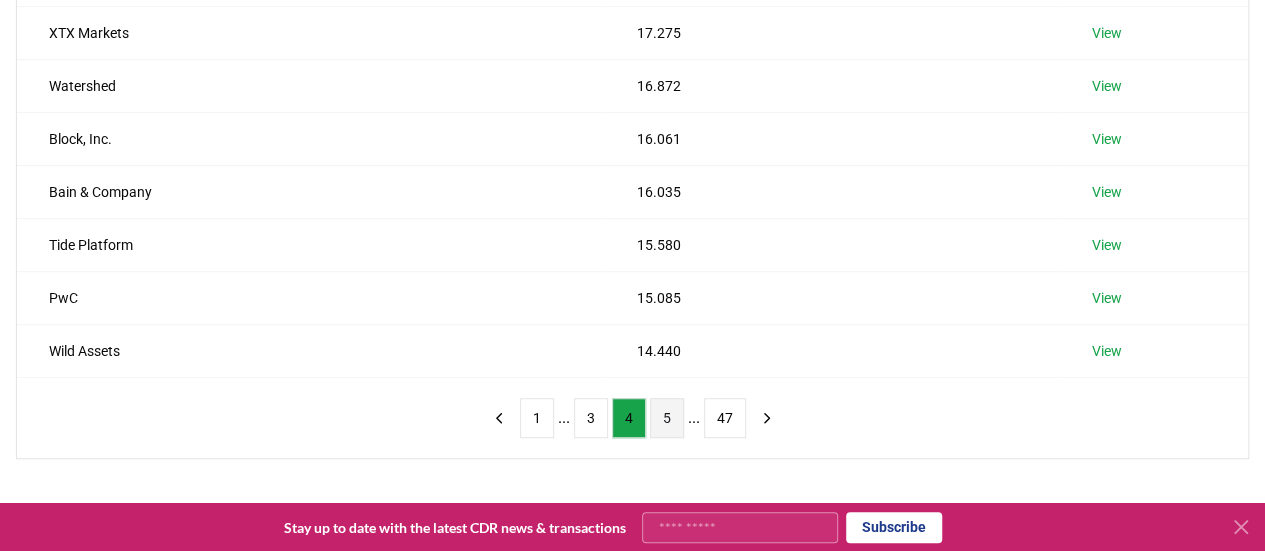 click on "5" at bounding box center (667, 418) 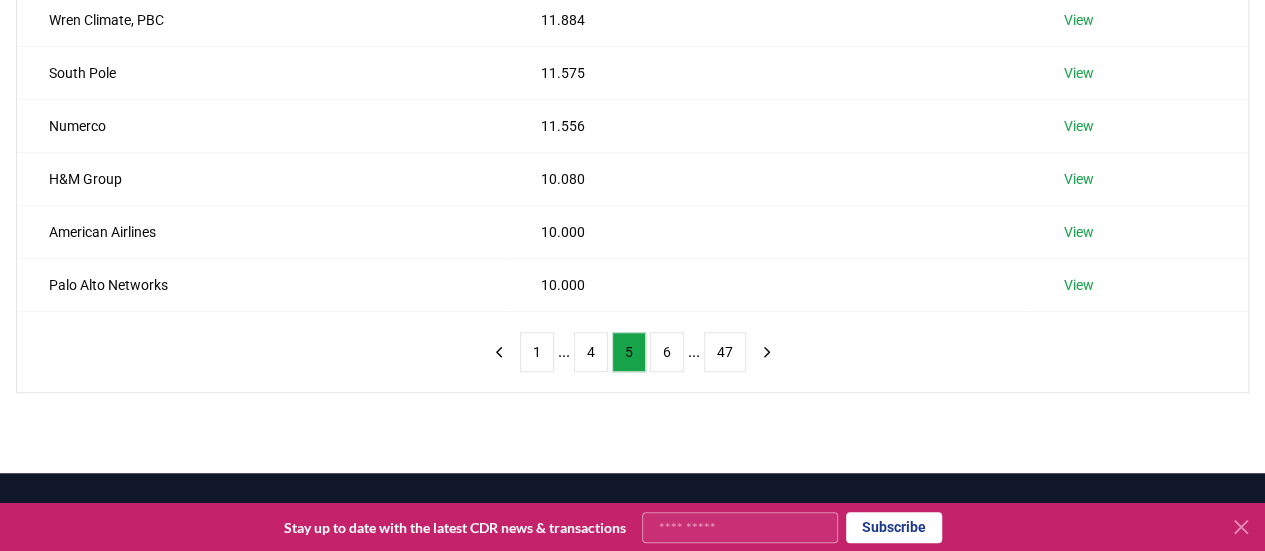 scroll, scrollTop: 547, scrollLeft: 0, axis: vertical 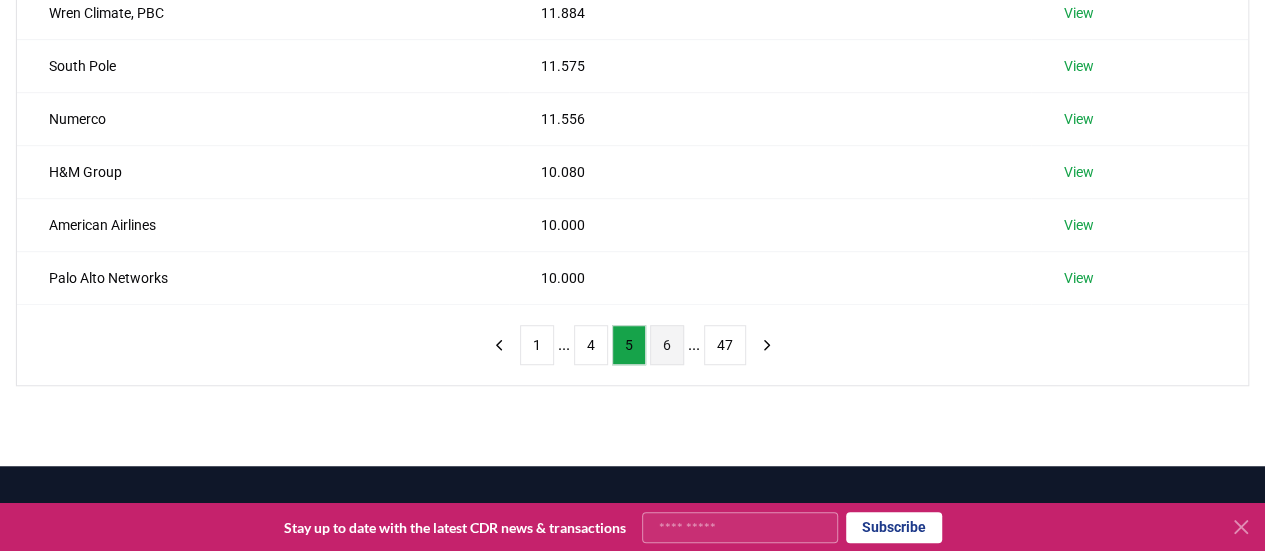 click on "6" at bounding box center (667, 345) 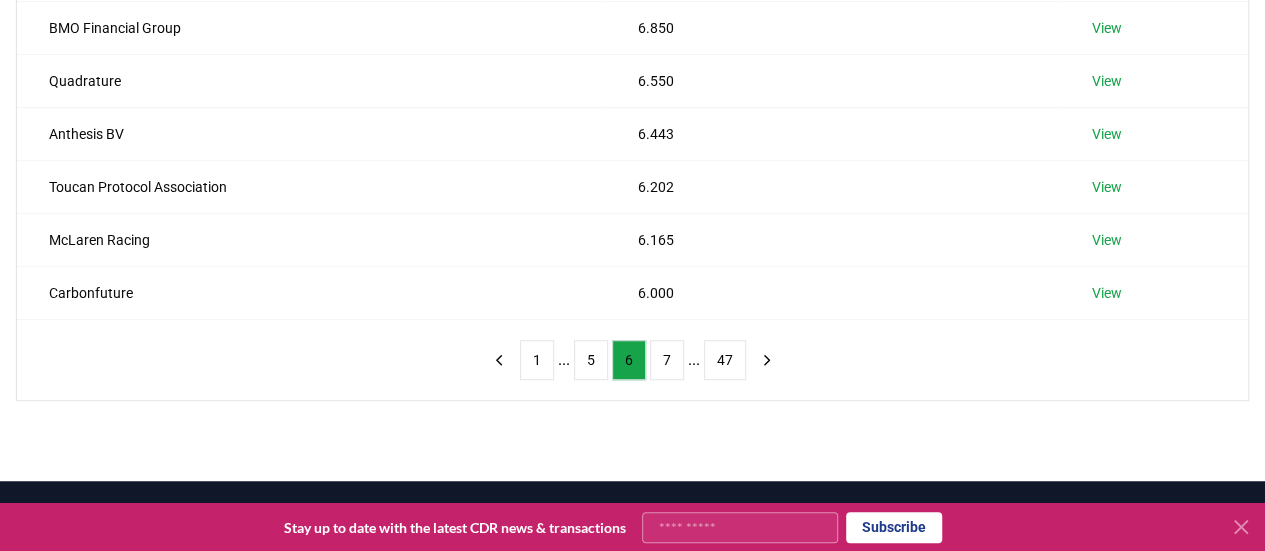 scroll, scrollTop: 536, scrollLeft: 0, axis: vertical 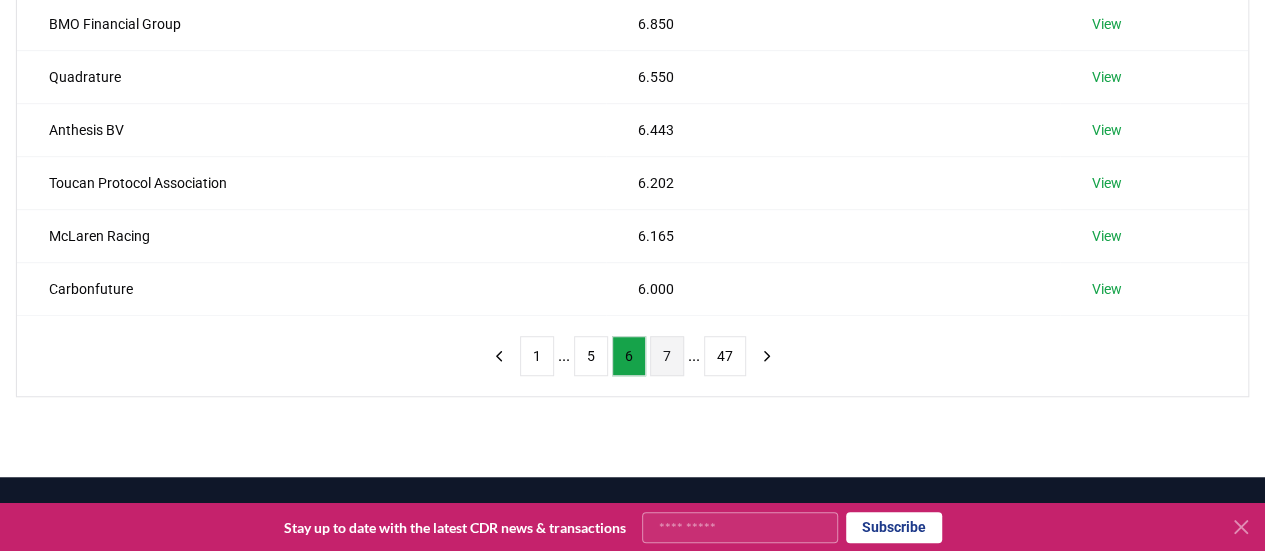 click on "7" at bounding box center (667, 356) 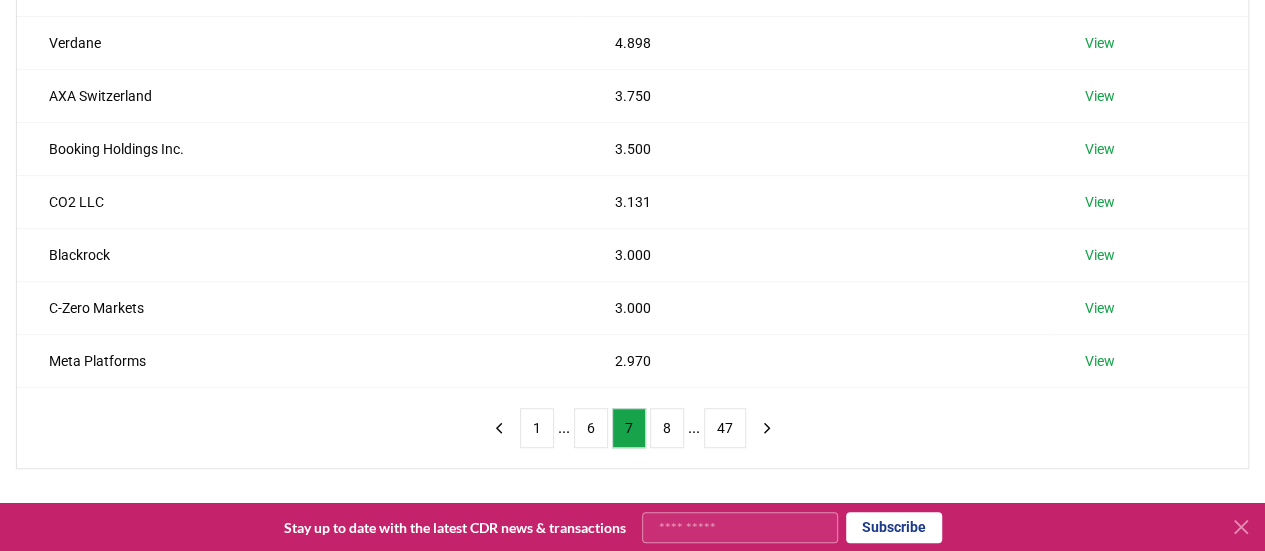 scroll, scrollTop: 466, scrollLeft: 0, axis: vertical 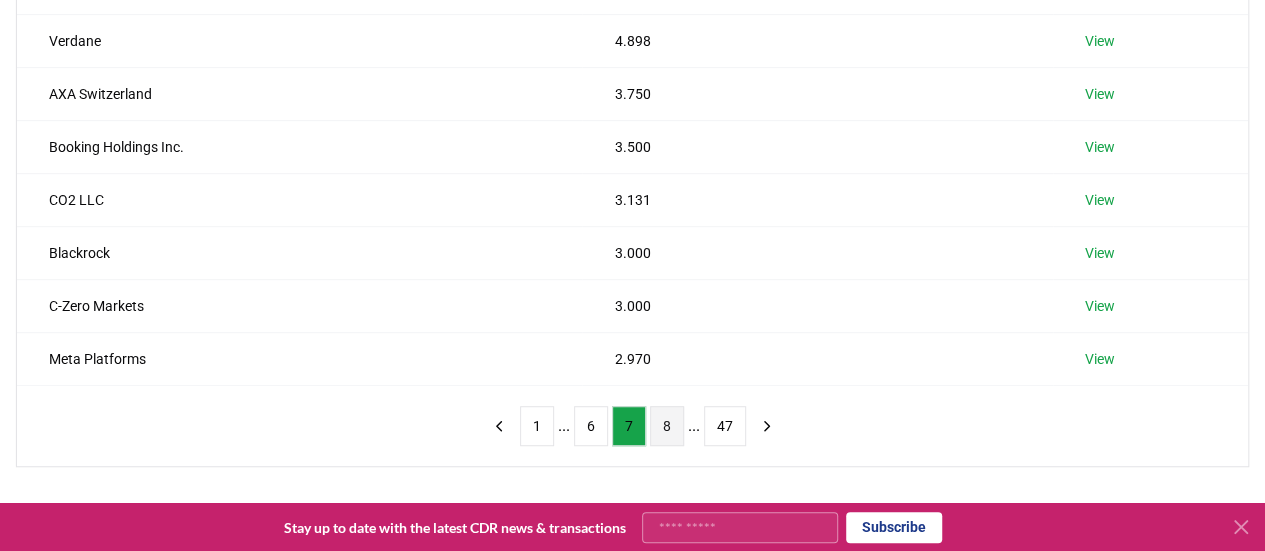 click on "8" at bounding box center (667, 426) 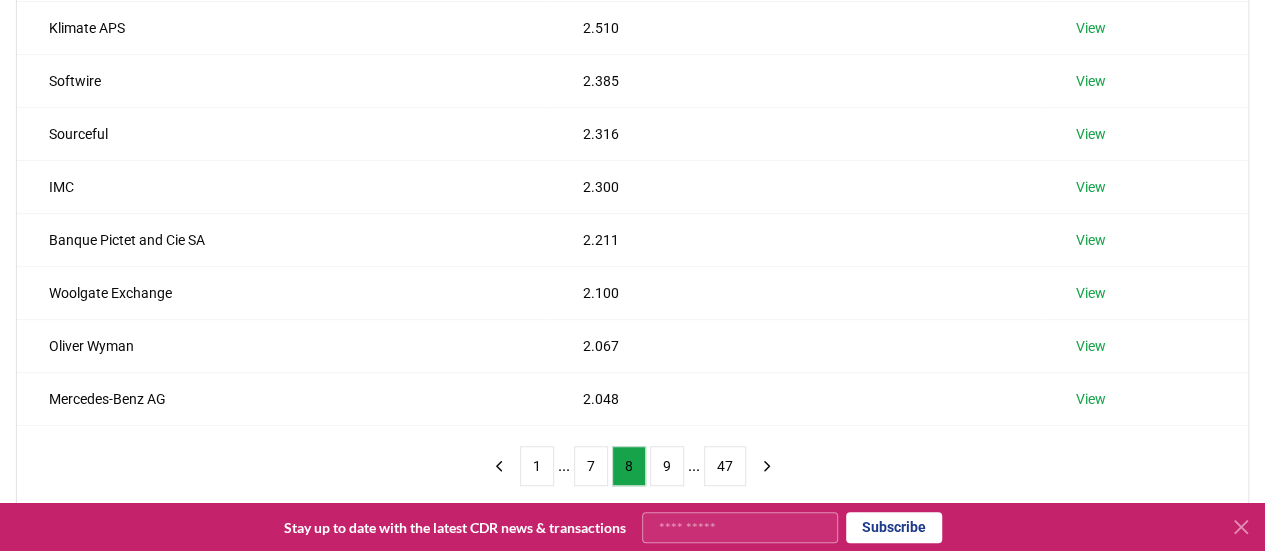 scroll, scrollTop: 430, scrollLeft: 0, axis: vertical 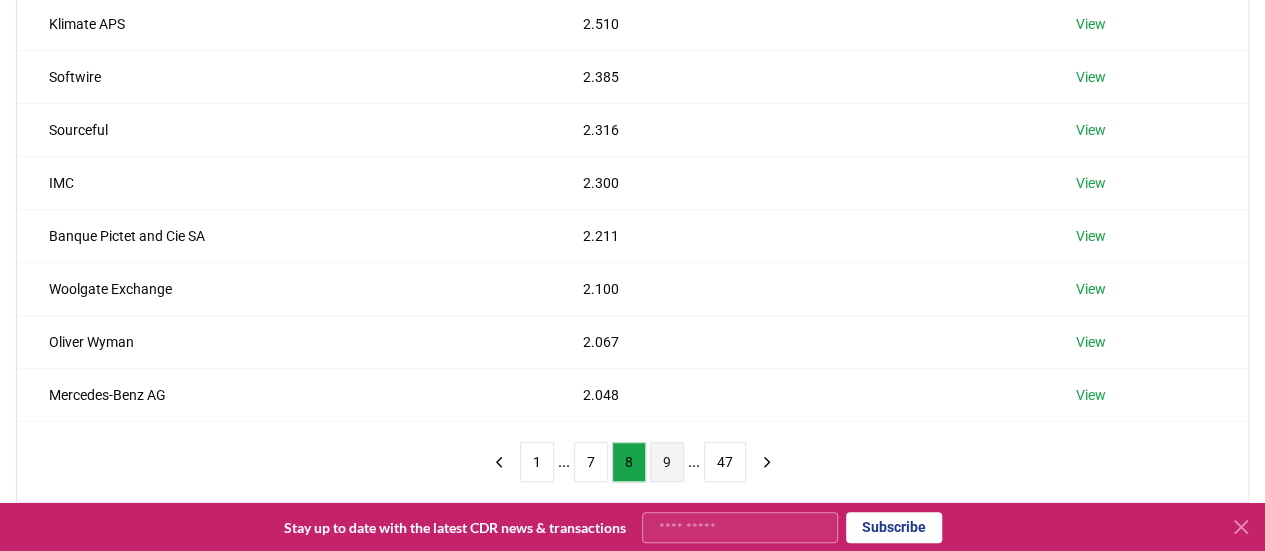 click on "9" at bounding box center [667, 462] 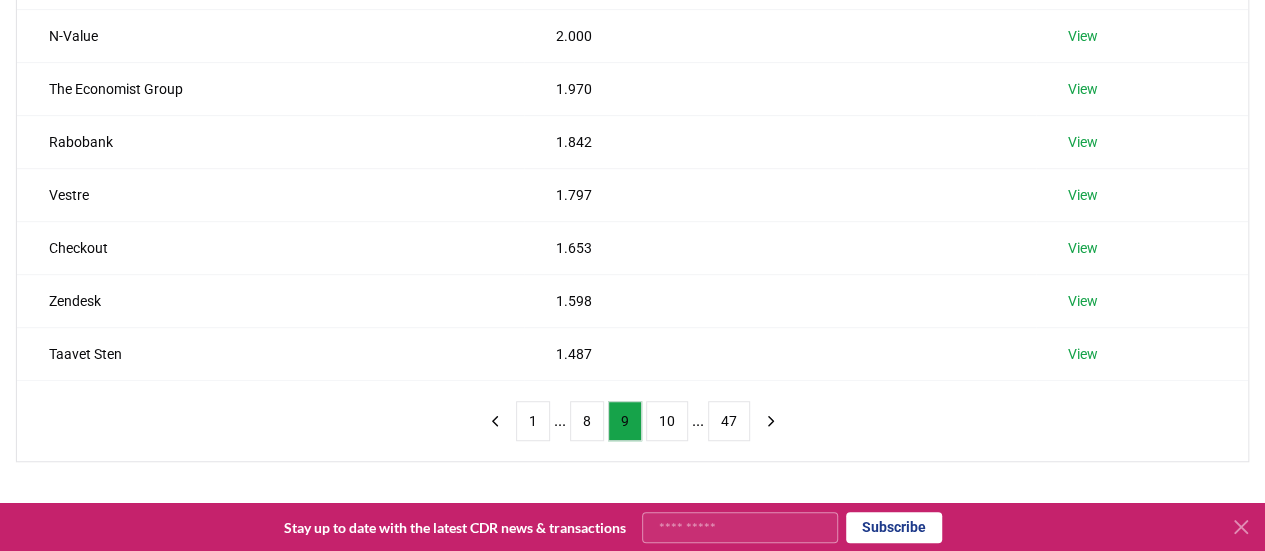 scroll, scrollTop: 492, scrollLeft: 0, axis: vertical 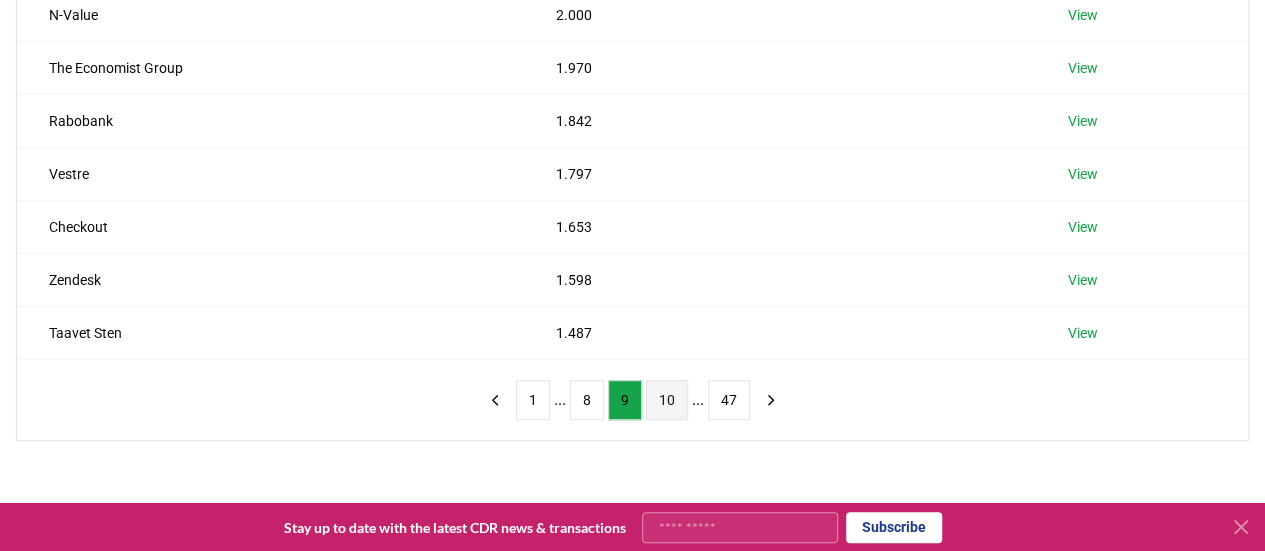 click on "10" at bounding box center [667, 400] 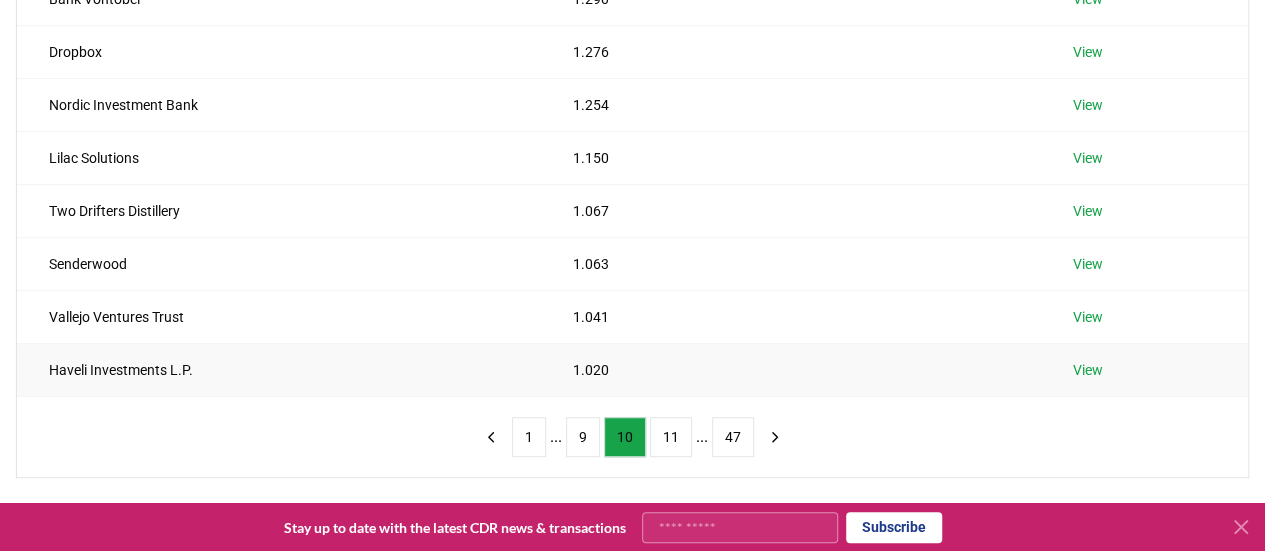 scroll, scrollTop: 460, scrollLeft: 0, axis: vertical 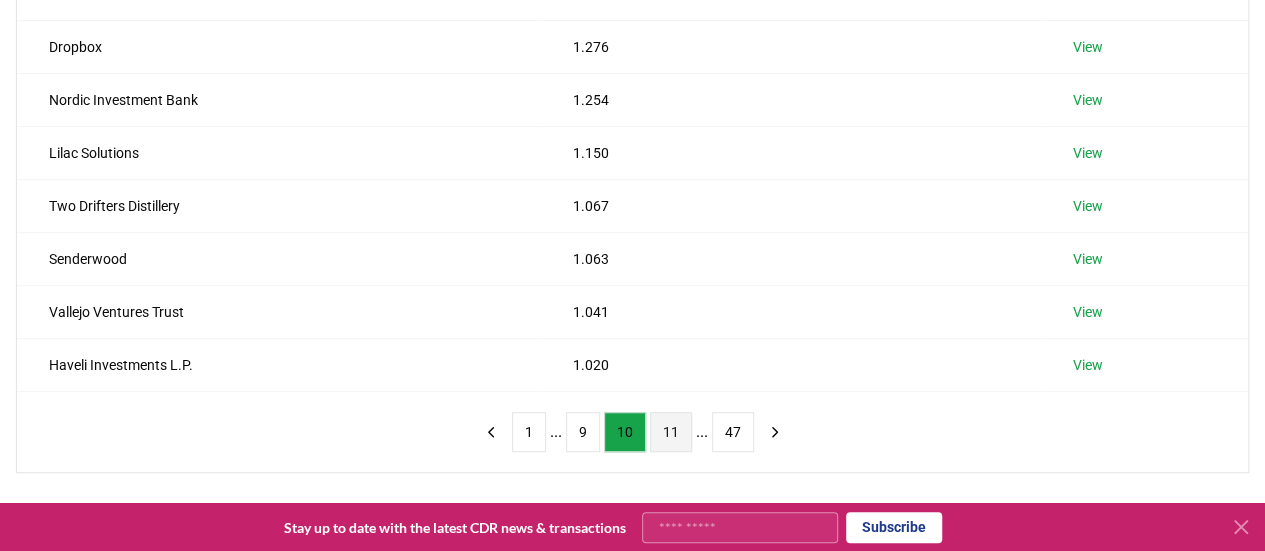 click on "11" at bounding box center (671, 432) 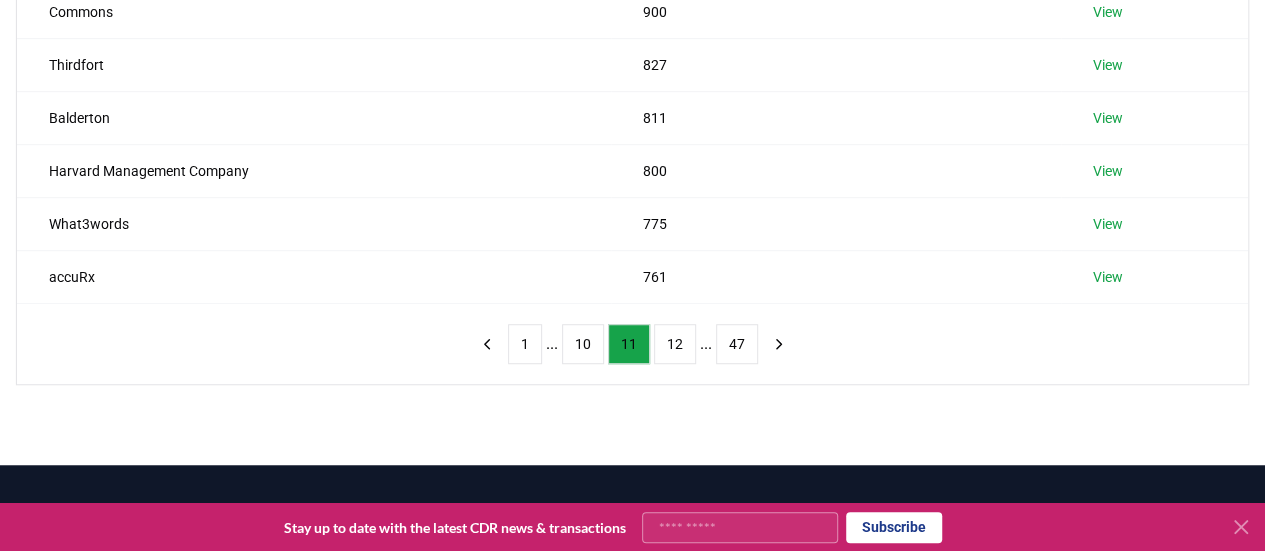 scroll, scrollTop: 559, scrollLeft: 0, axis: vertical 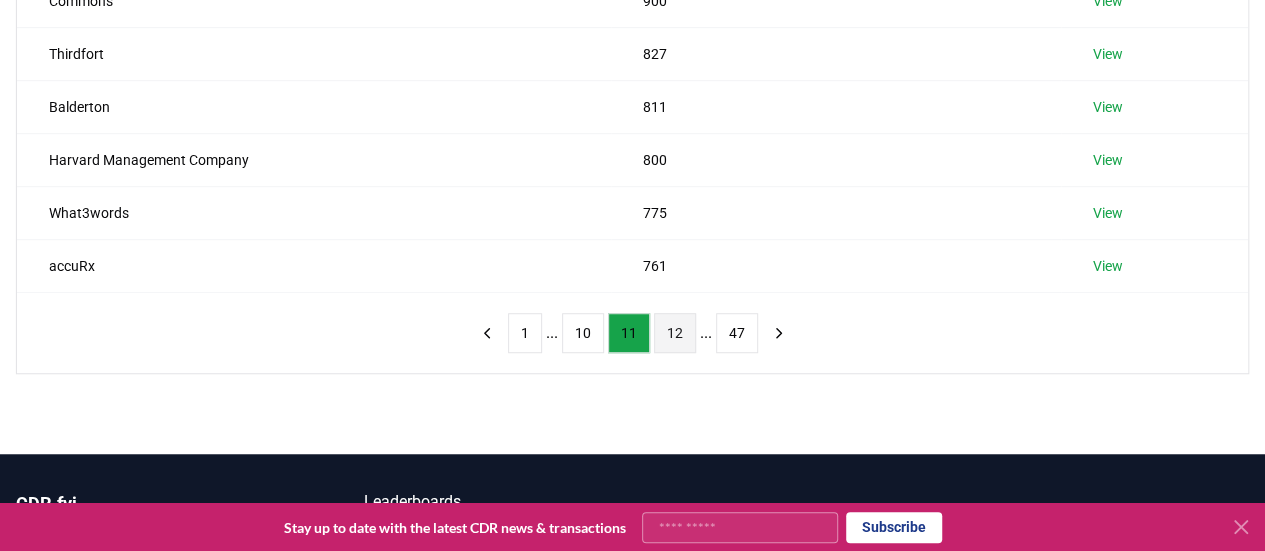 click on "12" at bounding box center [675, 333] 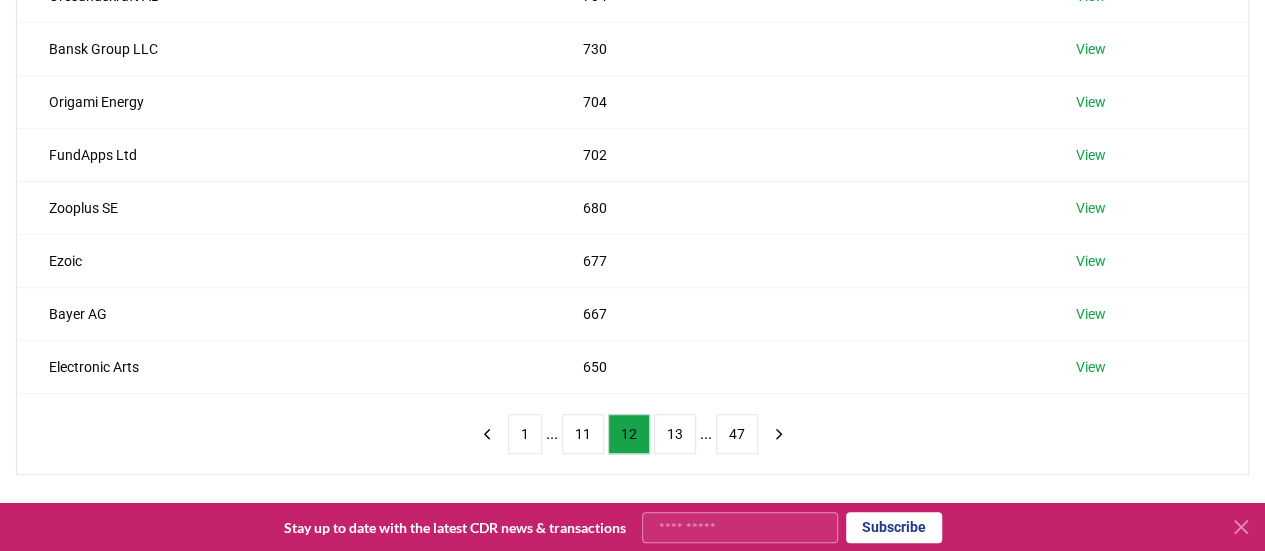 scroll, scrollTop: 479, scrollLeft: 0, axis: vertical 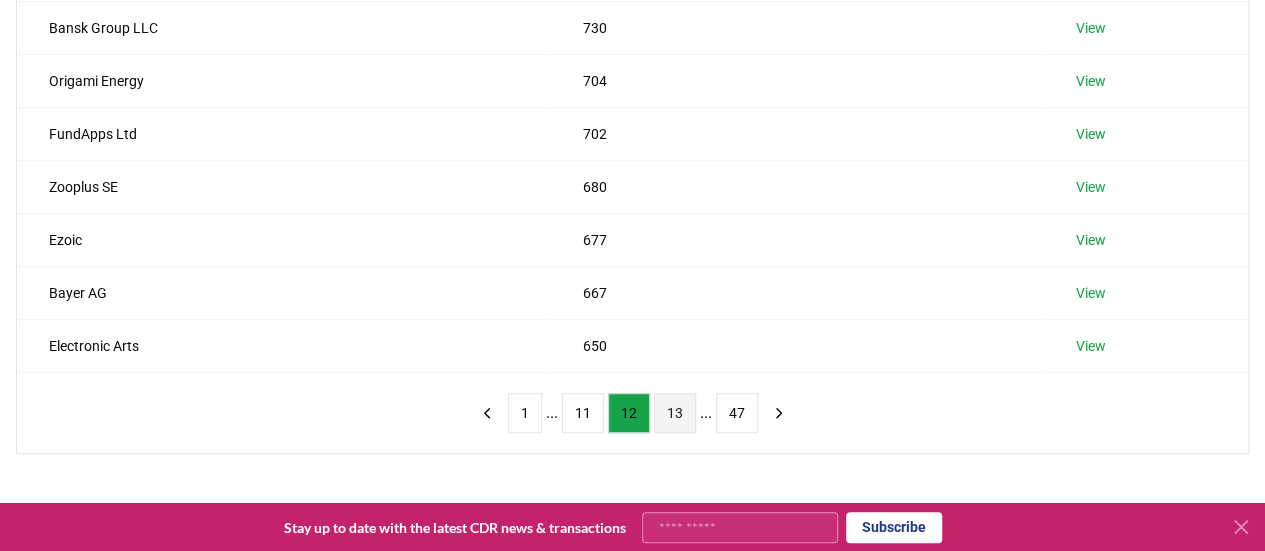 click on "13" at bounding box center [675, 413] 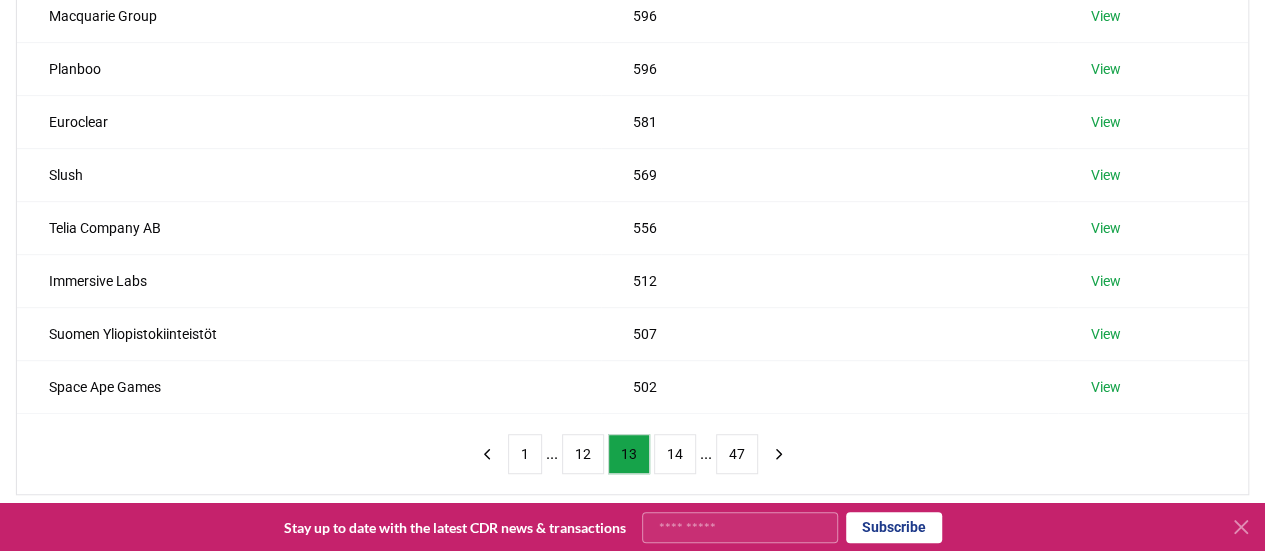 scroll, scrollTop: 460, scrollLeft: 0, axis: vertical 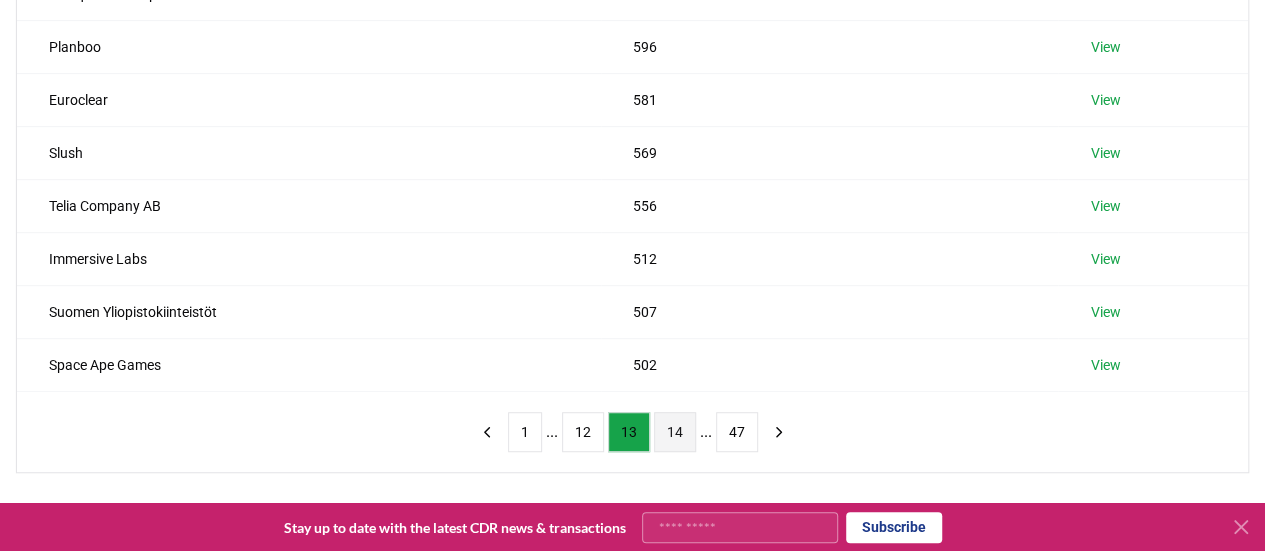 click on "14" at bounding box center [675, 432] 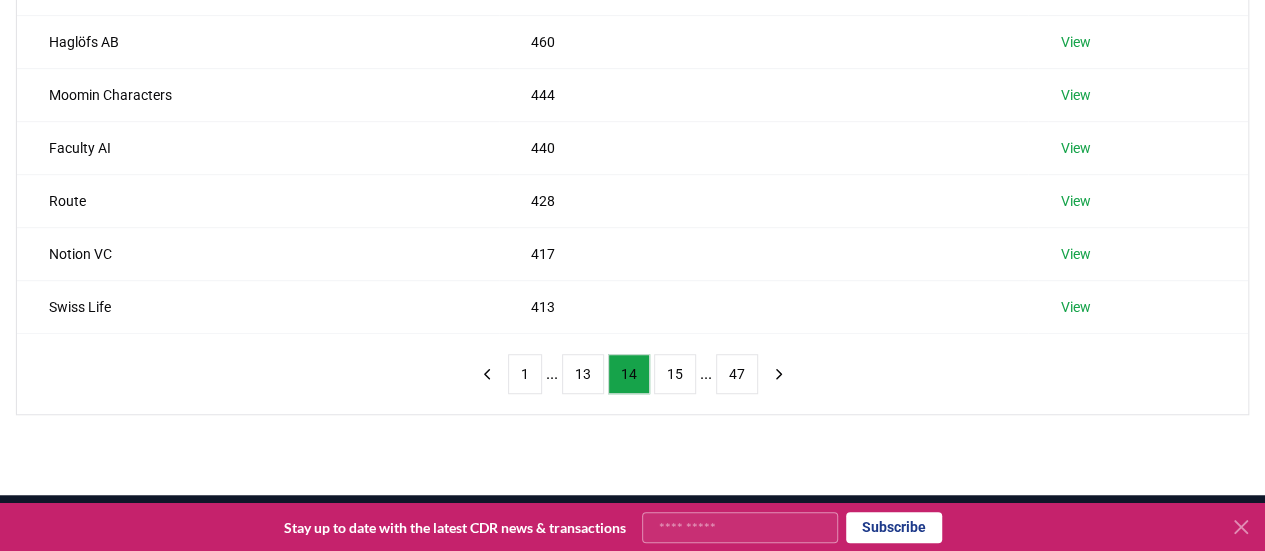 scroll, scrollTop: 558, scrollLeft: 0, axis: vertical 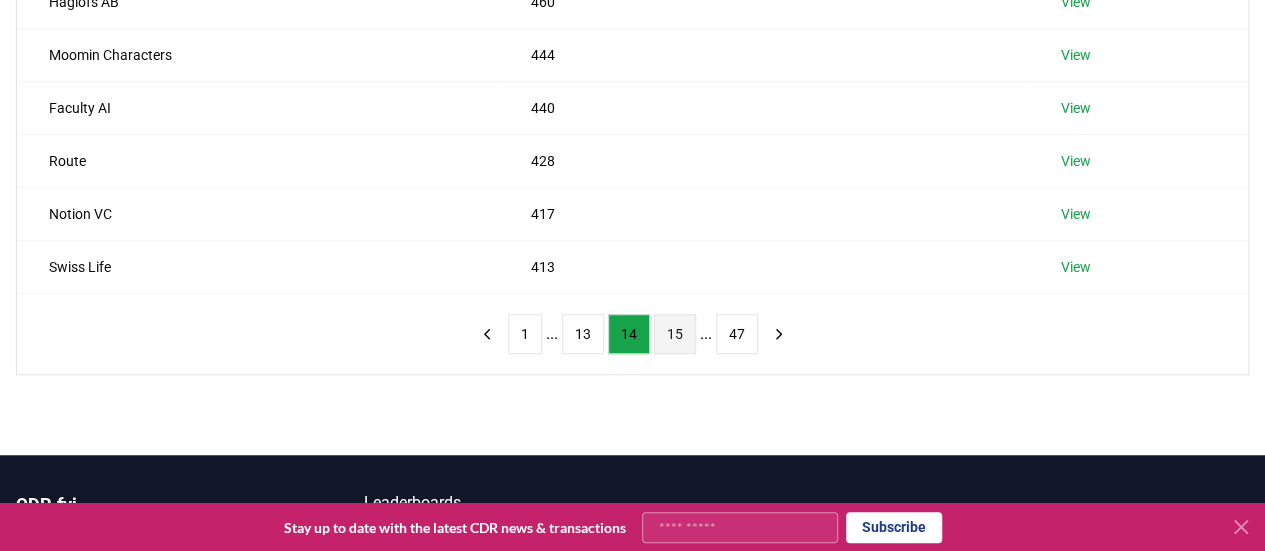 click on "15" at bounding box center [675, 334] 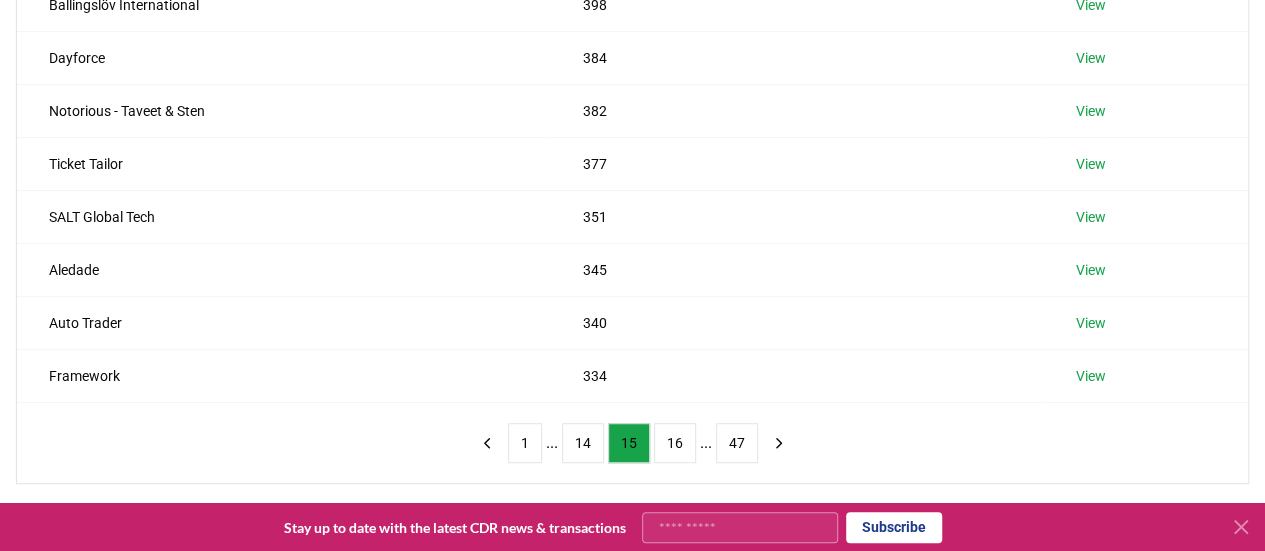 scroll, scrollTop: 468, scrollLeft: 0, axis: vertical 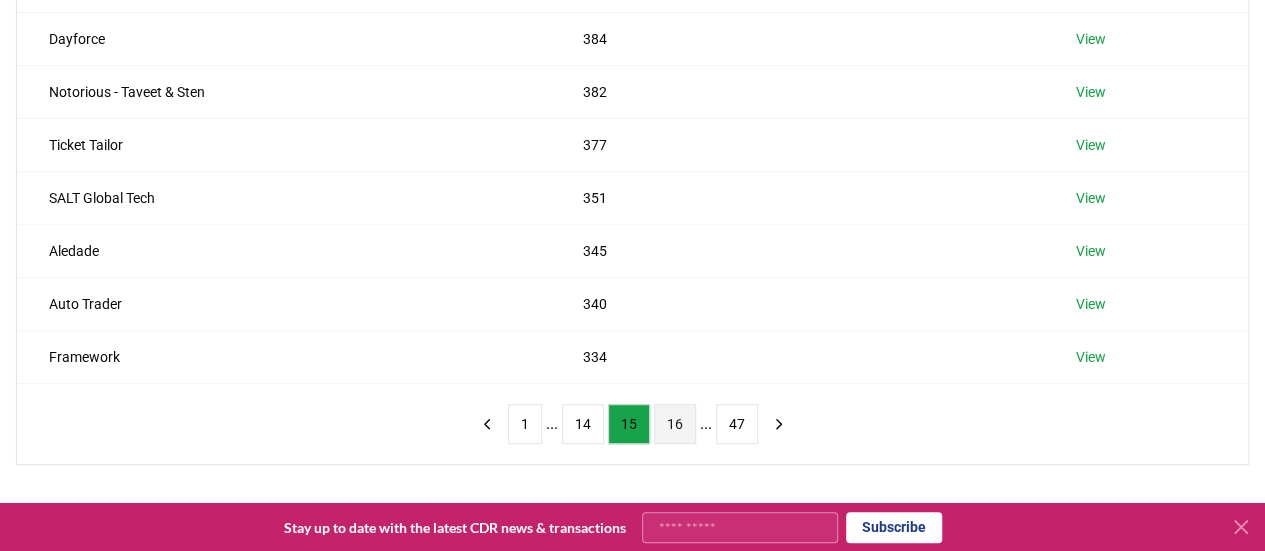 click on "16" at bounding box center (675, 424) 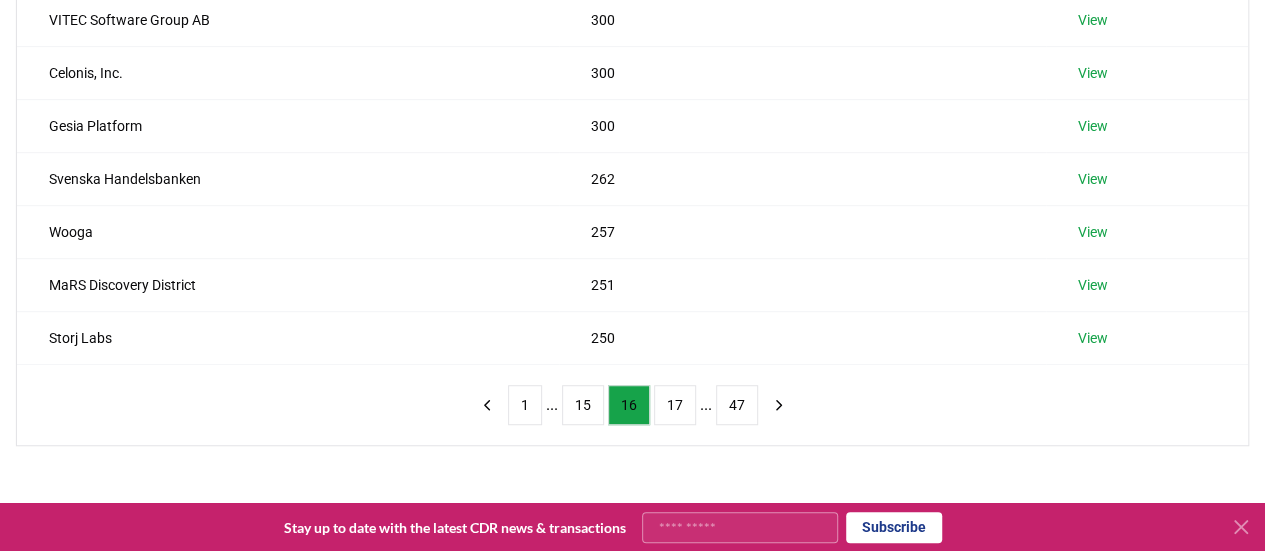 scroll, scrollTop: 509, scrollLeft: 0, axis: vertical 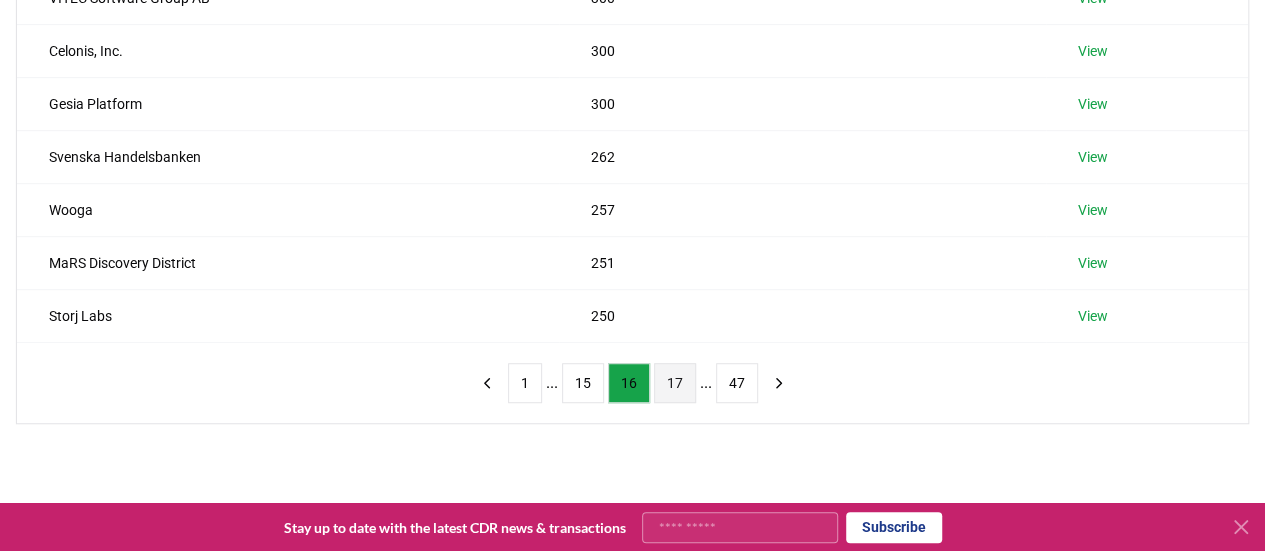 click on "17" at bounding box center (675, 383) 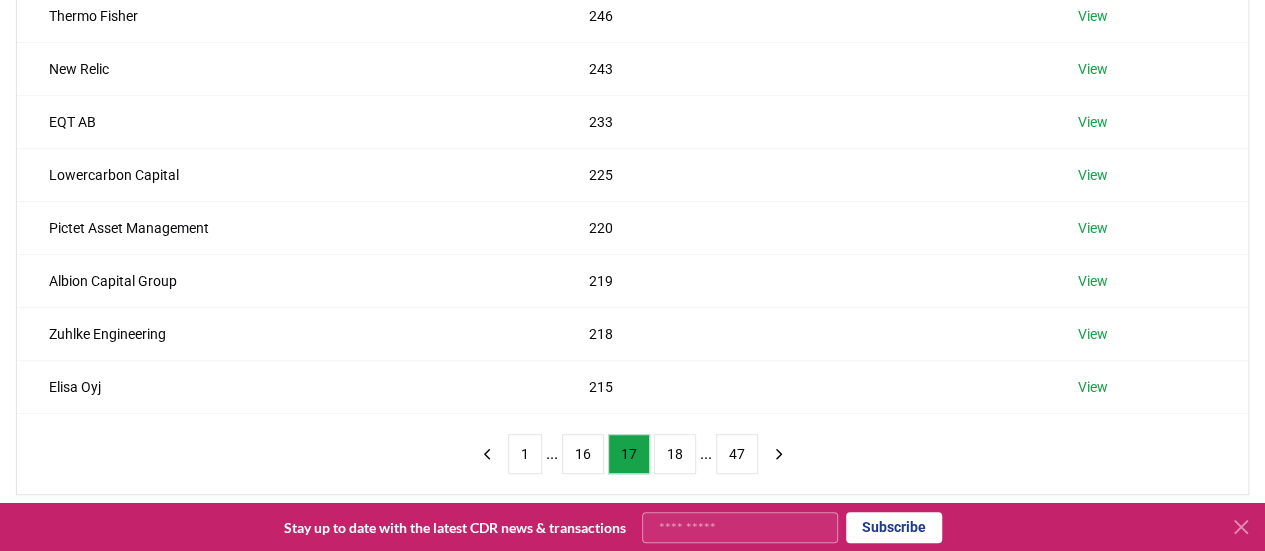 scroll, scrollTop: 442, scrollLeft: 0, axis: vertical 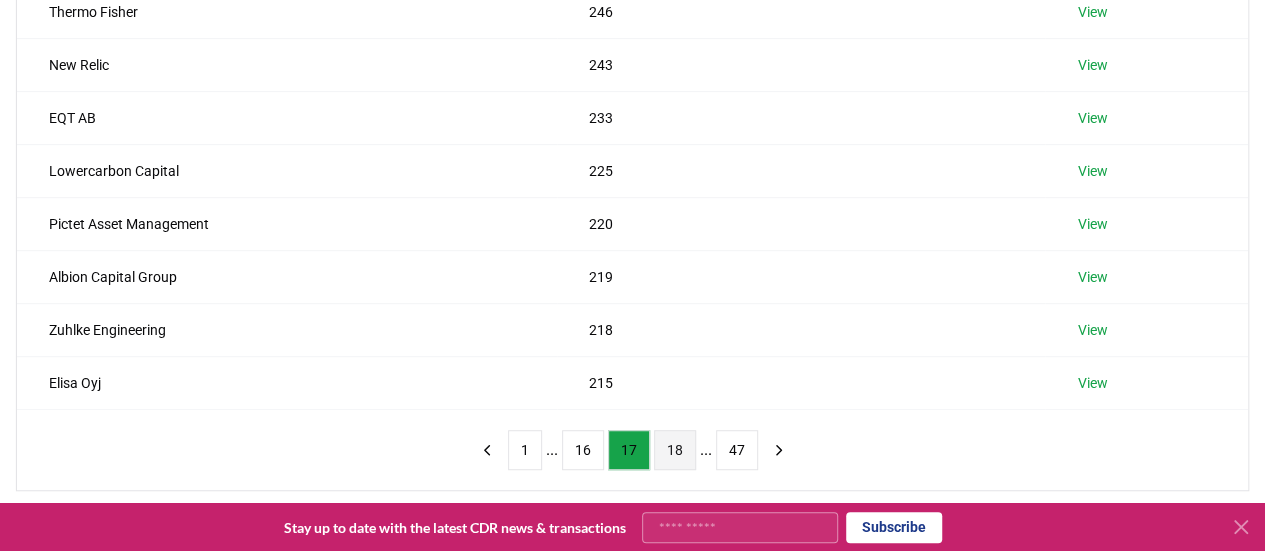 click on "18" at bounding box center [675, 450] 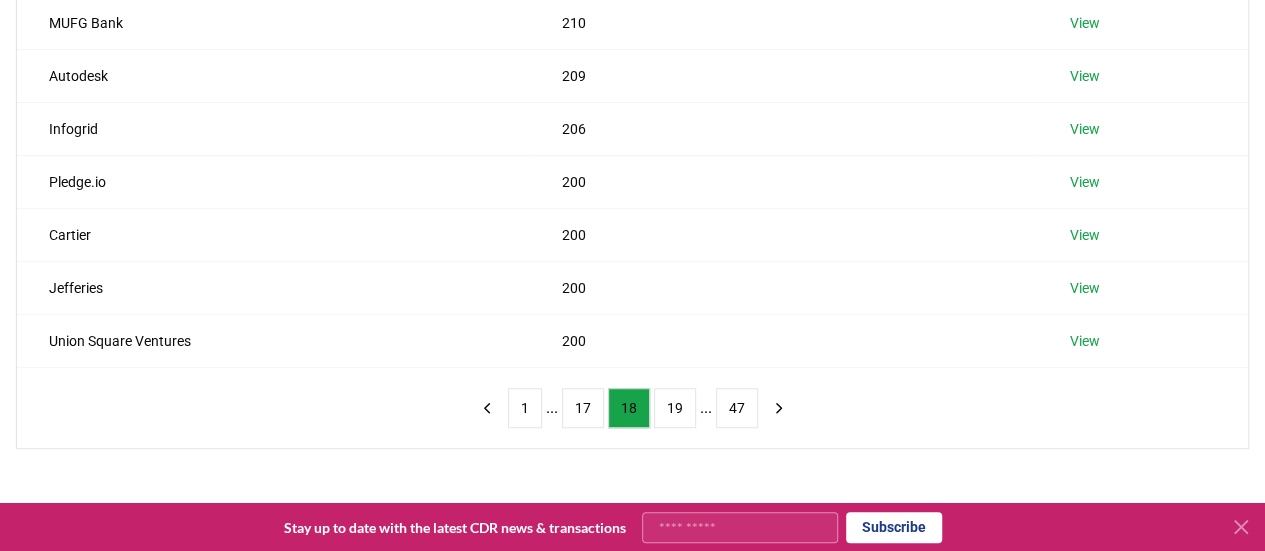 scroll, scrollTop: 504, scrollLeft: 0, axis: vertical 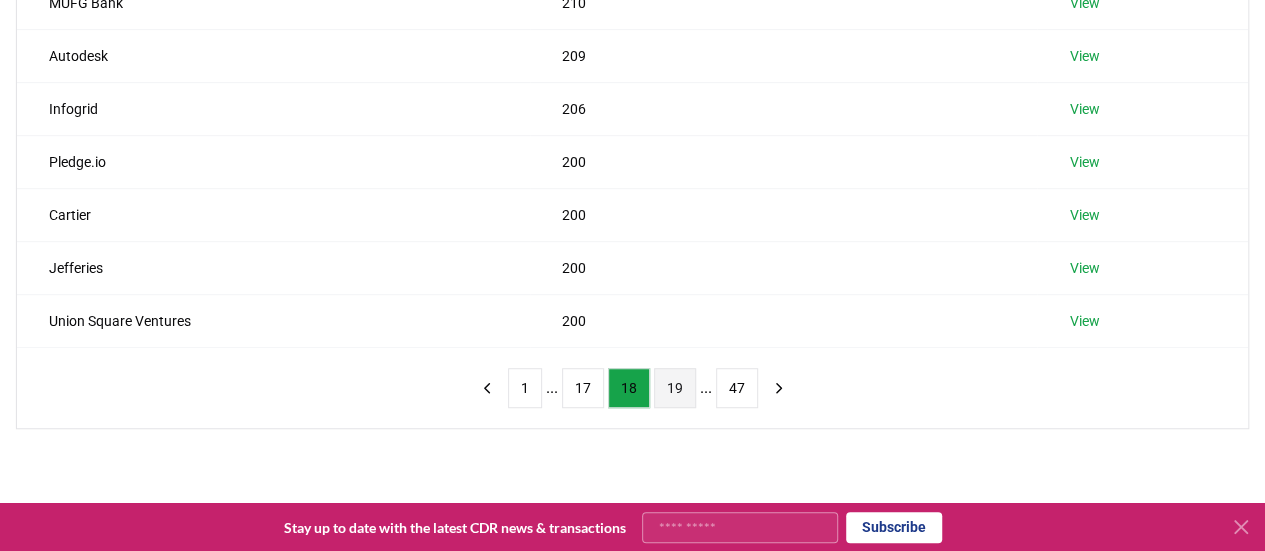 click on "19" at bounding box center (675, 388) 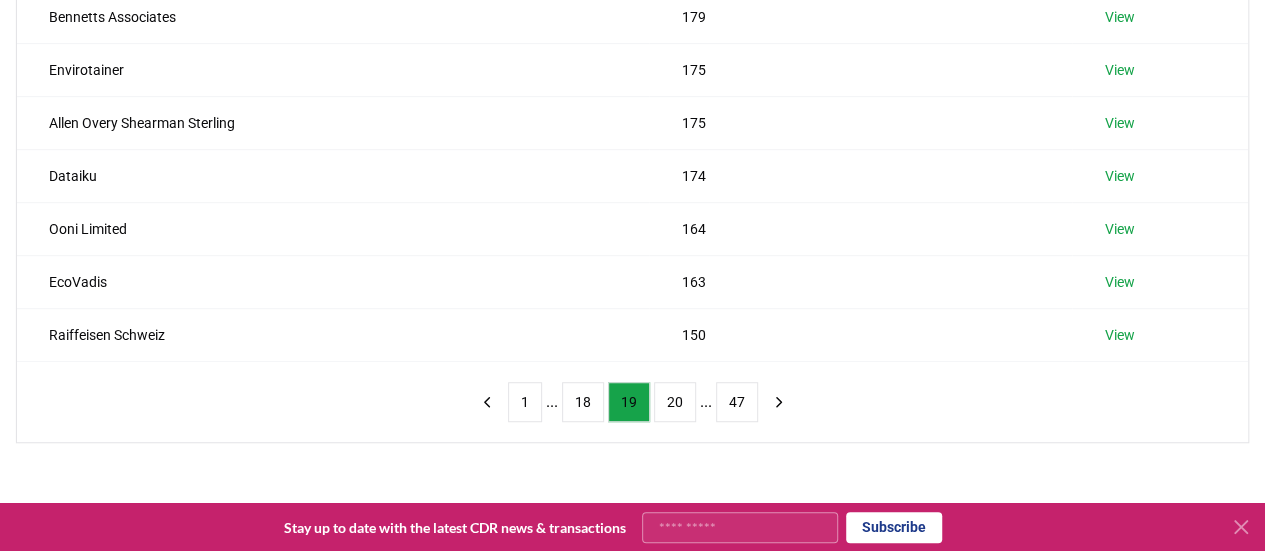 scroll, scrollTop: 515, scrollLeft: 0, axis: vertical 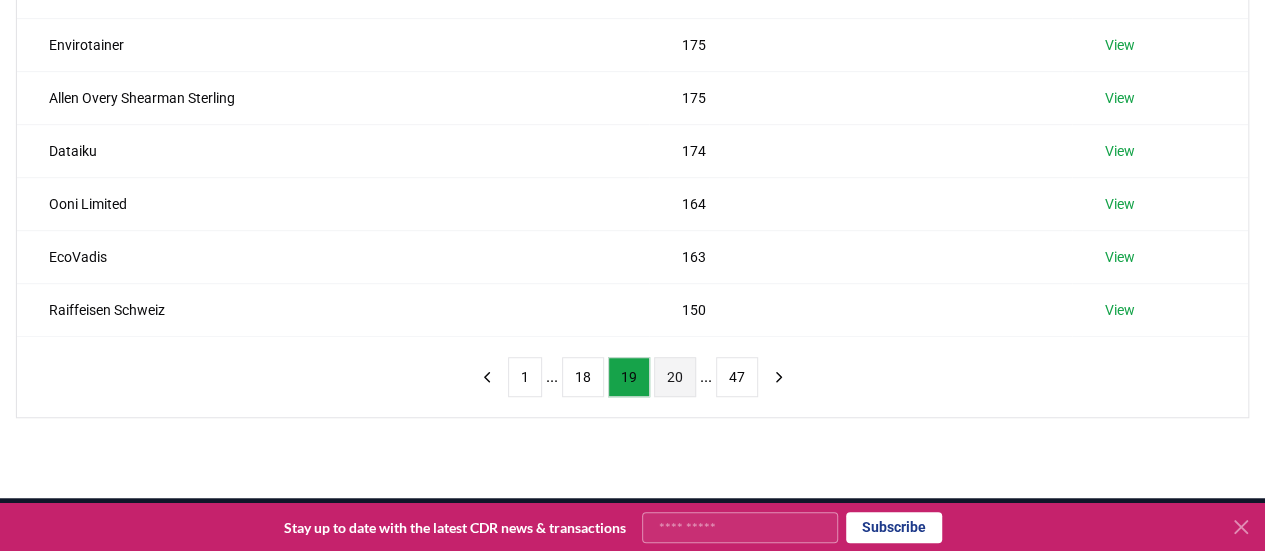 click on "20" at bounding box center (675, 377) 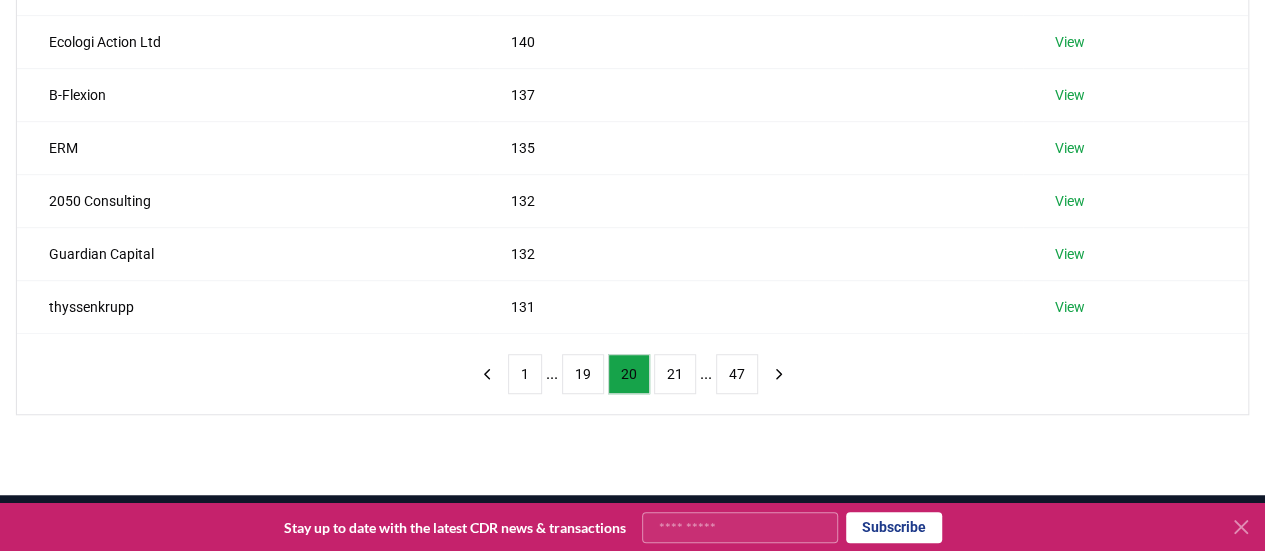 scroll, scrollTop: 529, scrollLeft: 0, axis: vertical 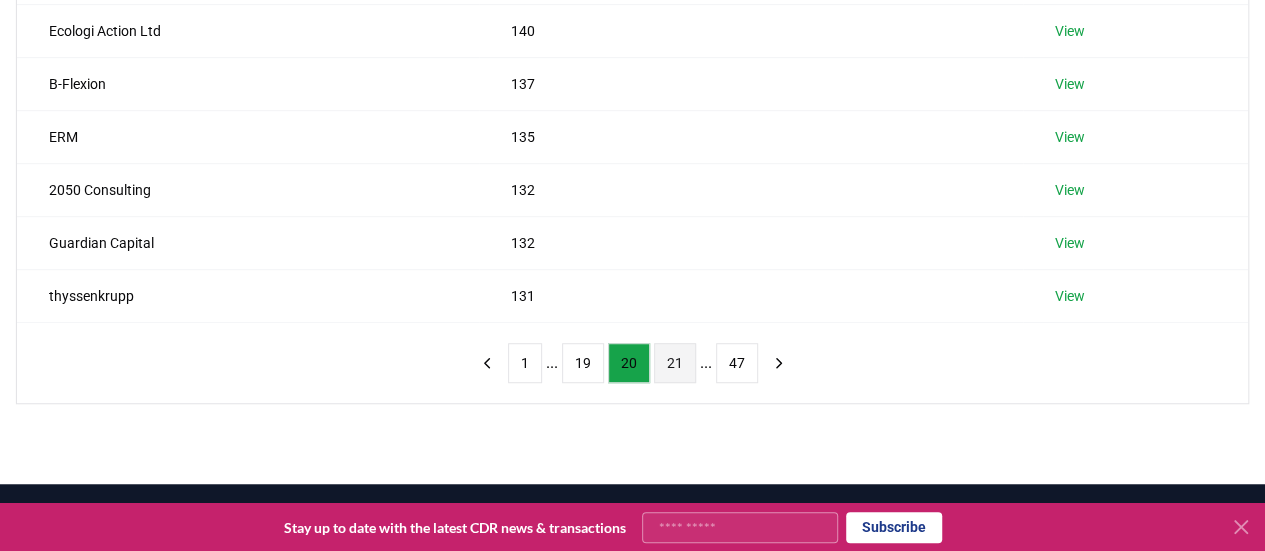 click on "21" at bounding box center [675, 363] 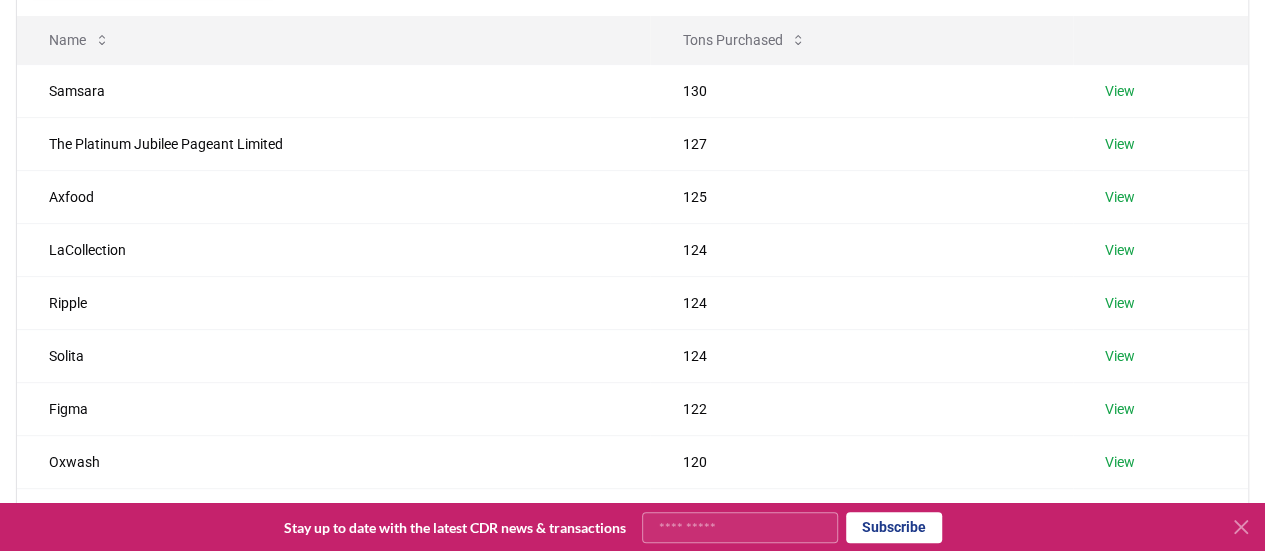 scroll, scrollTop: 506, scrollLeft: 0, axis: vertical 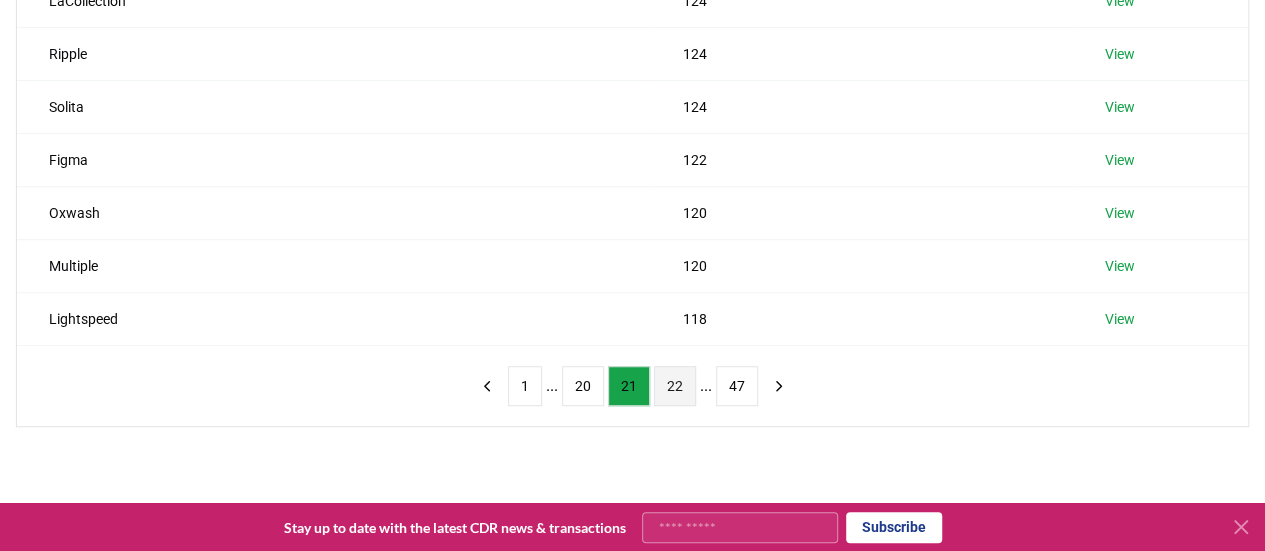 click on "22" at bounding box center [675, 386] 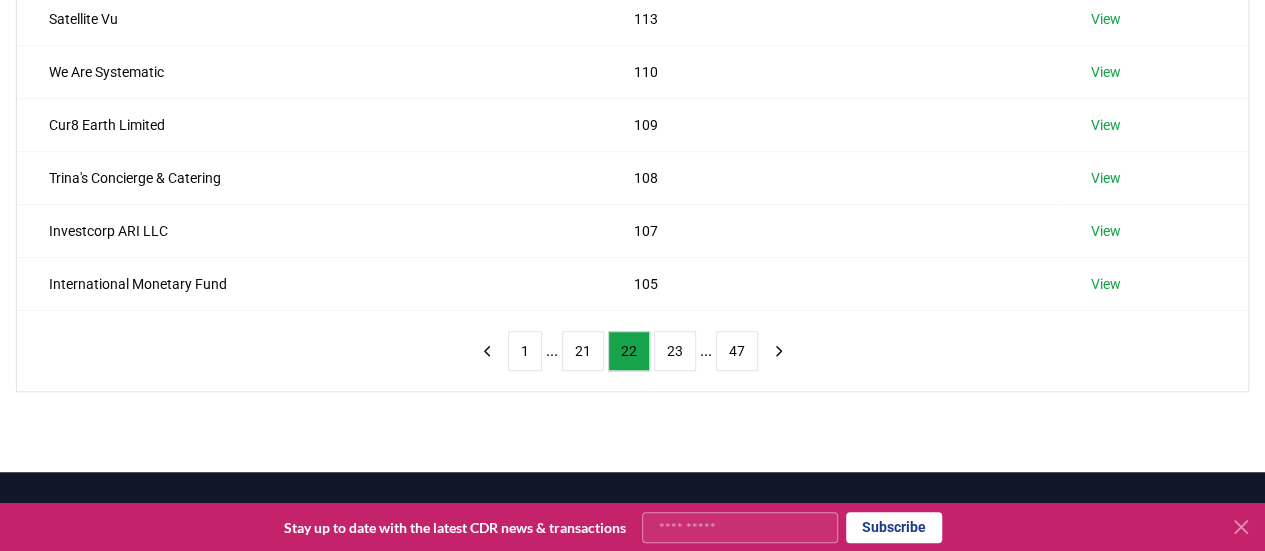 scroll, scrollTop: 543, scrollLeft: 0, axis: vertical 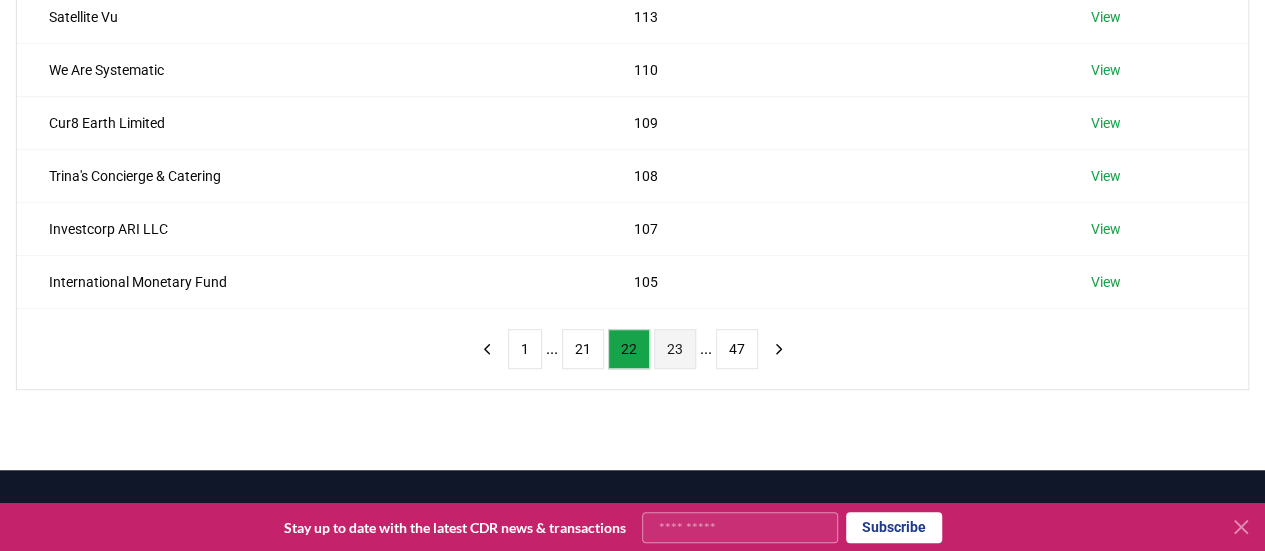 click on "23" at bounding box center [675, 349] 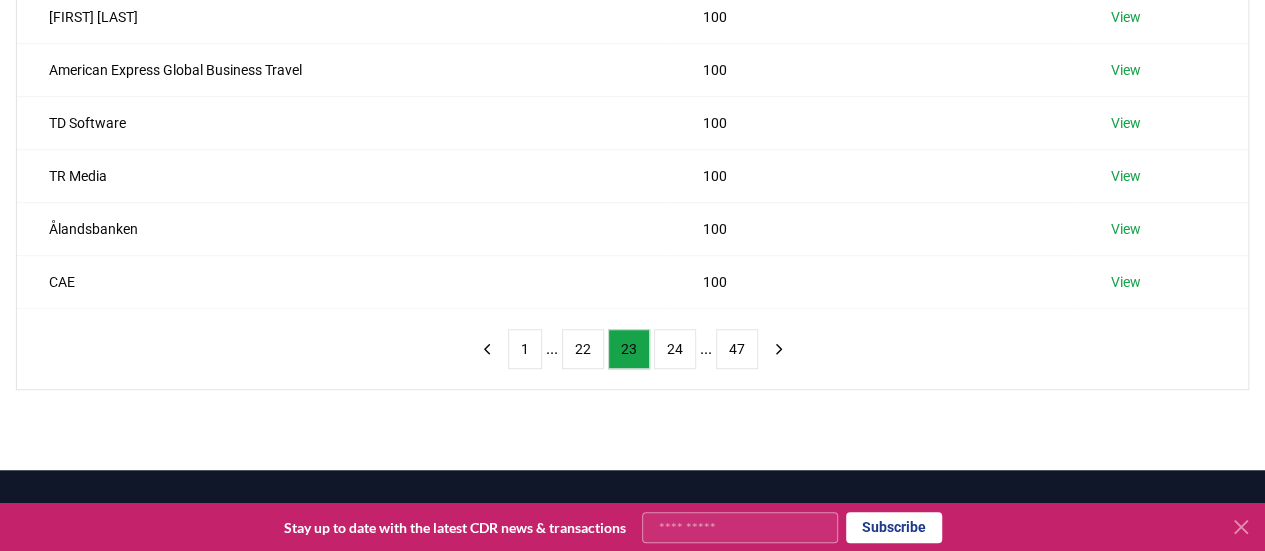 type 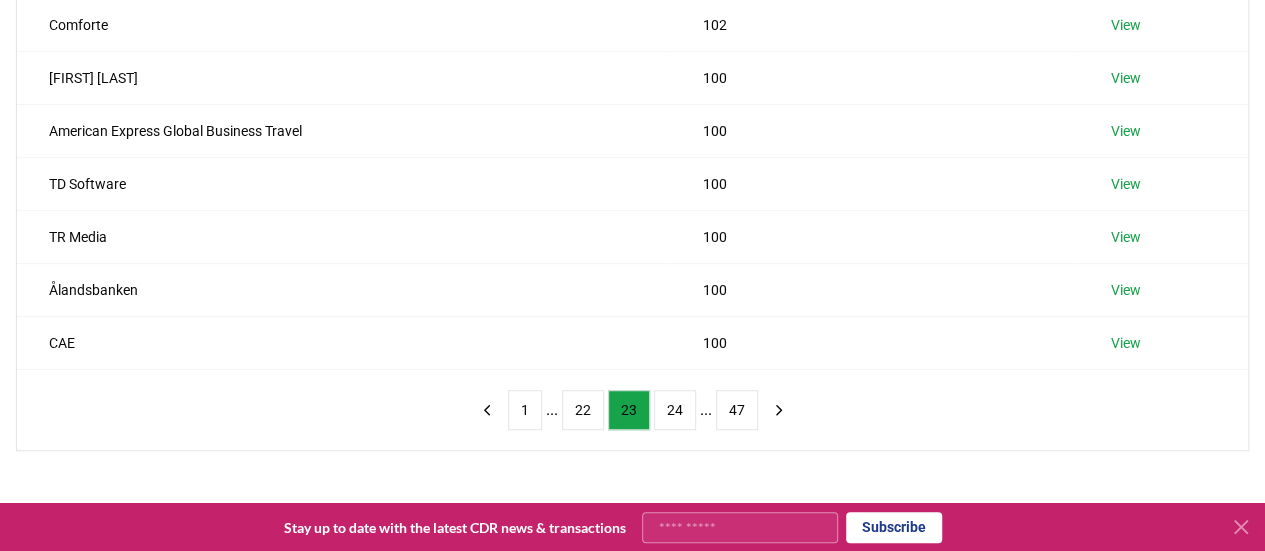 scroll, scrollTop: 503, scrollLeft: 0, axis: vertical 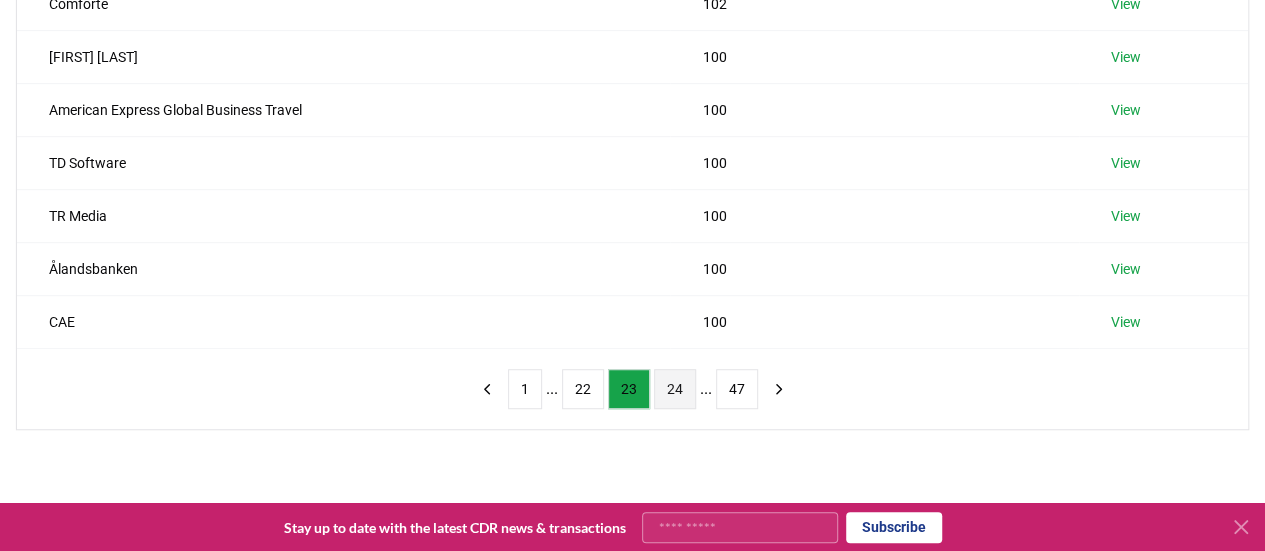 click on "24" at bounding box center [675, 389] 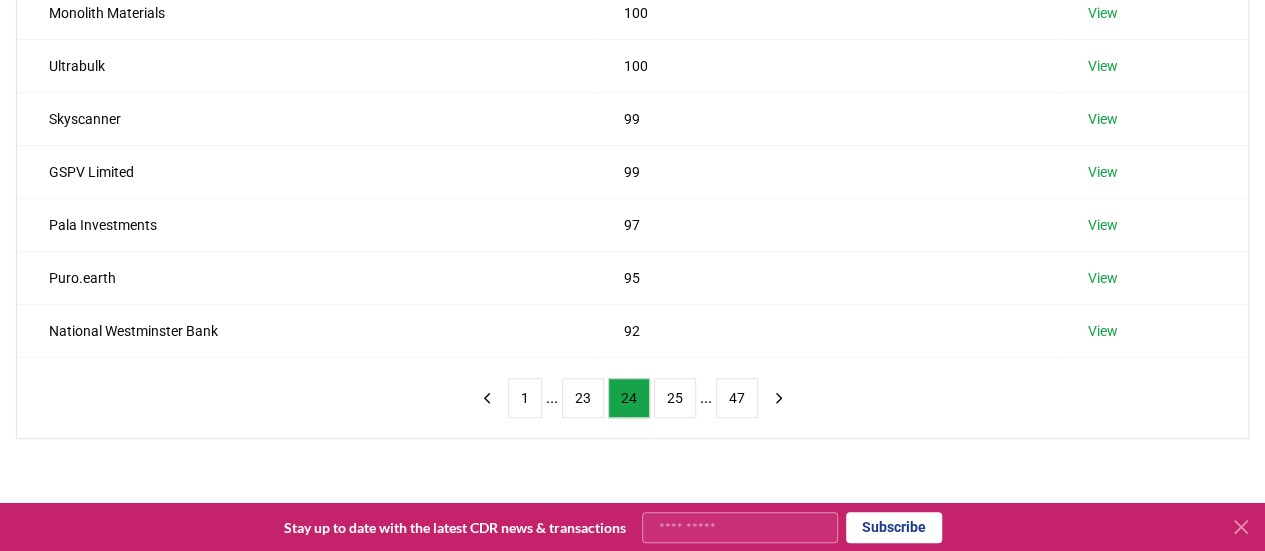 scroll, scrollTop: 502, scrollLeft: 0, axis: vertical 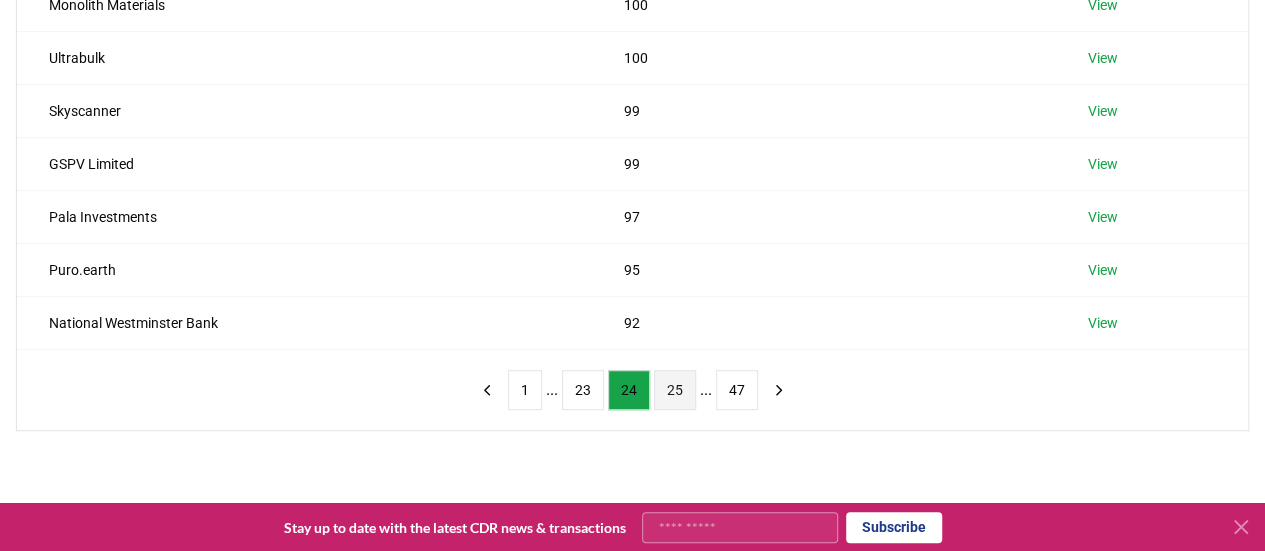 click on "25" at bounding box center [675, 390] 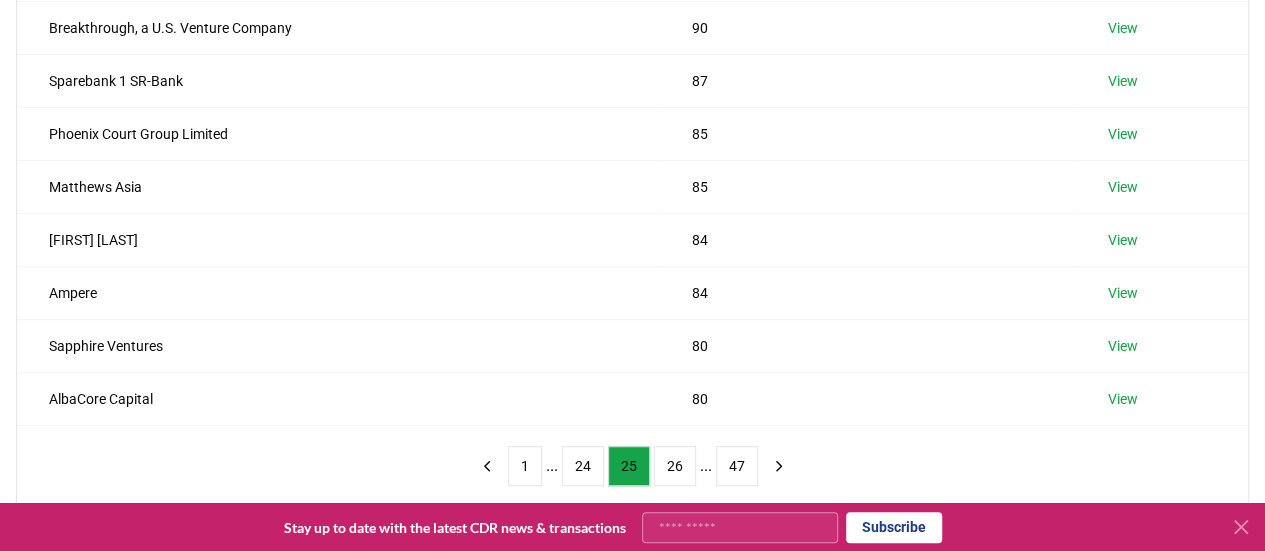 scroll, scrollTop: 476, scrollLeft: 0, axis: vertical 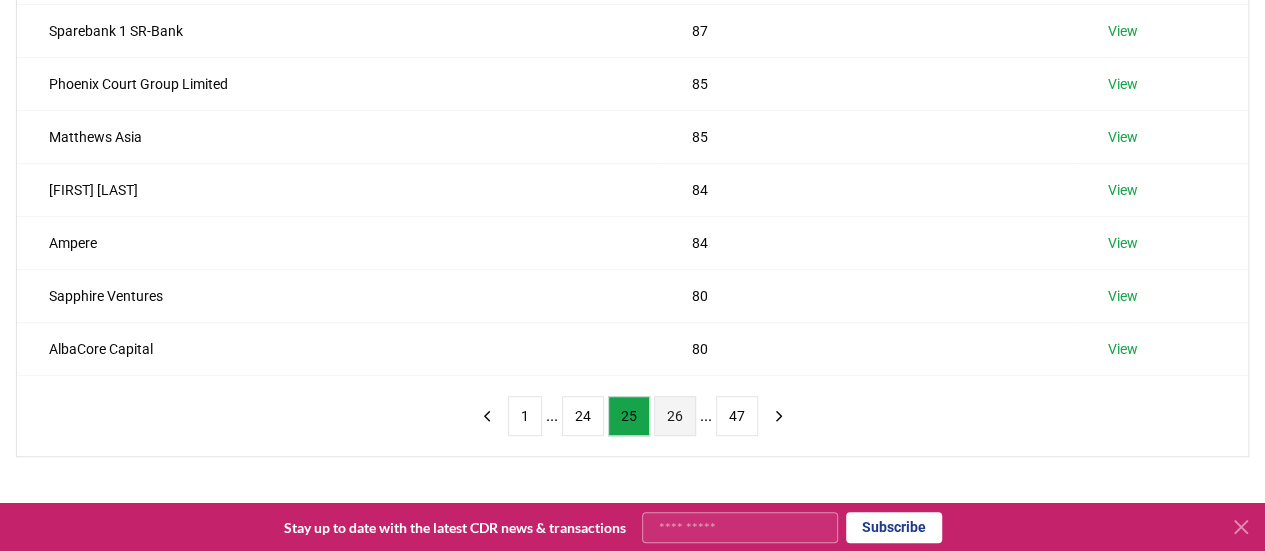click on "26" at bounding box center (675, 416) 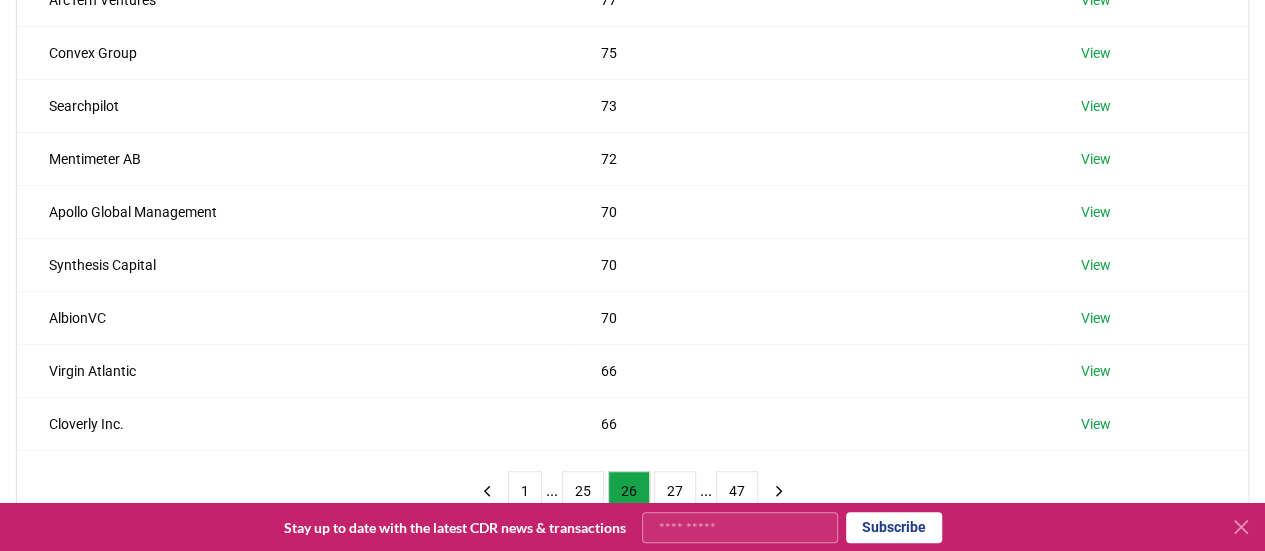 scroll, scrollTop: 509, scrollLeft: 0, axis: vertical 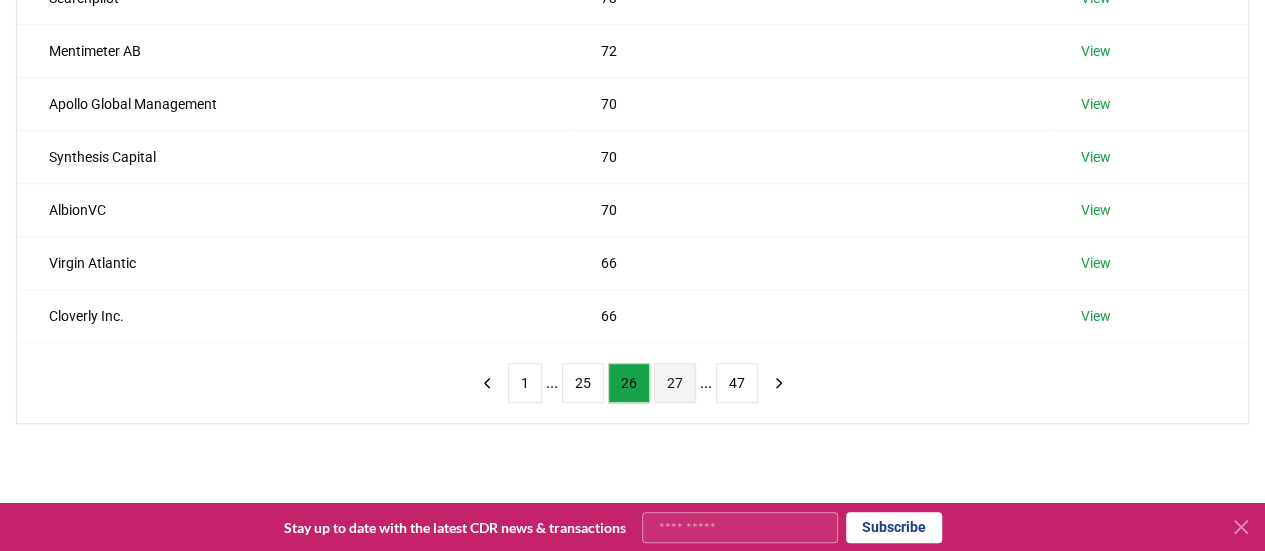 click on "27" at bounding box center (675, 383) 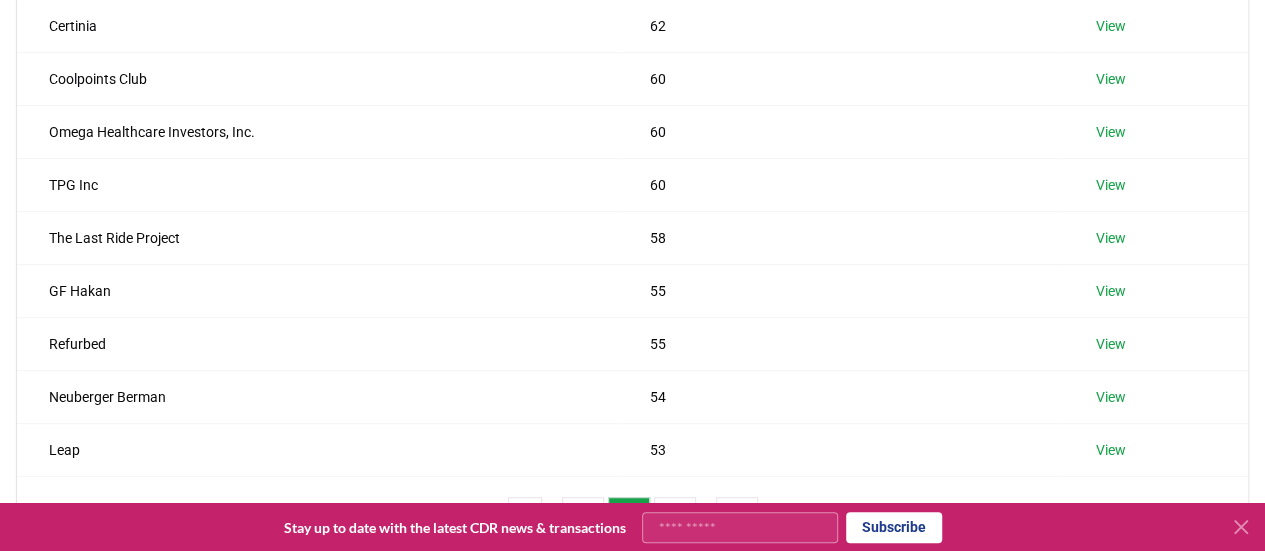scroll, scrollTop: 451, scrollLeft: 0, axis: vertical 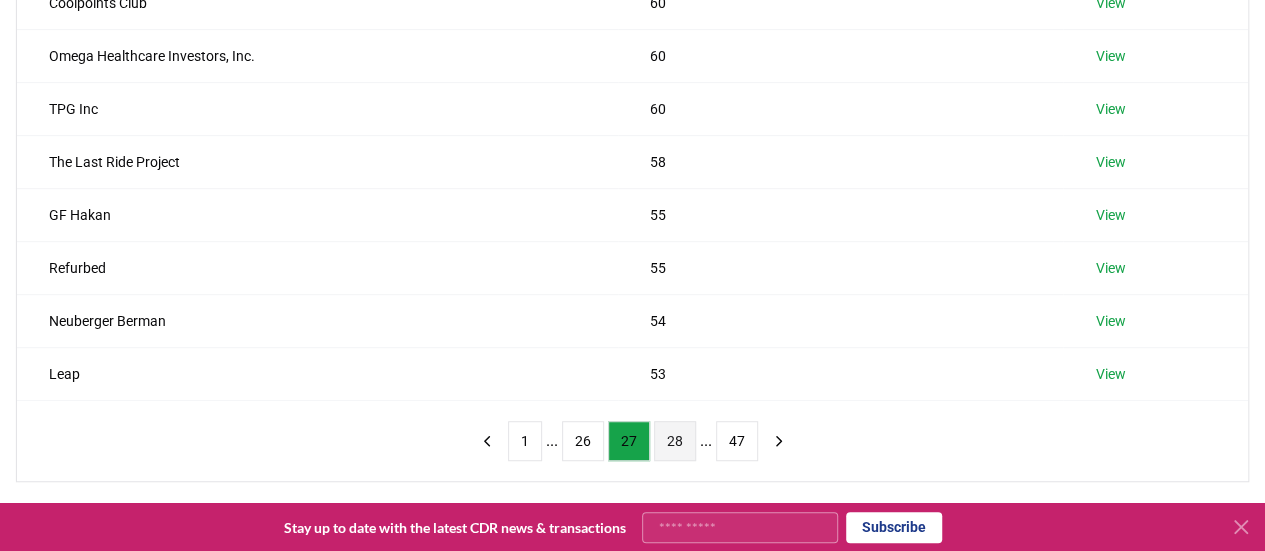 click on "28" at bounding box center (675, 441) 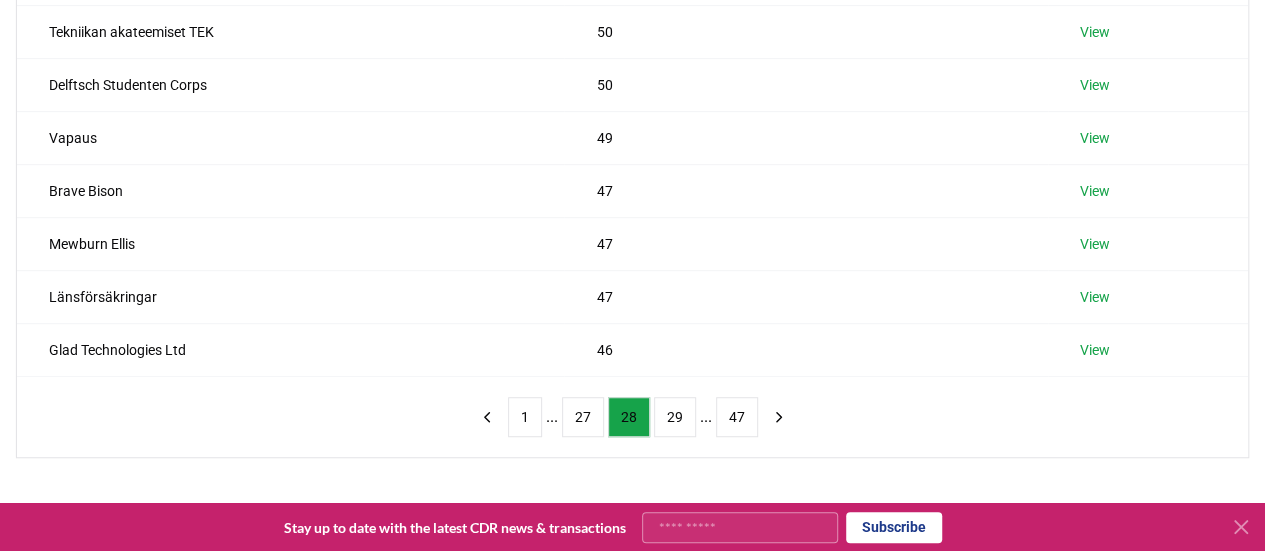 scroll, scrollTop: 502, scrollLeft: 0, axis: vertical 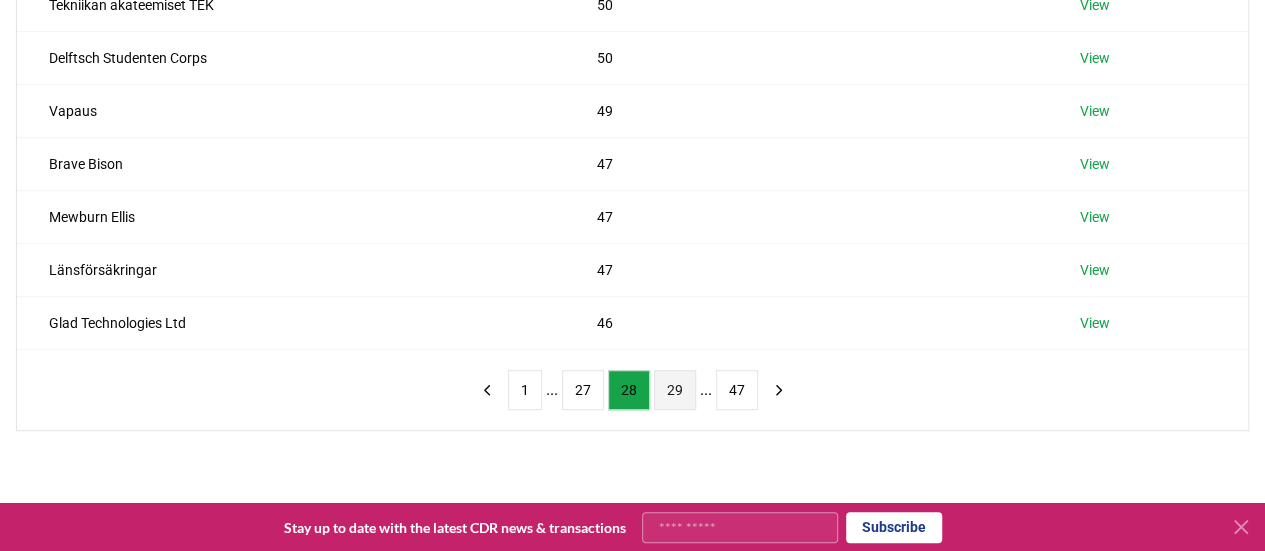 click on "29" at bounding box center (675, 390) 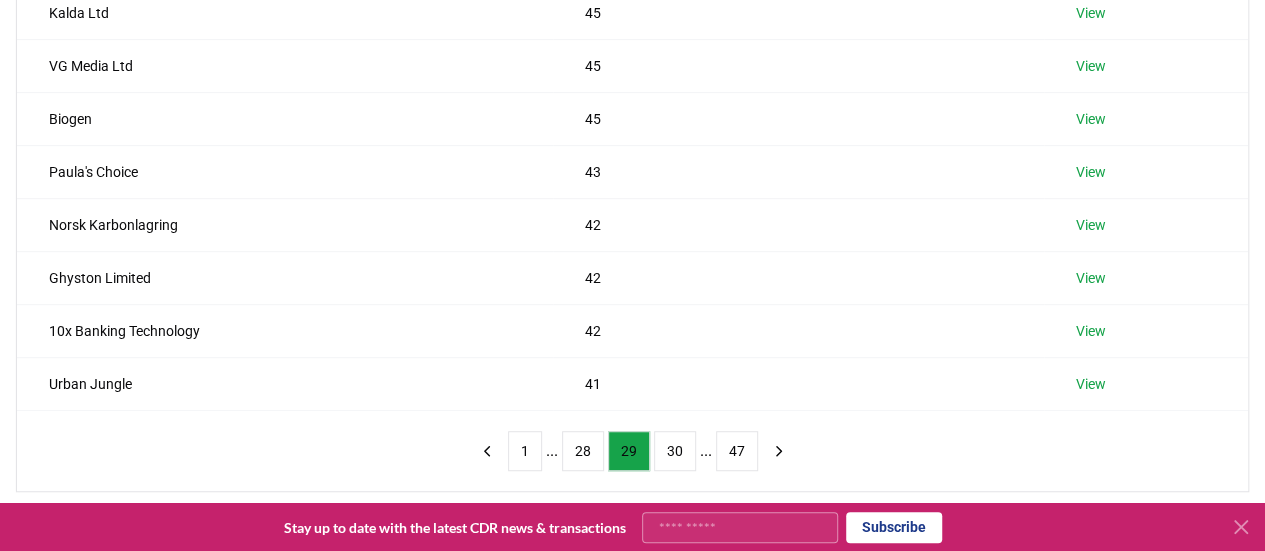 scroll, scrollTop: 471, scrollLeft: 0, axis: vertical 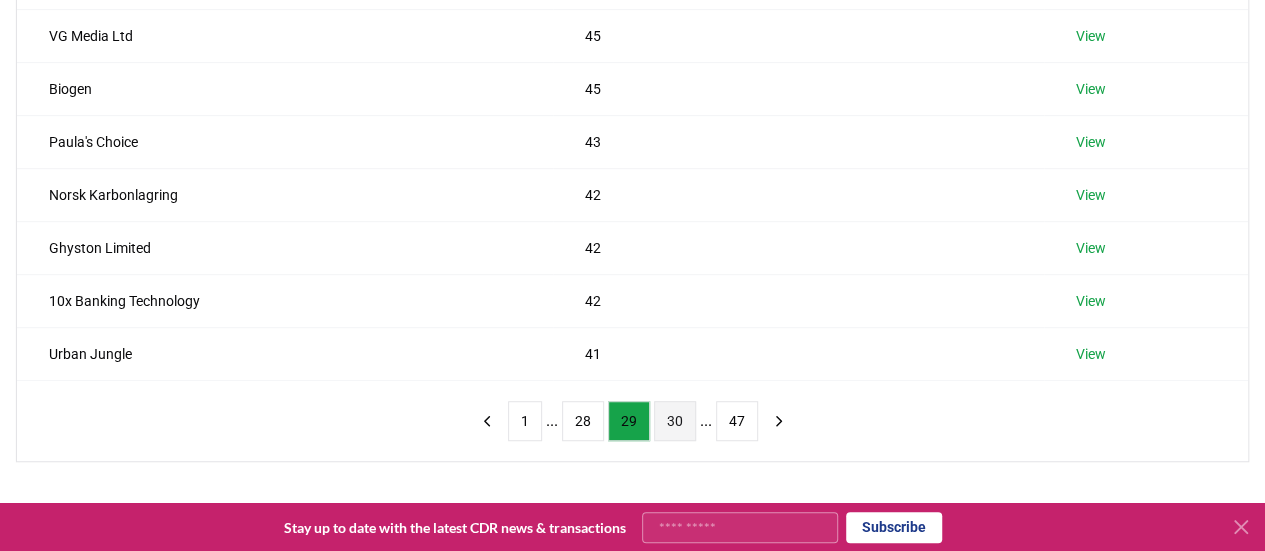 click on "30" at bounding box center [675, 421] 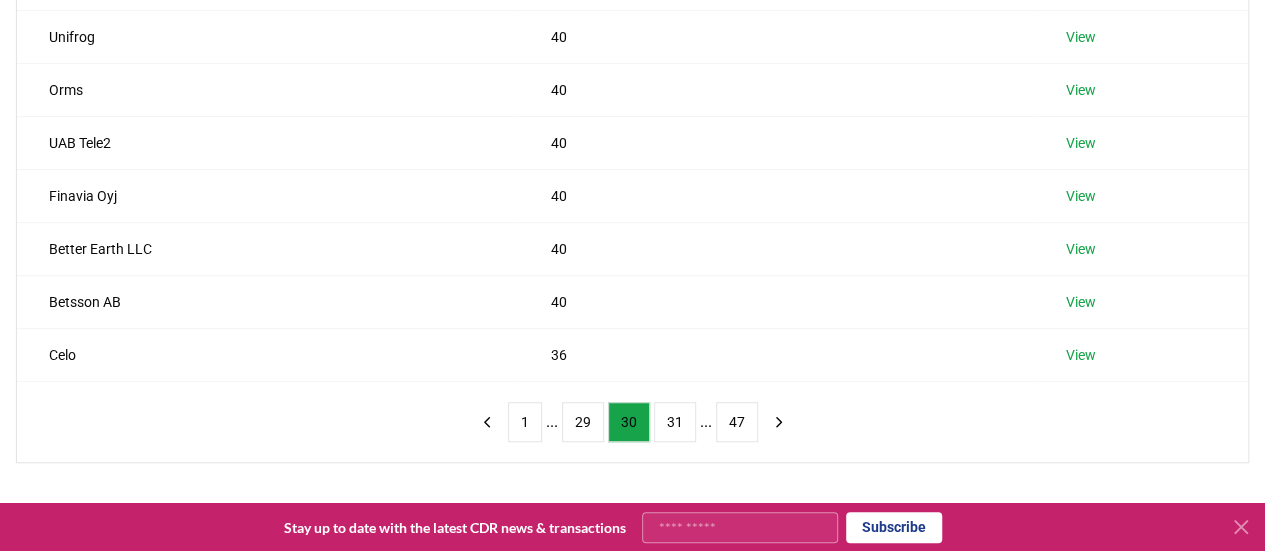 scroll, scrollTop: 475, scrollLeft: 0, axis: vertical 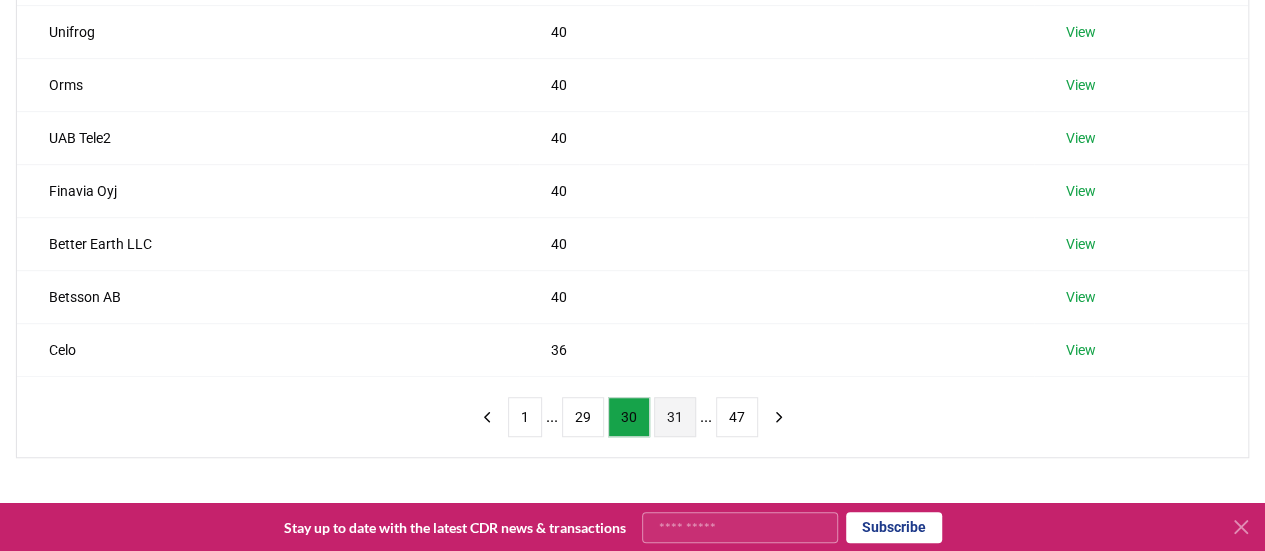 click on "31" at bounding box center (675, 417) 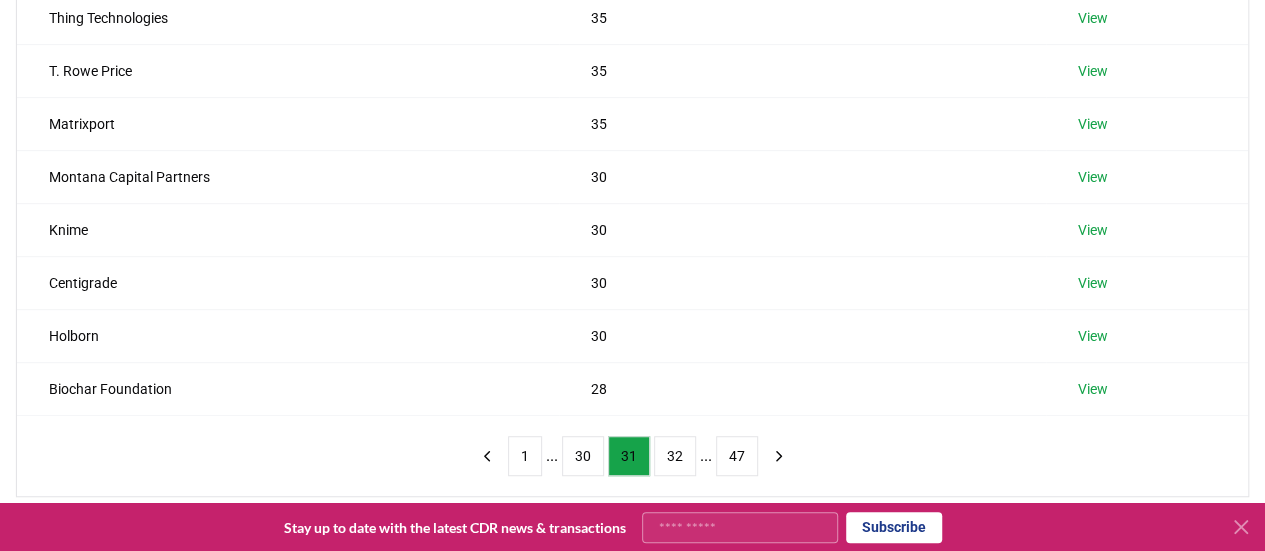 scroll, scrollTop: 437, scrollLeft: 0, axis: vertical 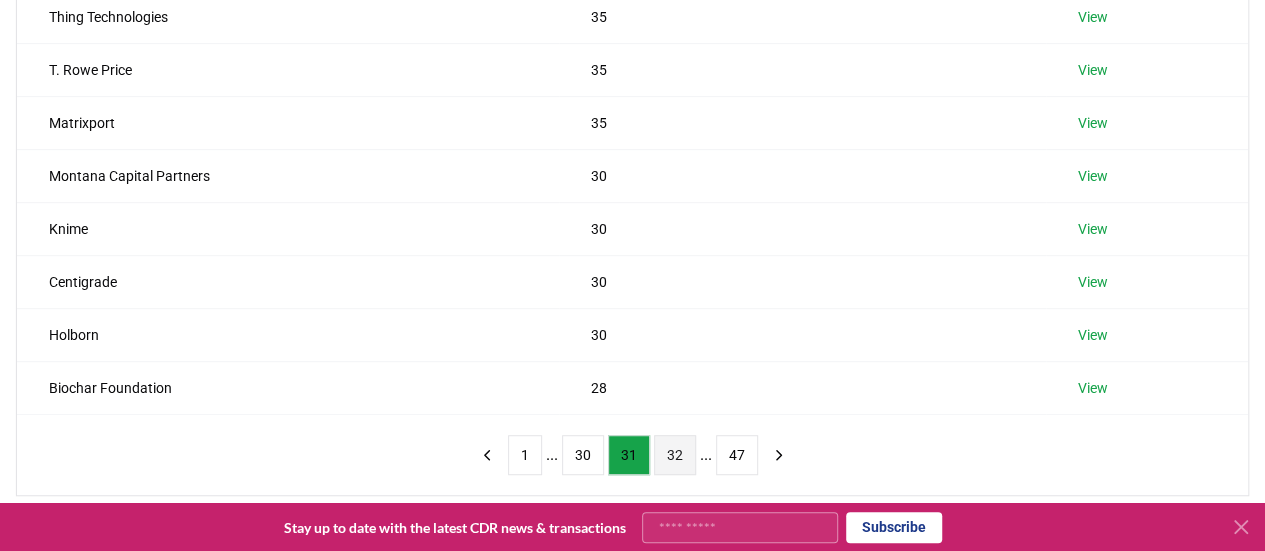 click on "32" at bounding box center (675, 455) 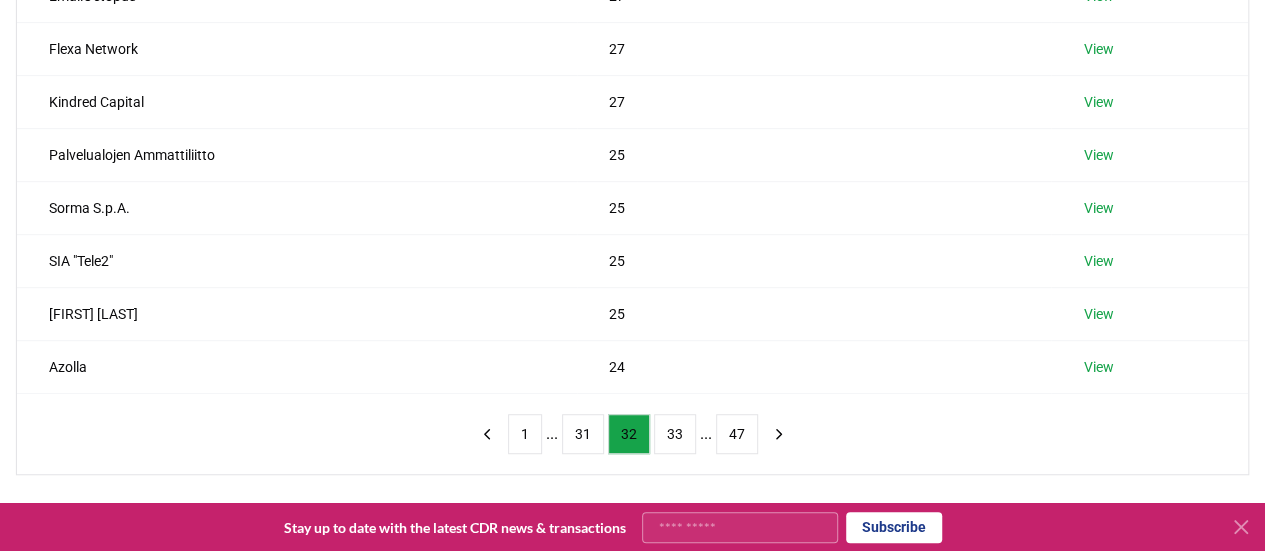 scroll, scrollTop: 470, scrollLeft: 0, axis: vertical 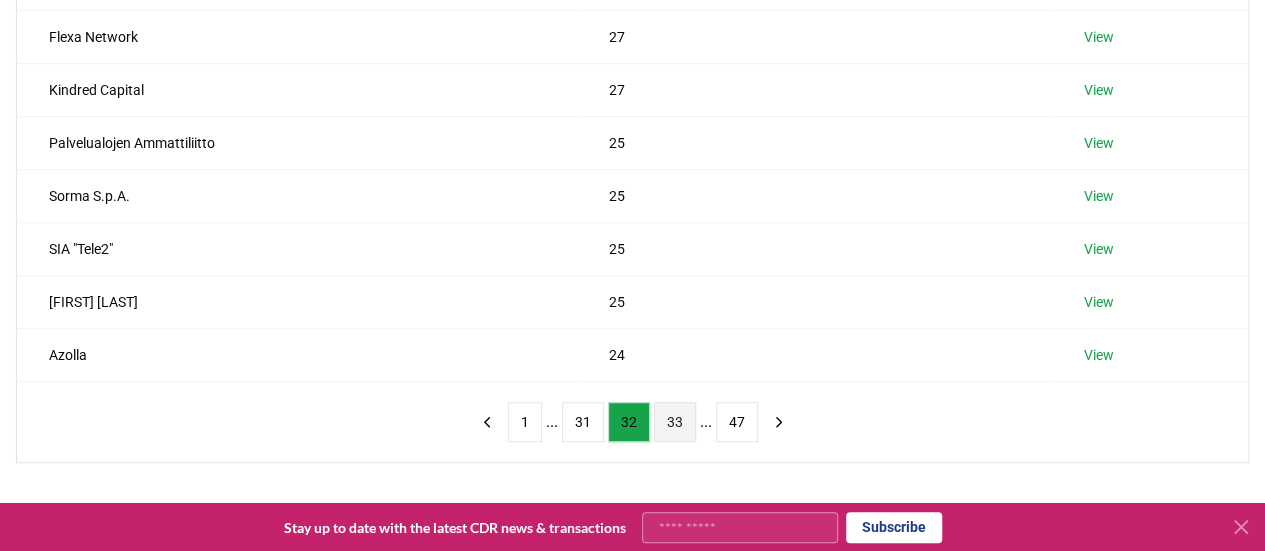 click on "33" at bounding box center (675, 422) 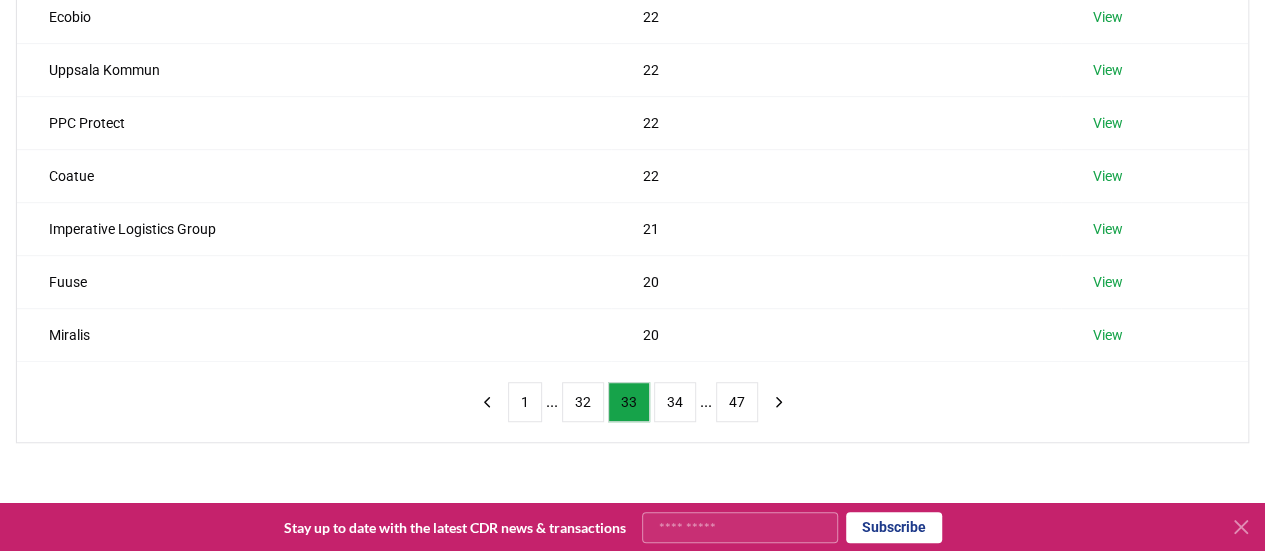 scroll, scrollTop: 503, scrollLeft: 0, axis: vertical 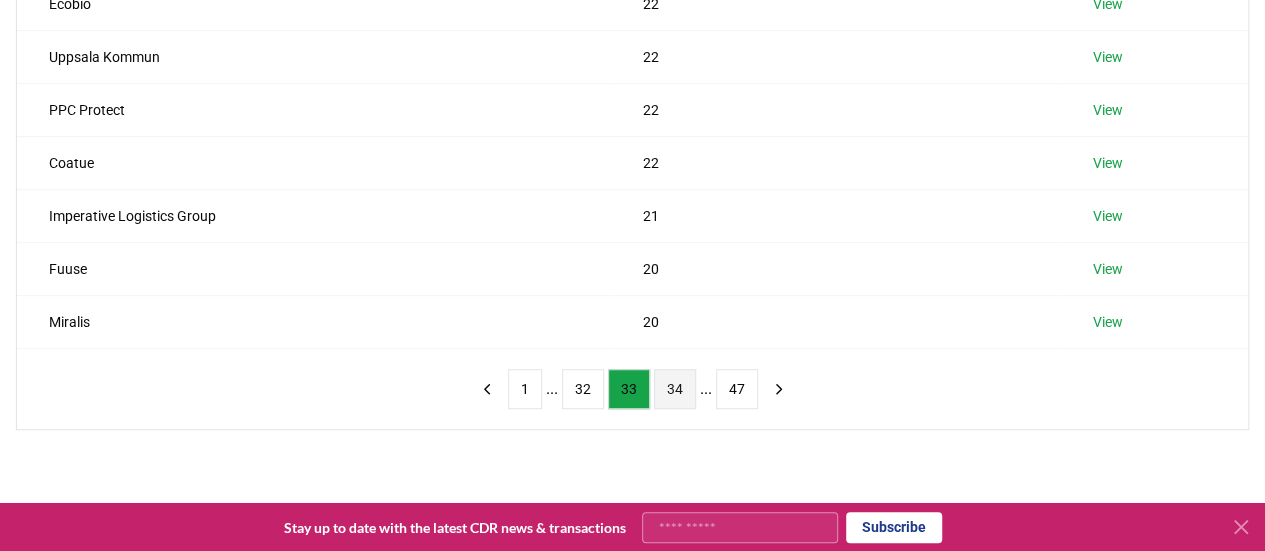 click on "34" at bounding box center [675, 389] 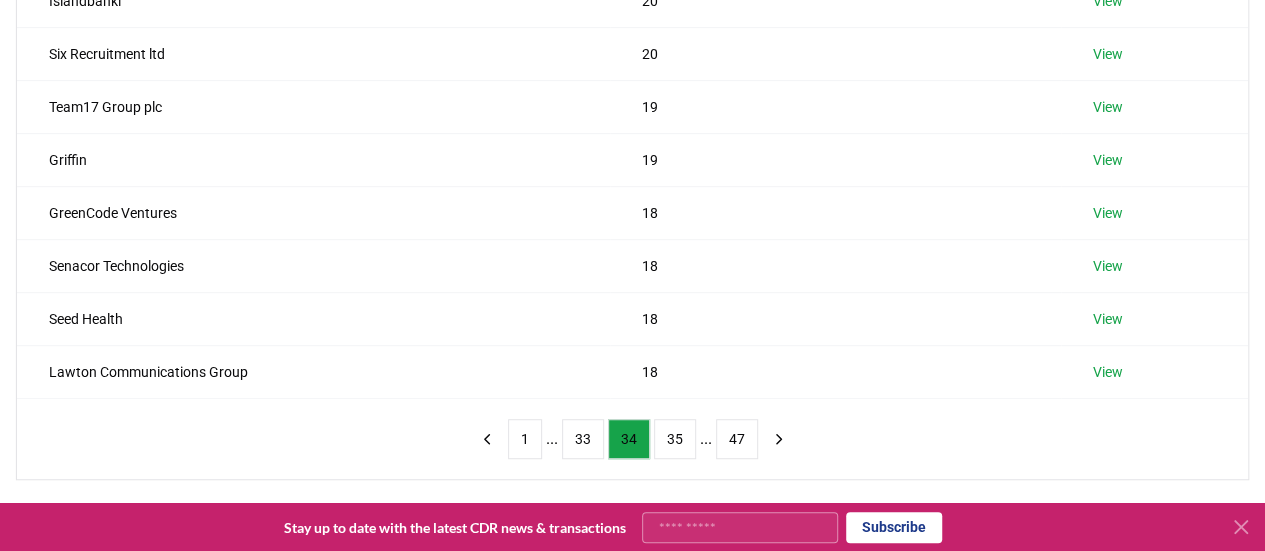 scroll, scrollTop: 457, scrollLeft: 0, axis: vertical 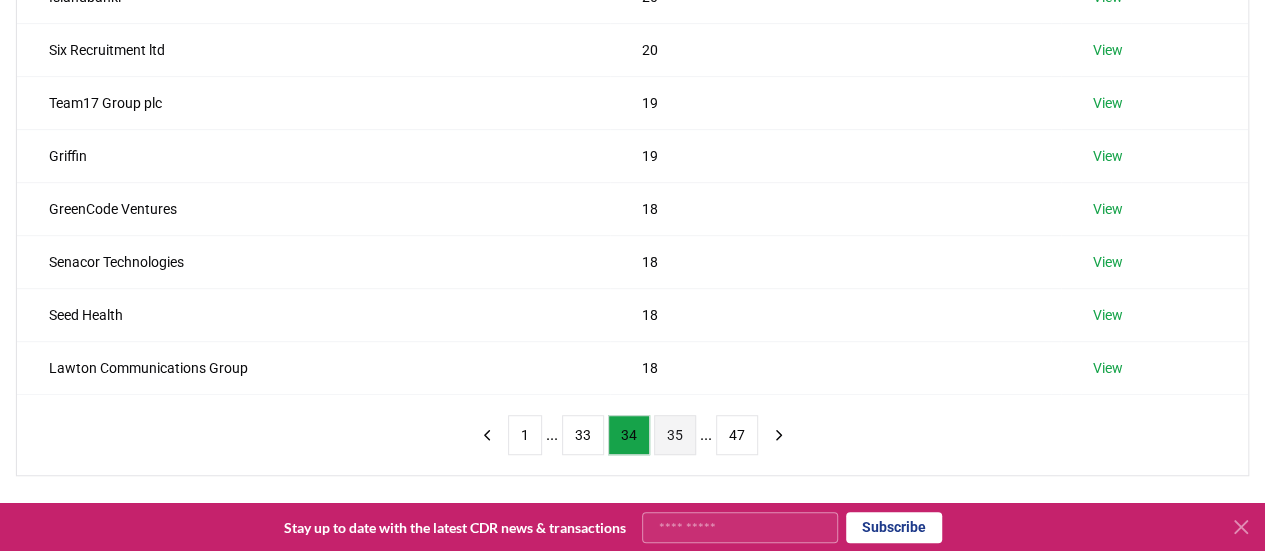click on "35" at bounding box center (675, 435) 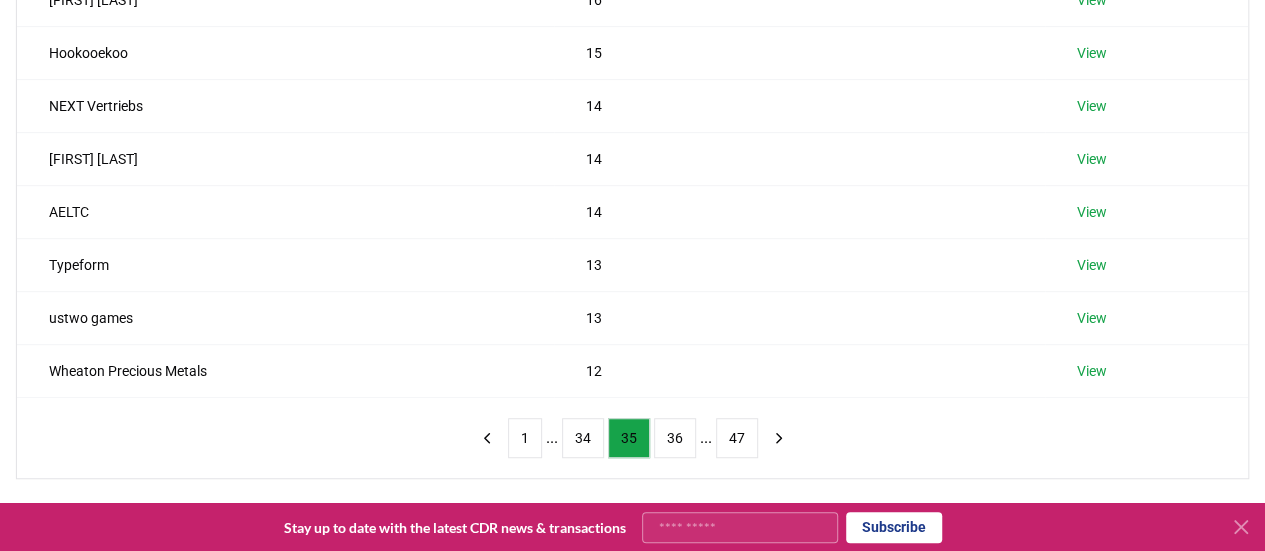 scroll, scrollTop: 466, scrollLeft: 0, axis: vertical 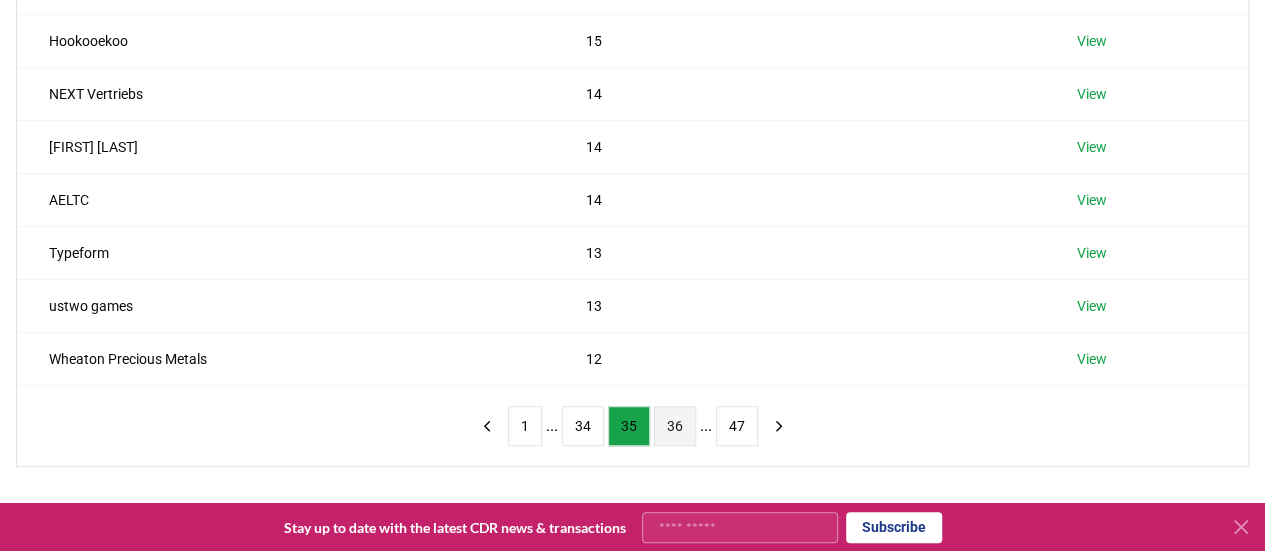 click on "36" at bounding box center (675, 426) 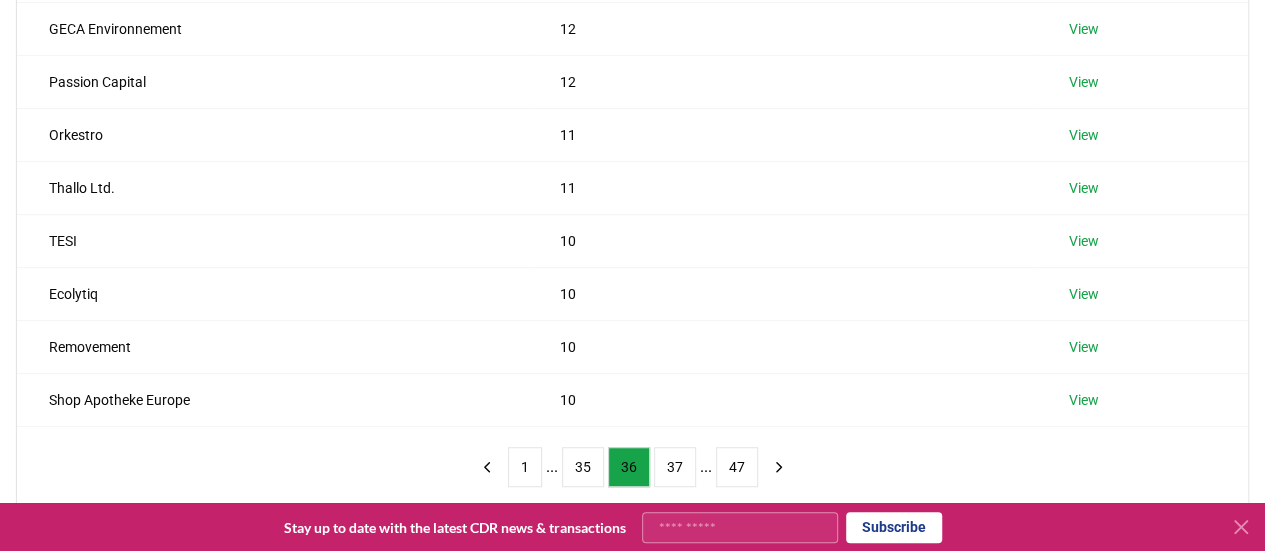 scroll, scrollTop: 458, scrollLeft: 0, axis: vertical 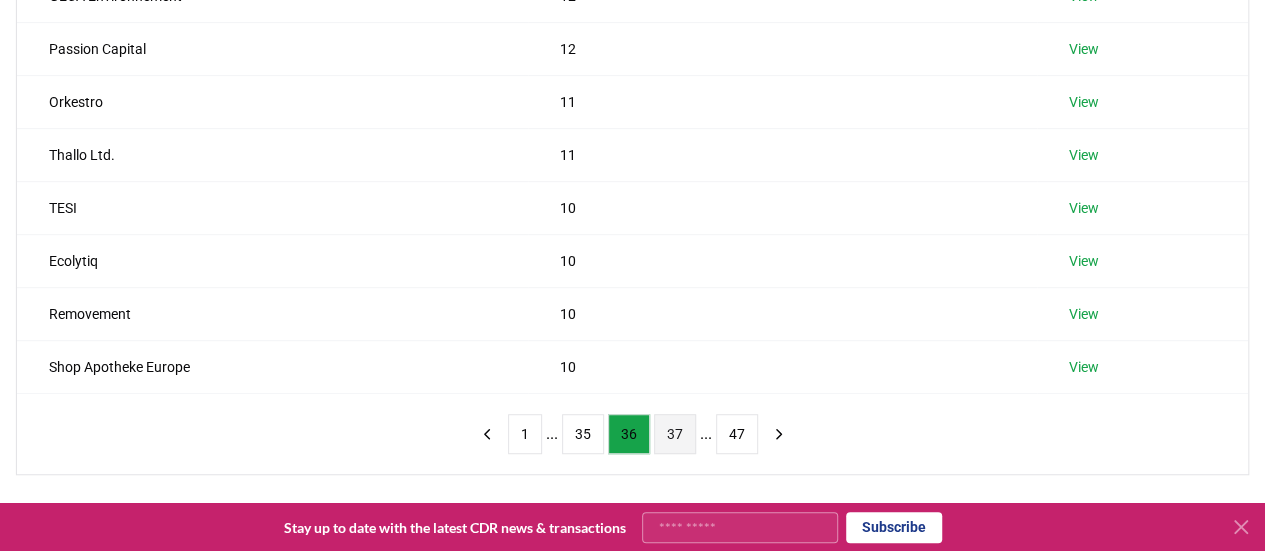 click on "37" at bounding box center (675, 434) 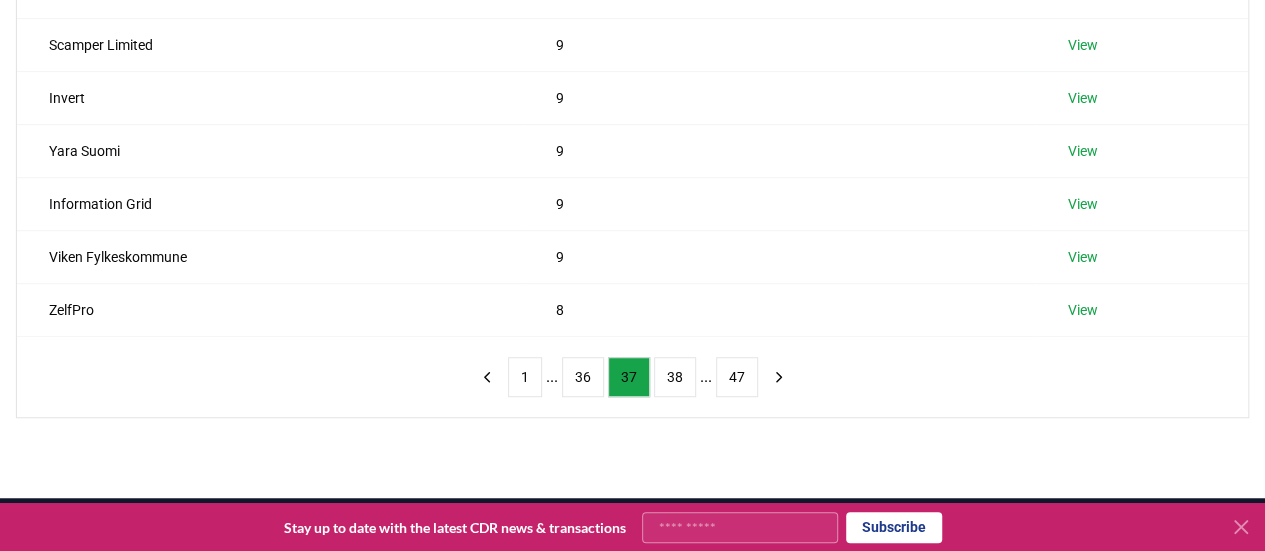 scroll, scrollTop: 513, scrollLeft: 0, axis: vertical 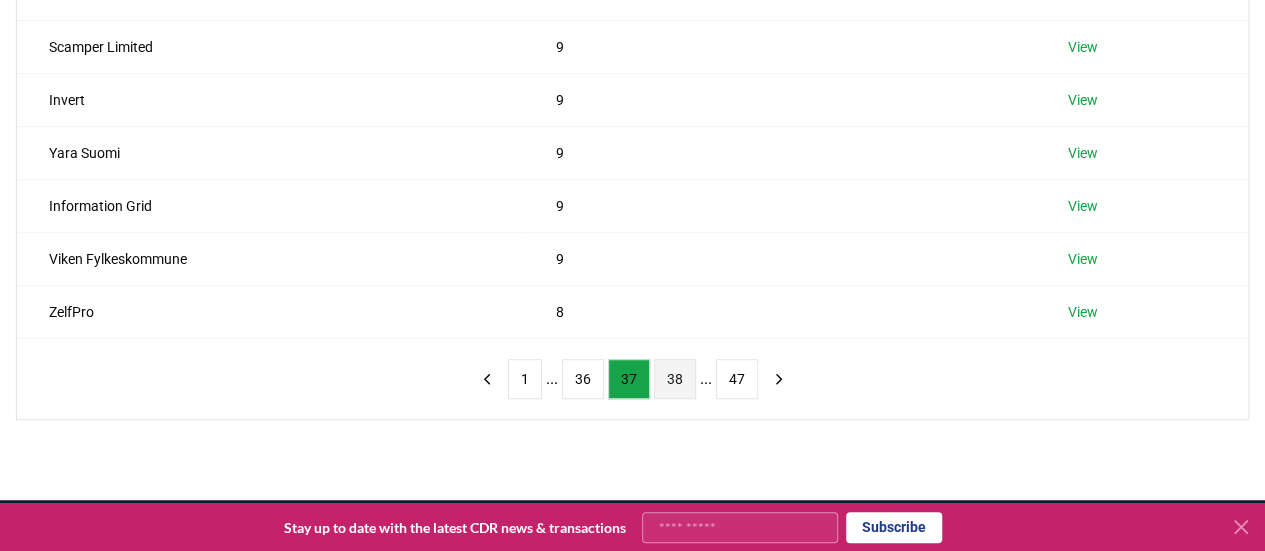 click on "38" at bounding box center [675, 379] 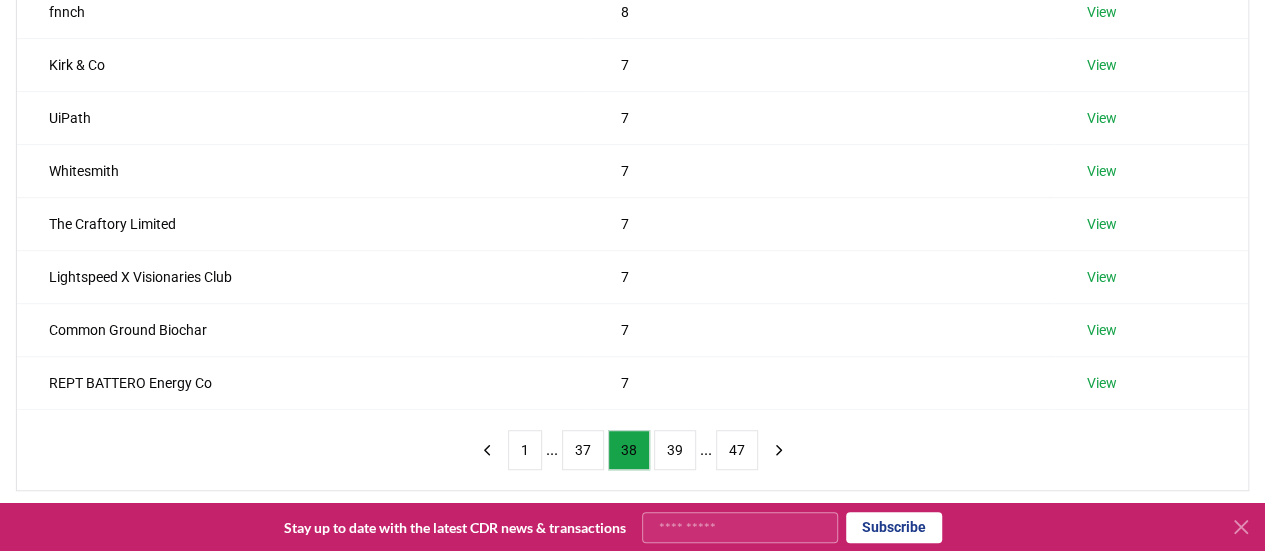 scroll, scrollTop: 514, scrollLeft: 0, axis: vertical 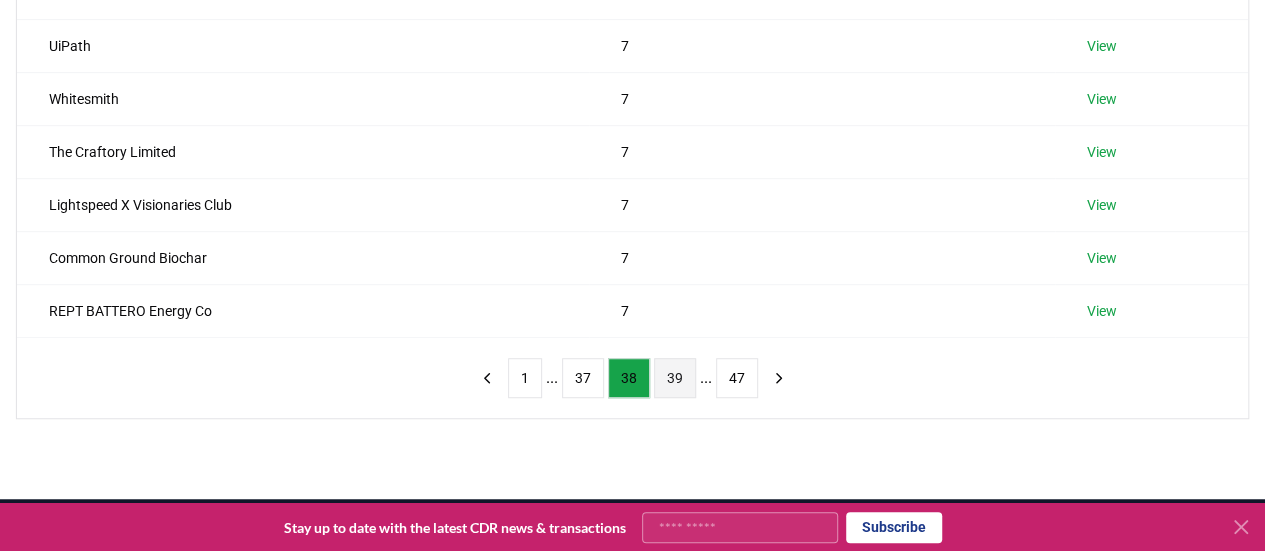 click on "39" at bounding box center (675, 378) 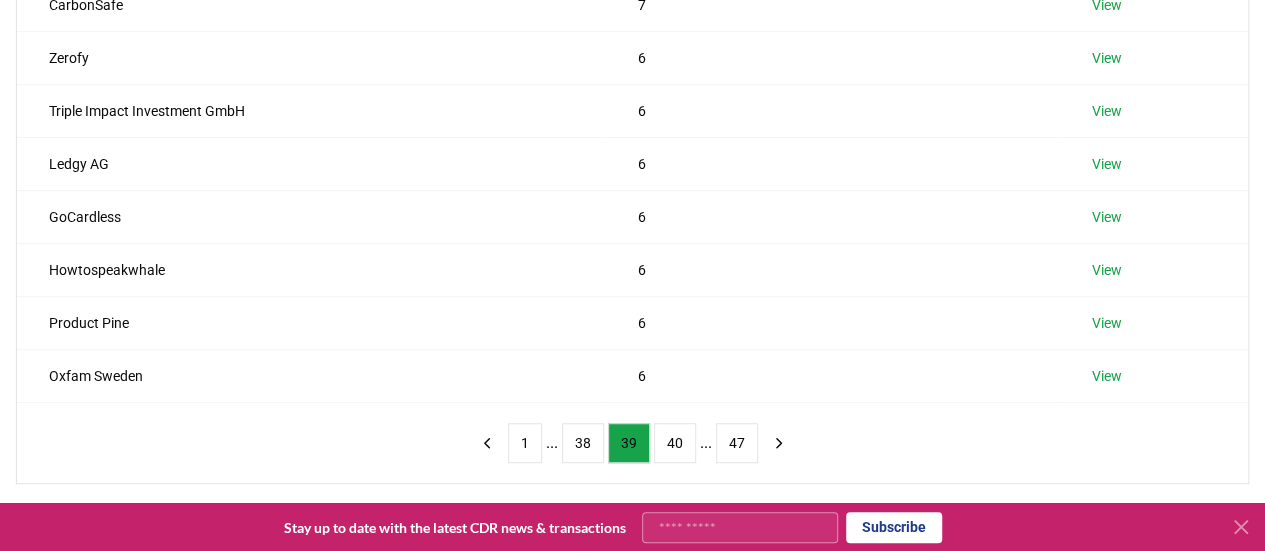 scroll, scrollTop: 505, scrollLeft: 0, axis: vertical 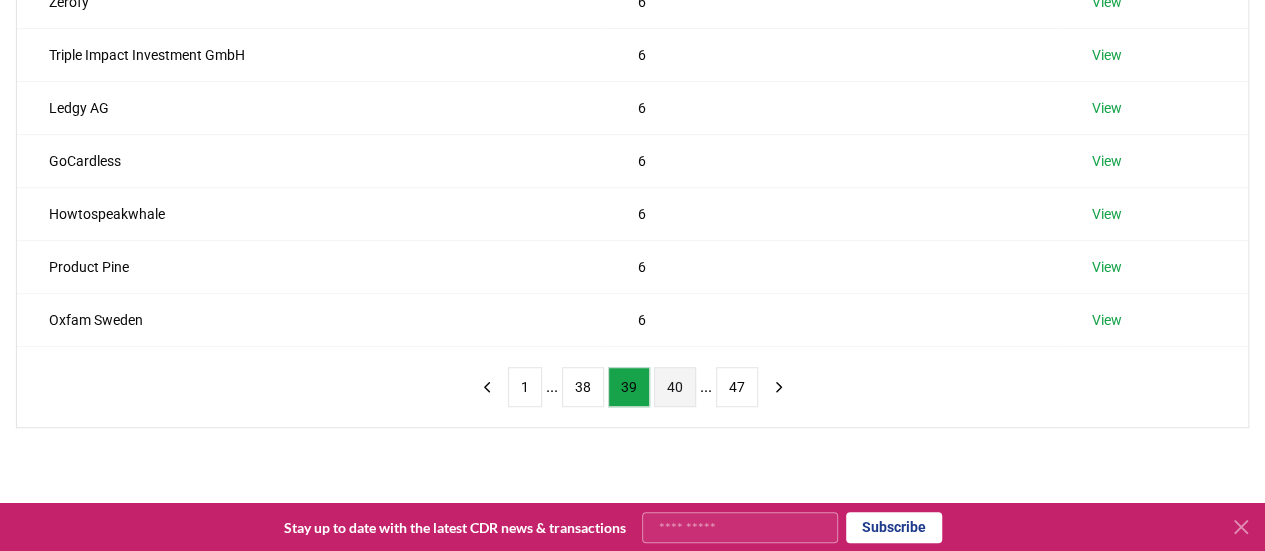 click on "40" at bounding box center (675, 387) 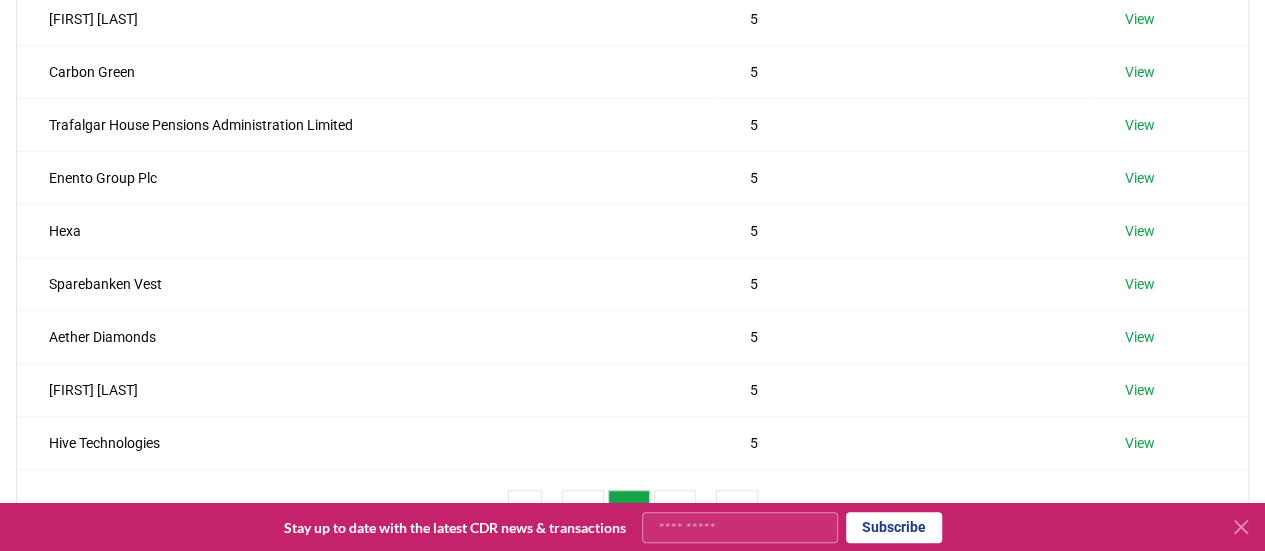 scroll, scrollTop: 416, scrollLeft: 0, axis: vertical 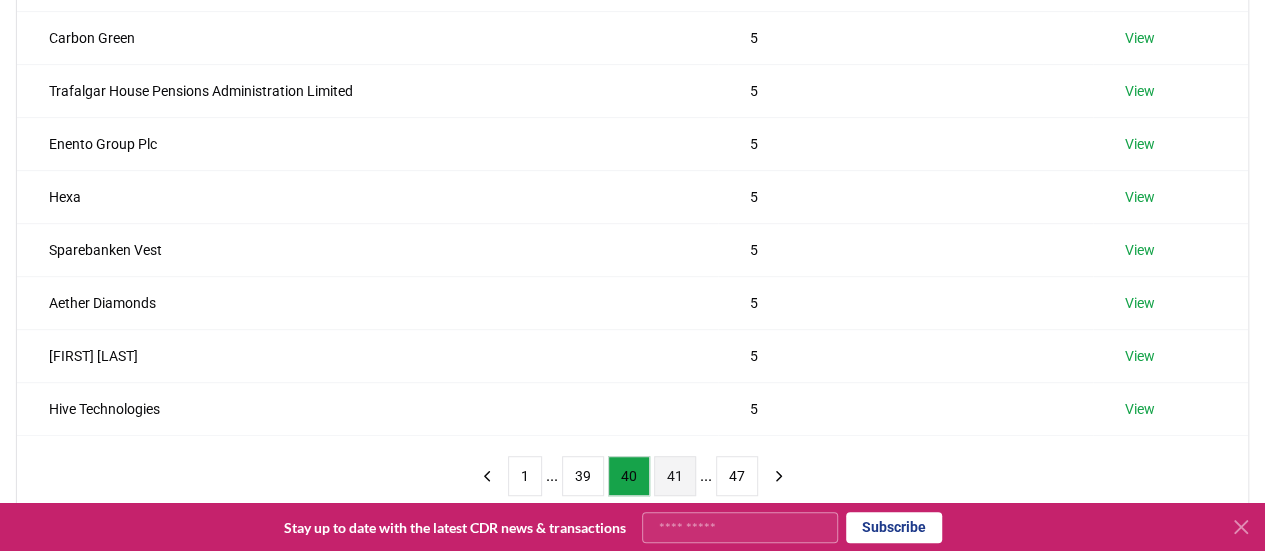 click on "41" at bounding box center (675, 476) 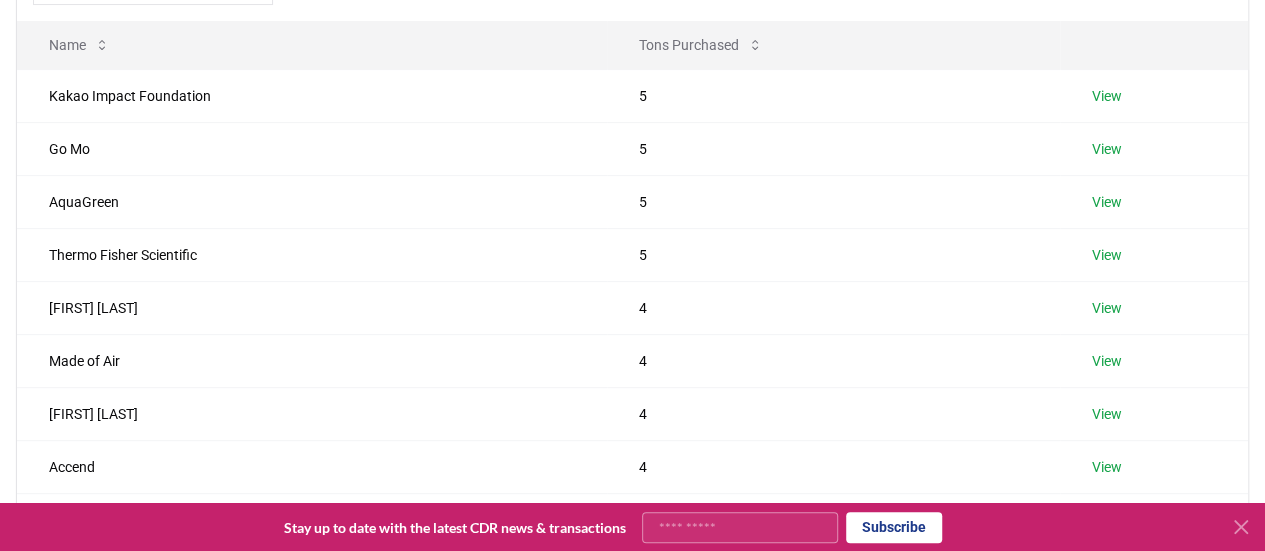 scroll, scrollTop: 406, scrollLeft: 0, axis: vertical 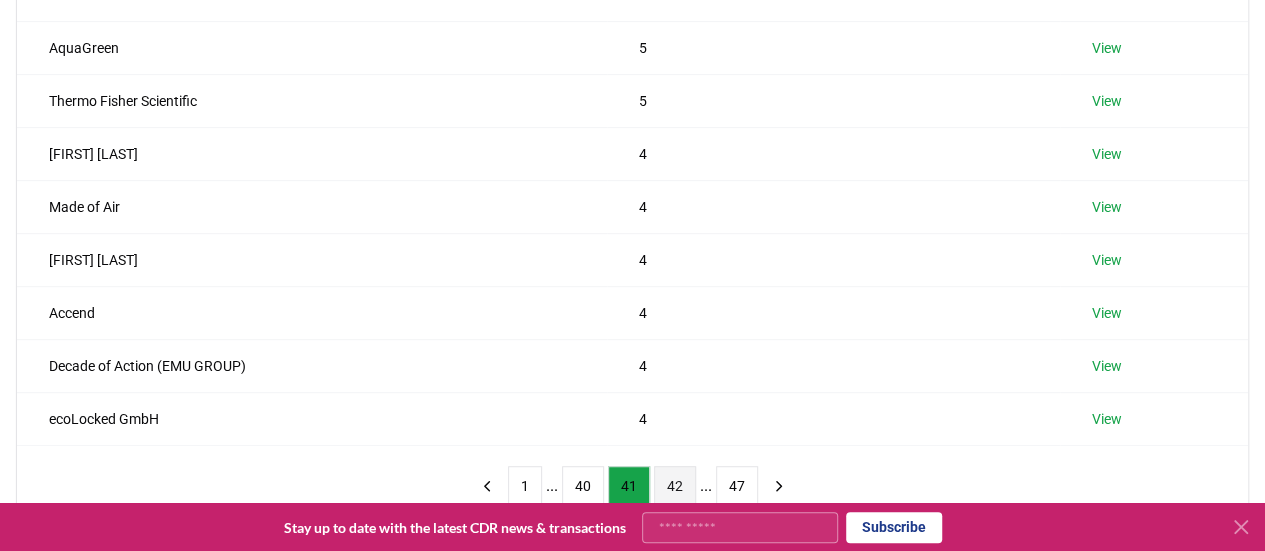 click on "42" at bounding box center (675, 486) 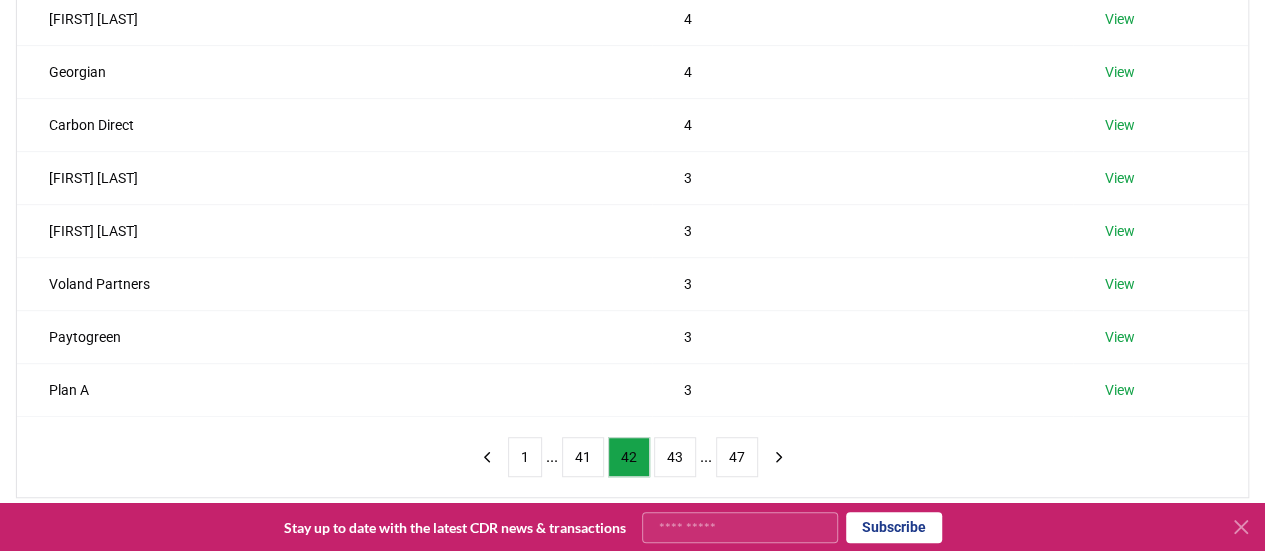 scroll, scrollTop: 436, scrollLeft: 0, axis: vertical 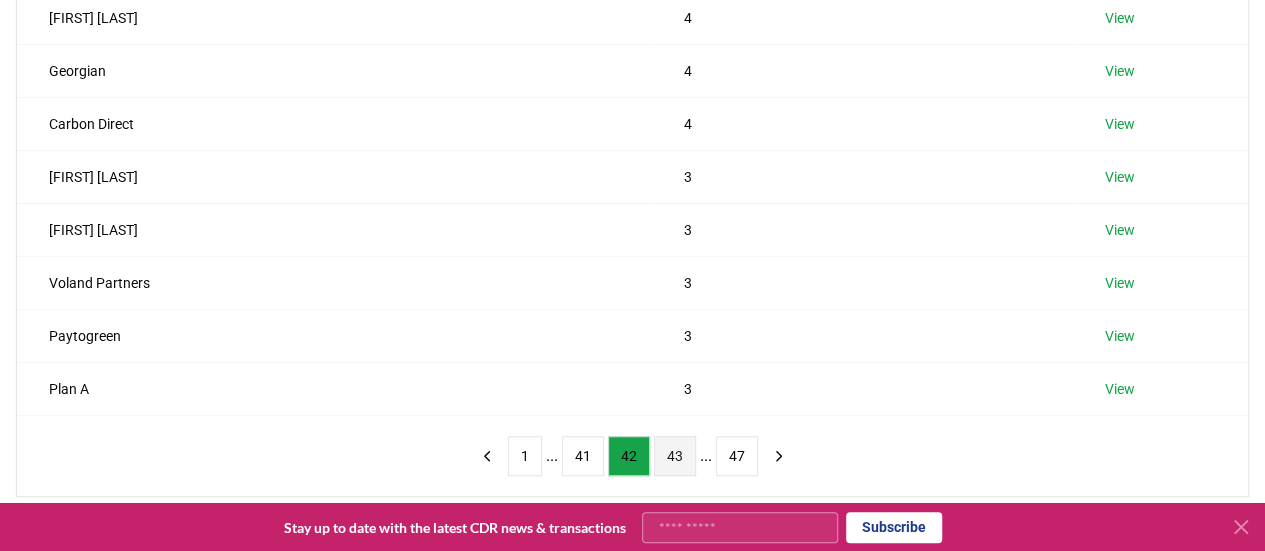 click on "43" at bounding box center (675, 456) 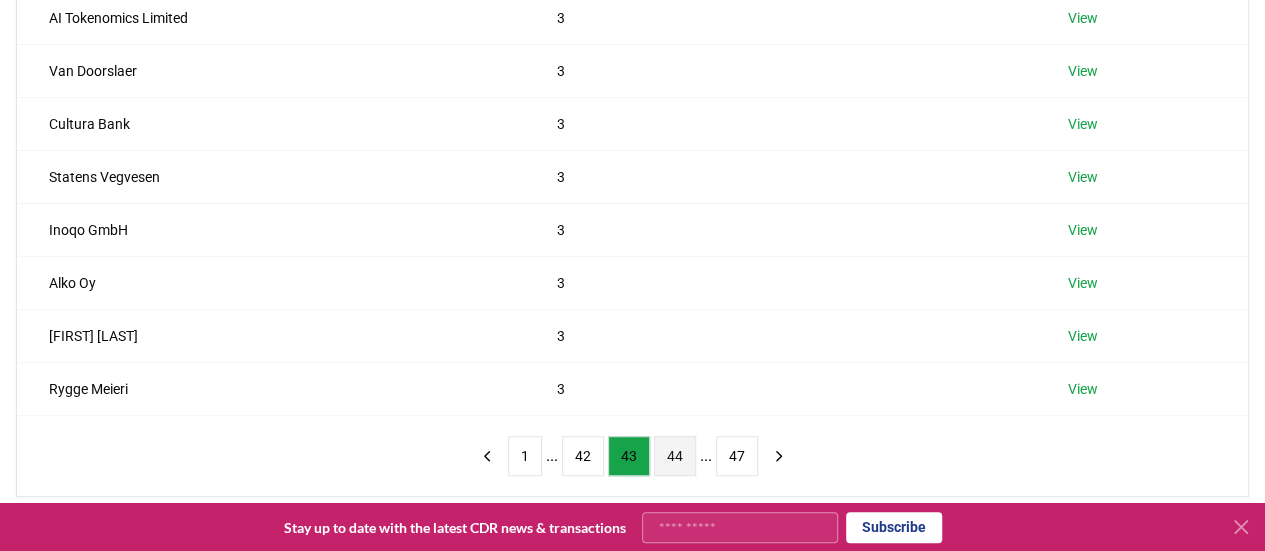 click on "44" at bounding box center (675, 456) 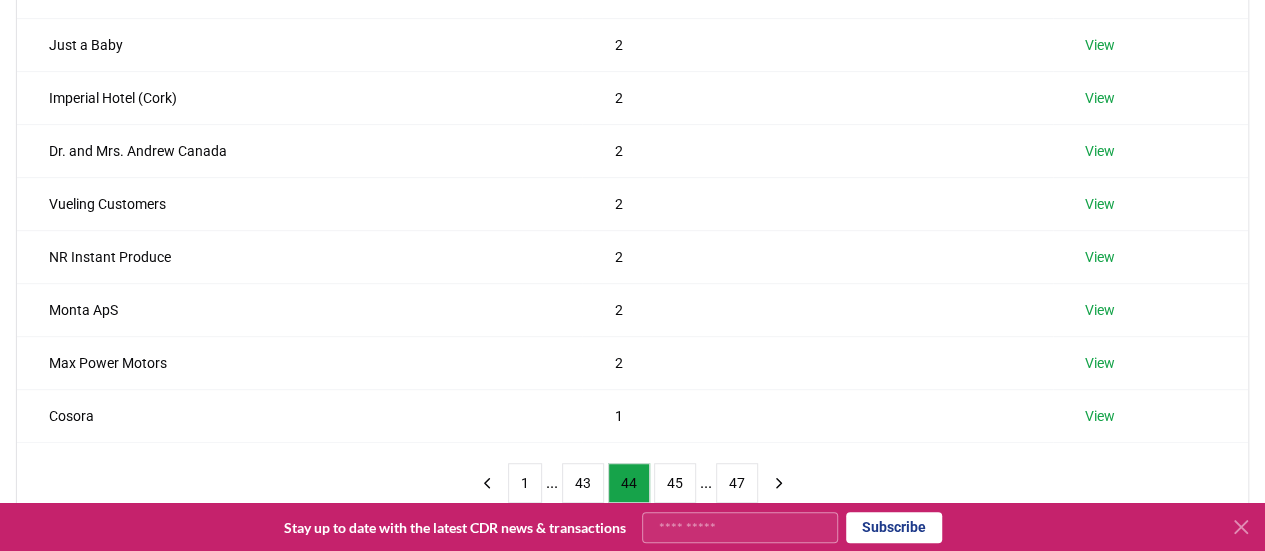 scroll, scrollTop: 414, scrollLeft: 0, axis: vertical 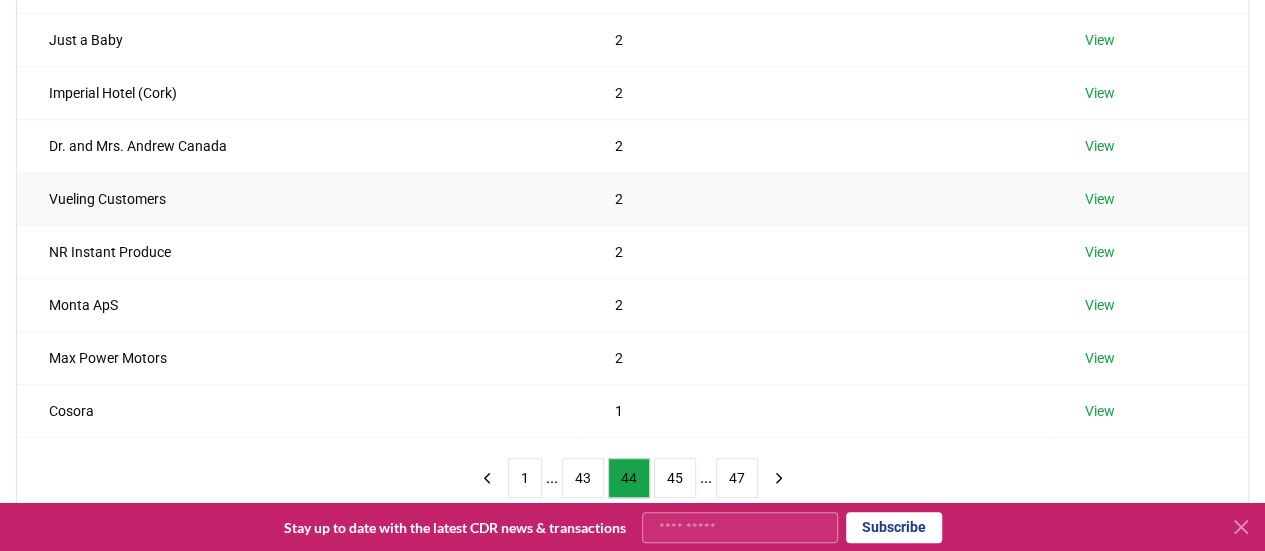 click on "Vueling Customers" at bounding box center [299, 198] 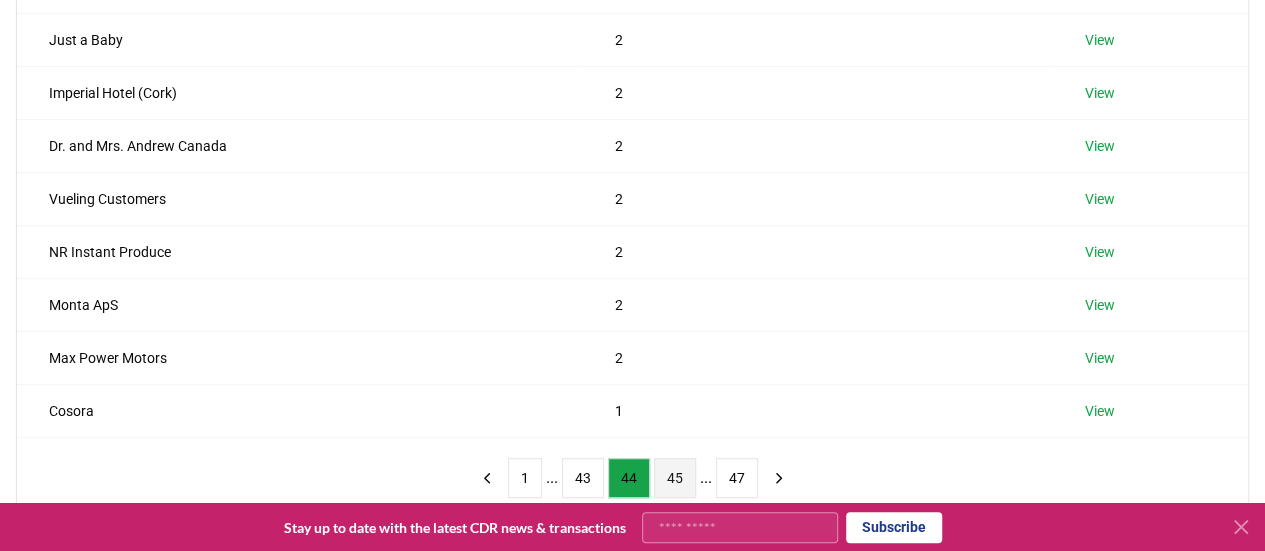 click on "45" at bounding box center (675, 478) 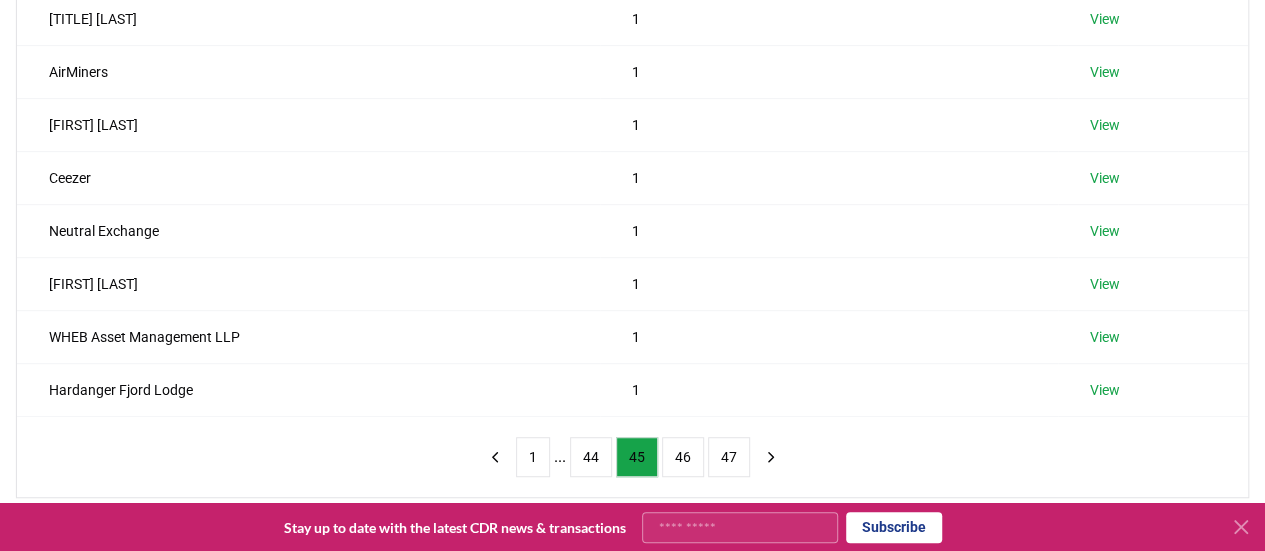 scroll, scrollTop: 443, scrollLeft: 0, axis: vertical 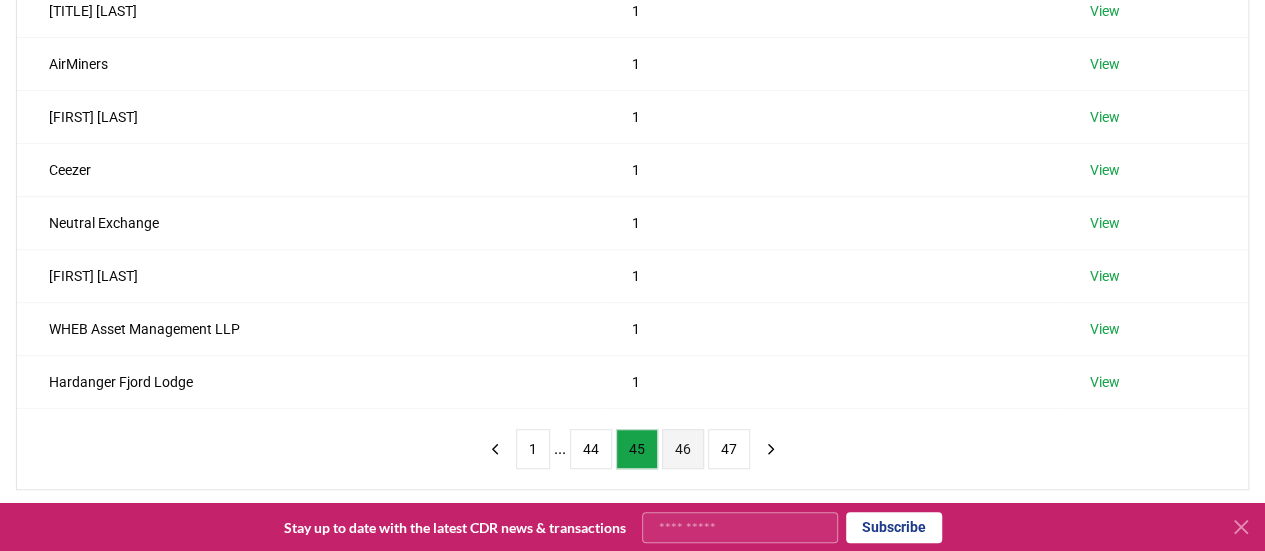 click on "46" at bounding box center (683, 449) 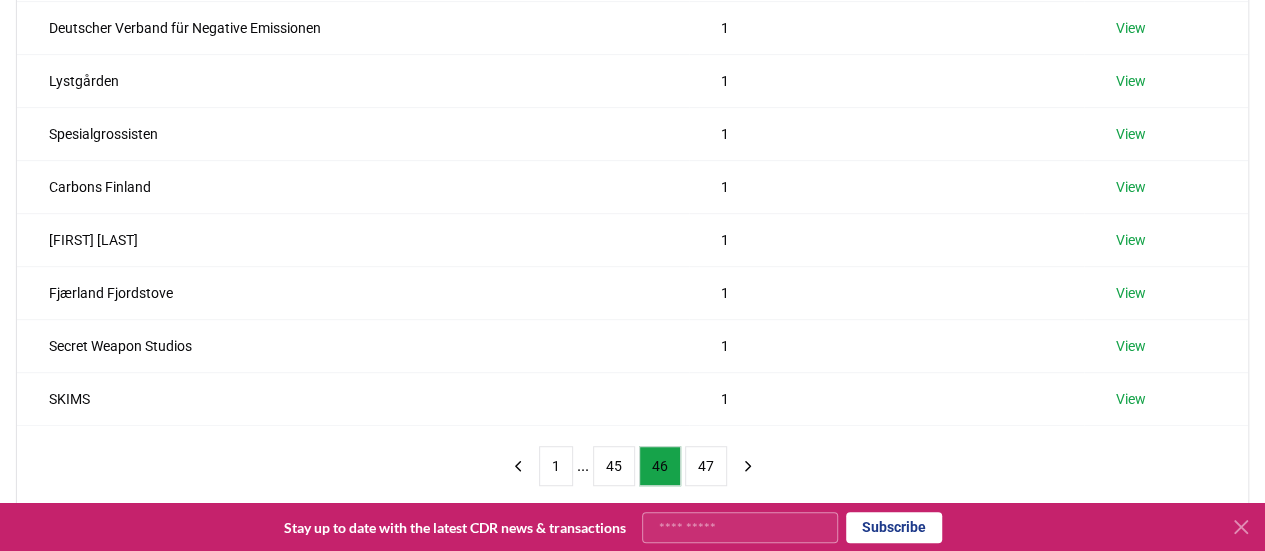 scroll, scrollTop: 446, scrollLeft: 0, axis: vertical 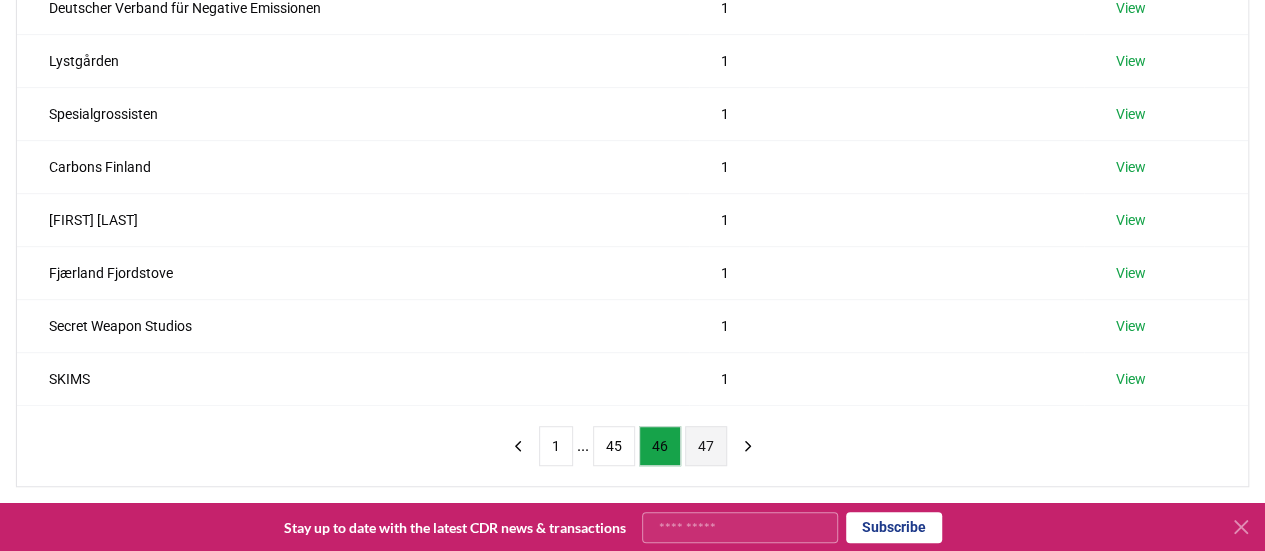 click on "47" at bounding box center [706, 446] 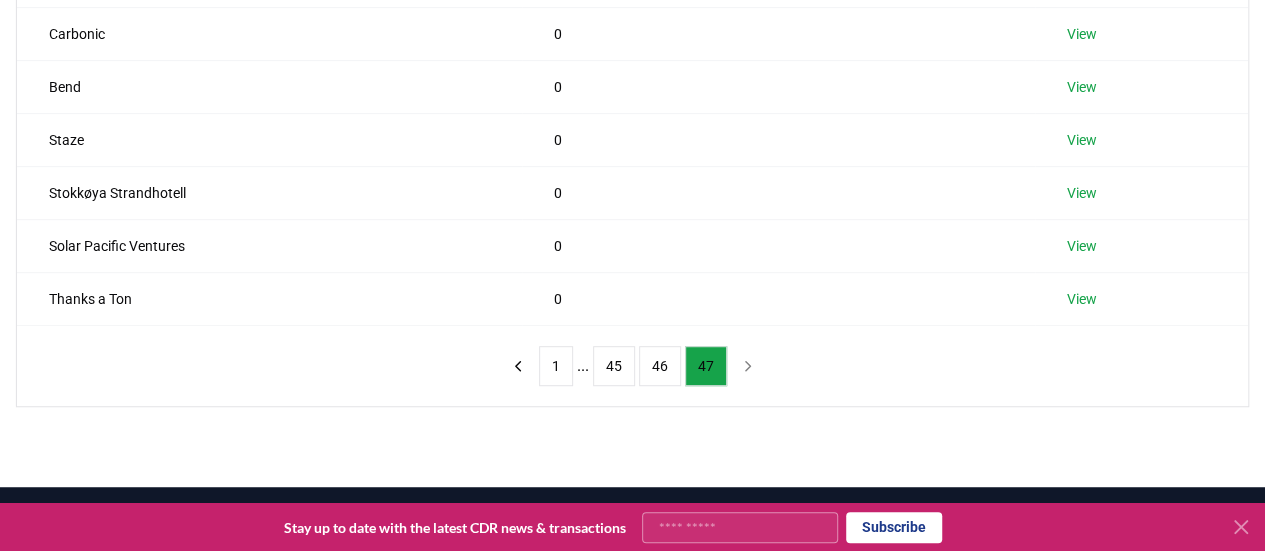scroll, scrollTop: 406, scrollLeft: 0, axis: vertical 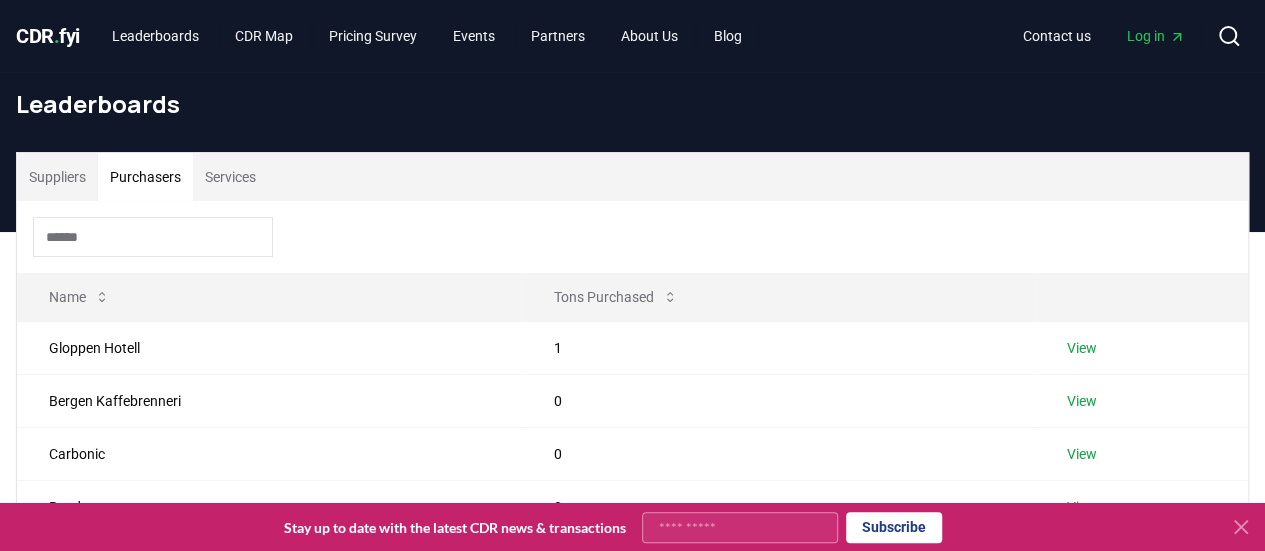 click on "Services" at bounding box center [230, 177] 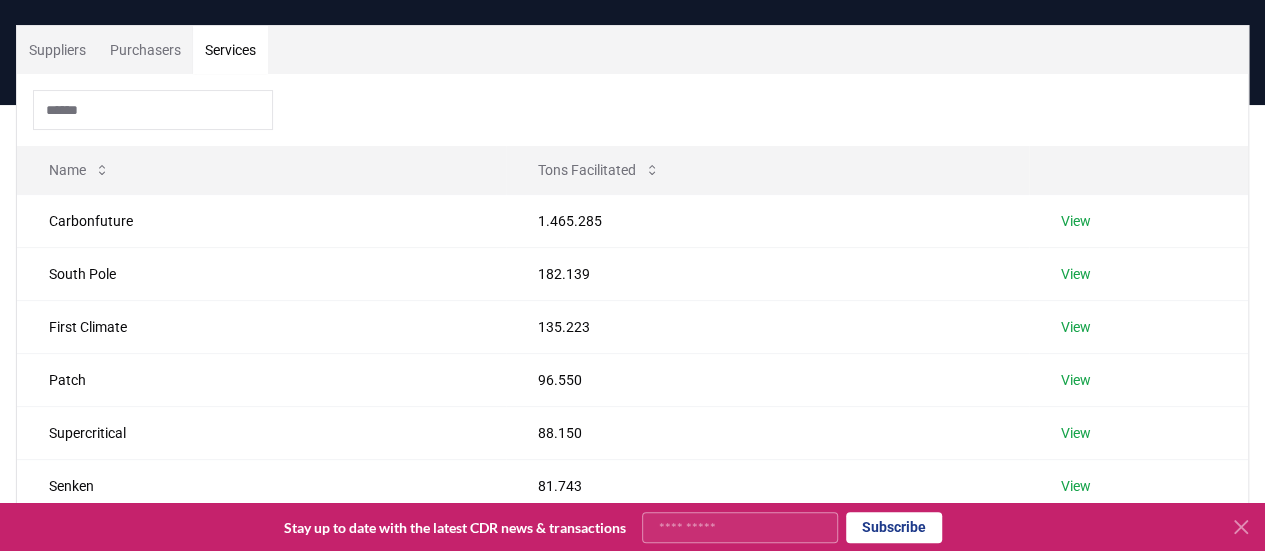 scroll, scrollTop: 0, scrollLeft: 0, axis: both 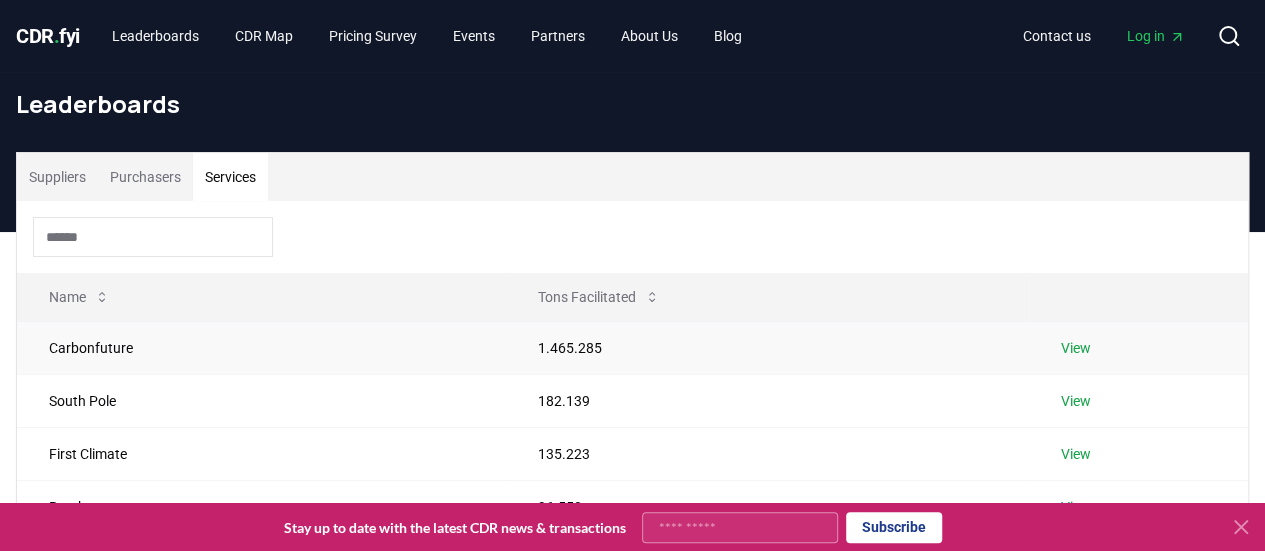 click on "View" at bounding box center [1076, 348] 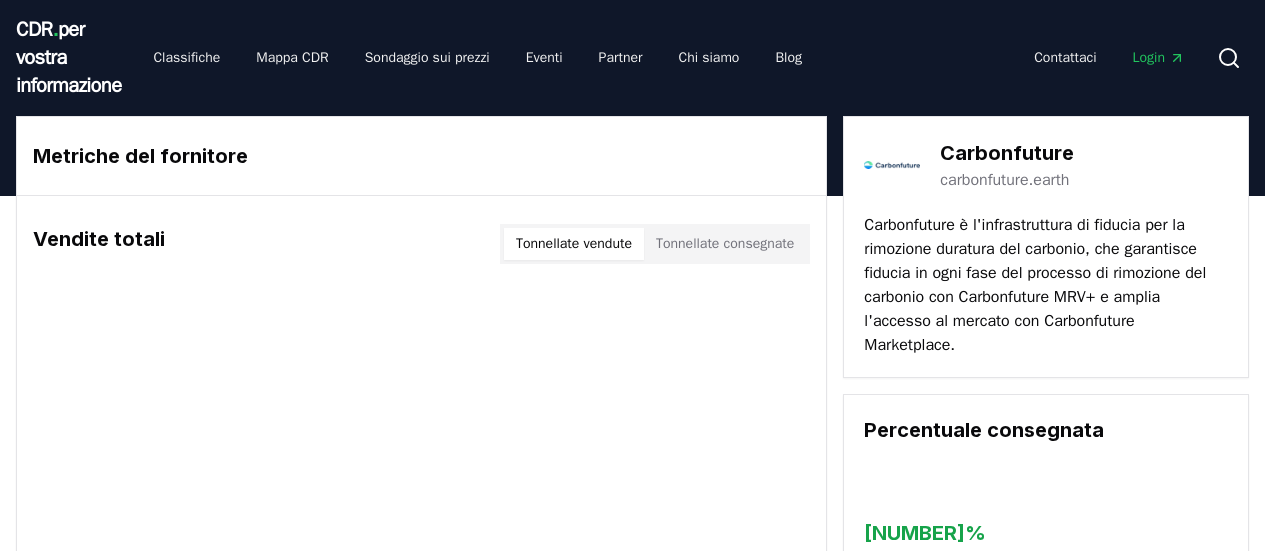 scroll, scrollTop: 0, scrollLeft: 0, axis: both 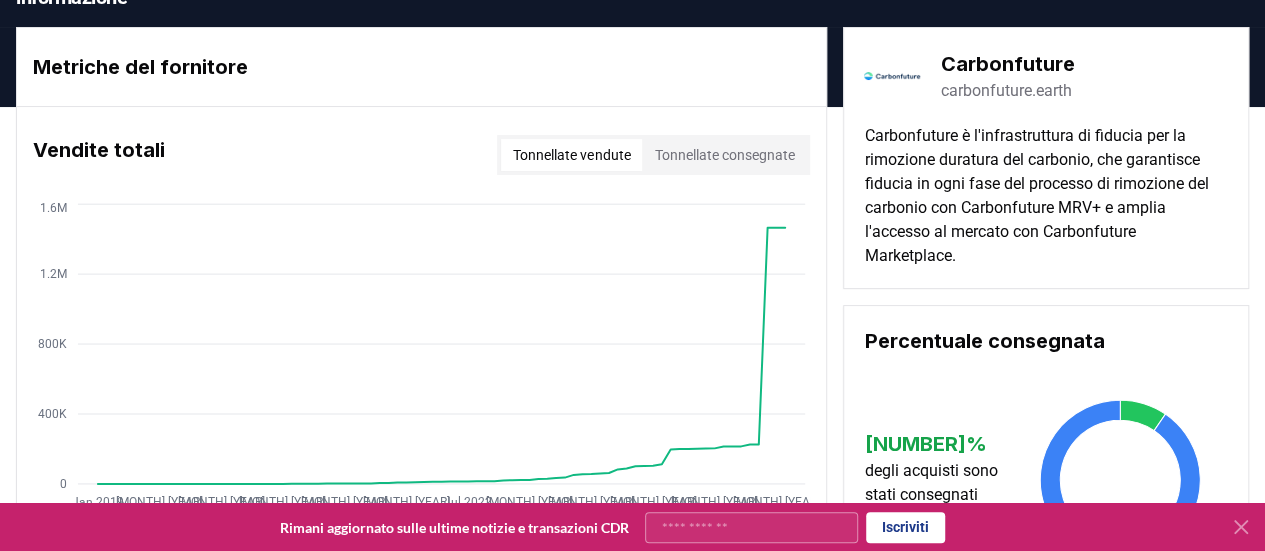 click 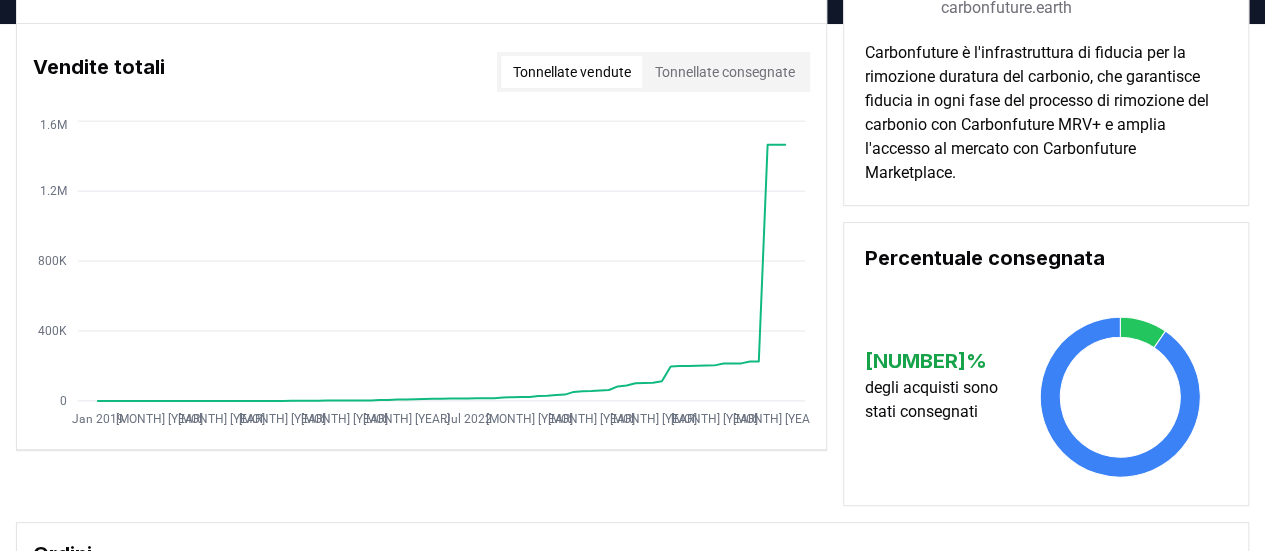scroll, scrollTop: 169, scrollLeft: 0, axis: vertical 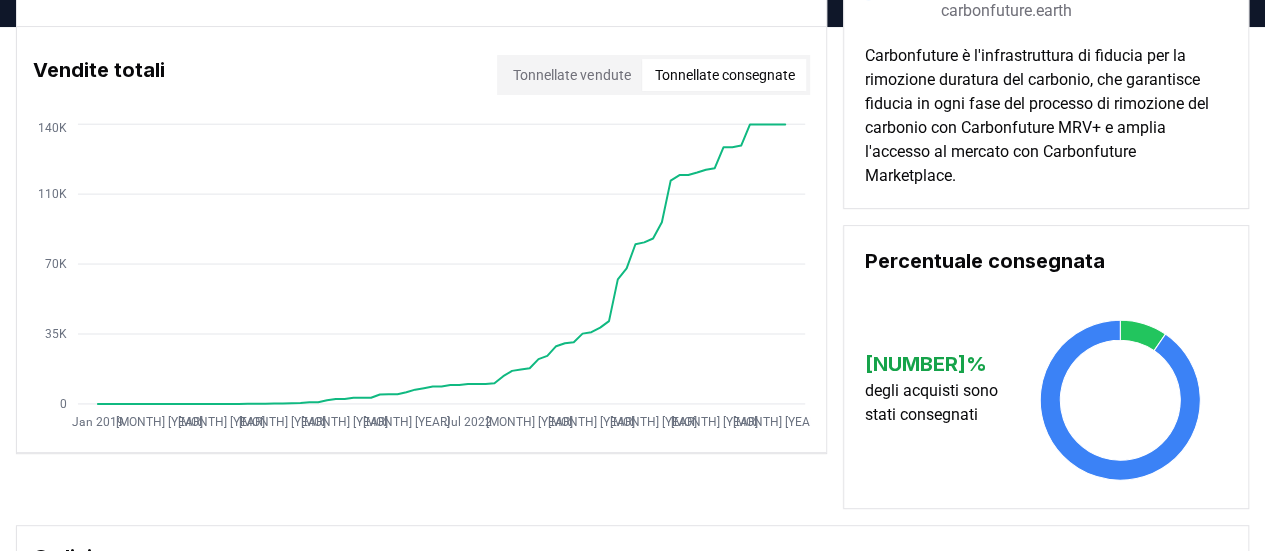 click on "Tonnellate consegnate" at bounding box center (724, 75) 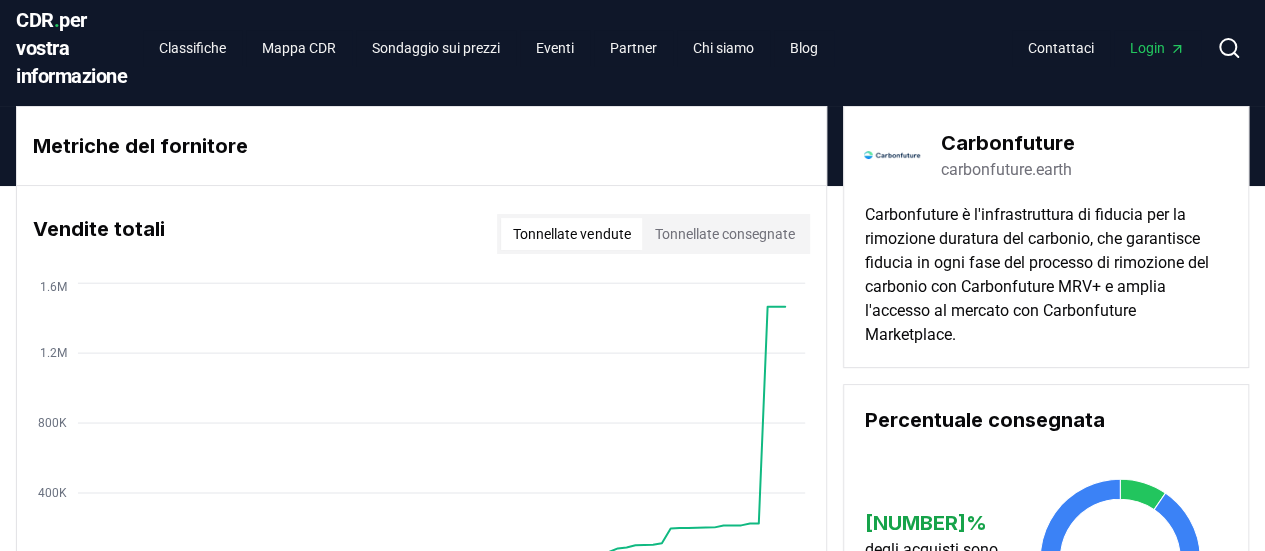 scroll, scrollTop: 0, scrollLeft: 0, axis: both 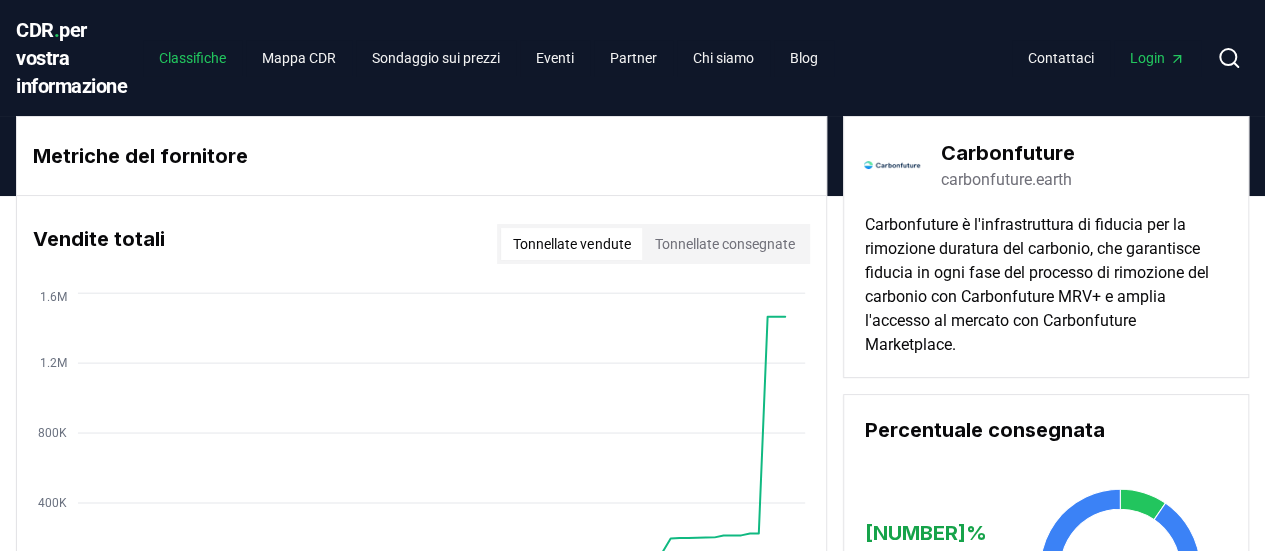 click on "Classifiche" at bounding box center [192, 58] 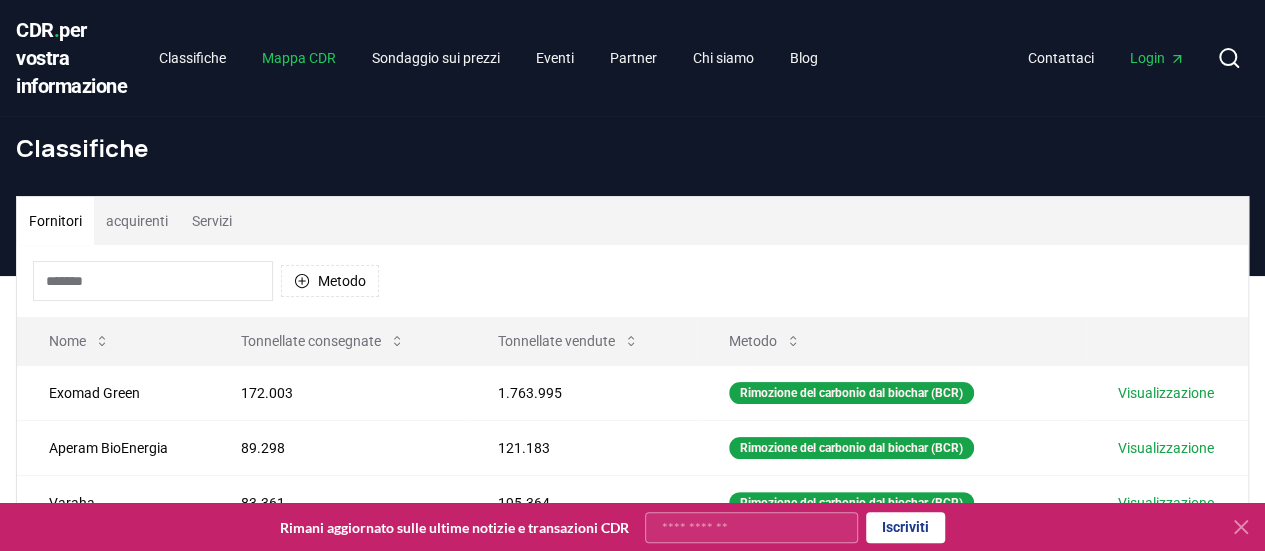 click on "Mappa CDR" at bounding box center [299, 58] 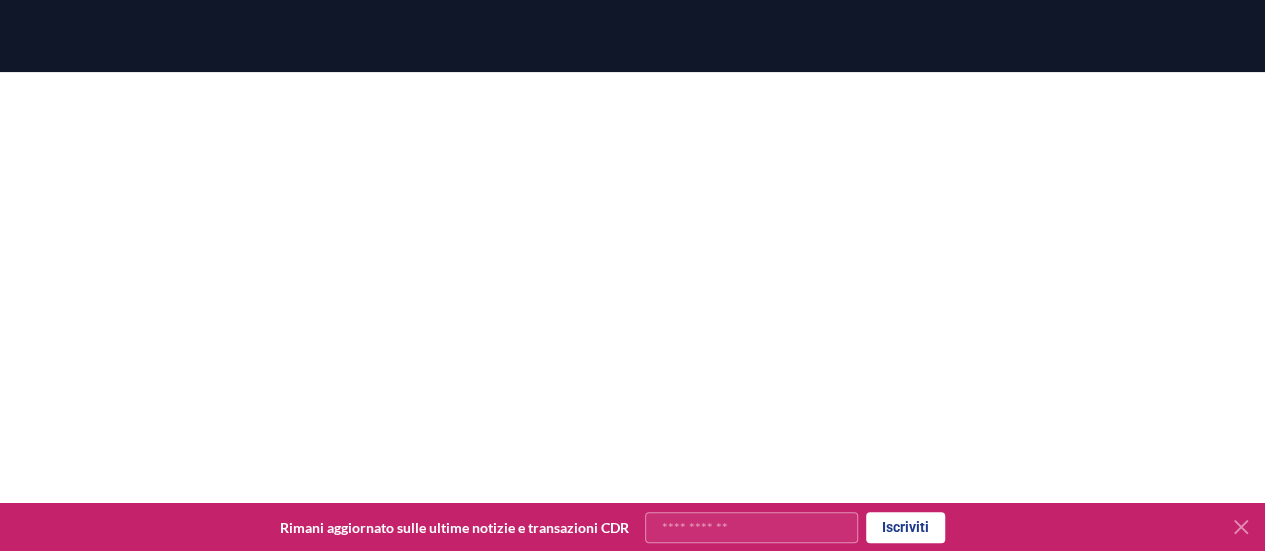 scroll, scrollTop: 287, scrollLeft: 0, axis: vertical 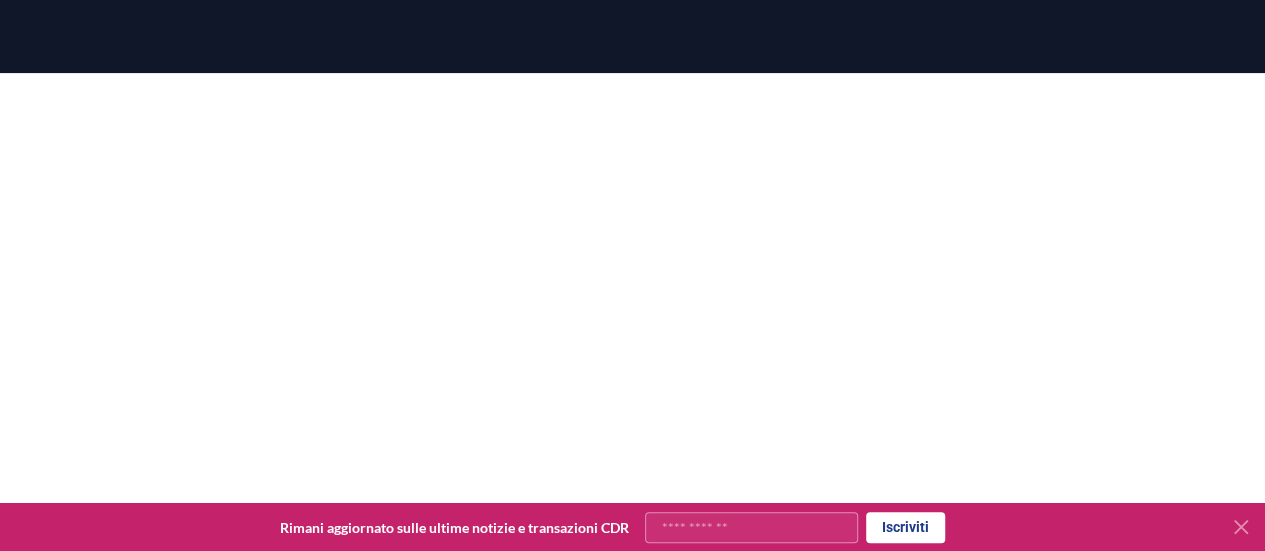 drag, startPoint x: 1262, startPoint y: 35, endPoint x: 1262, endPoint y: 49, distance: 14 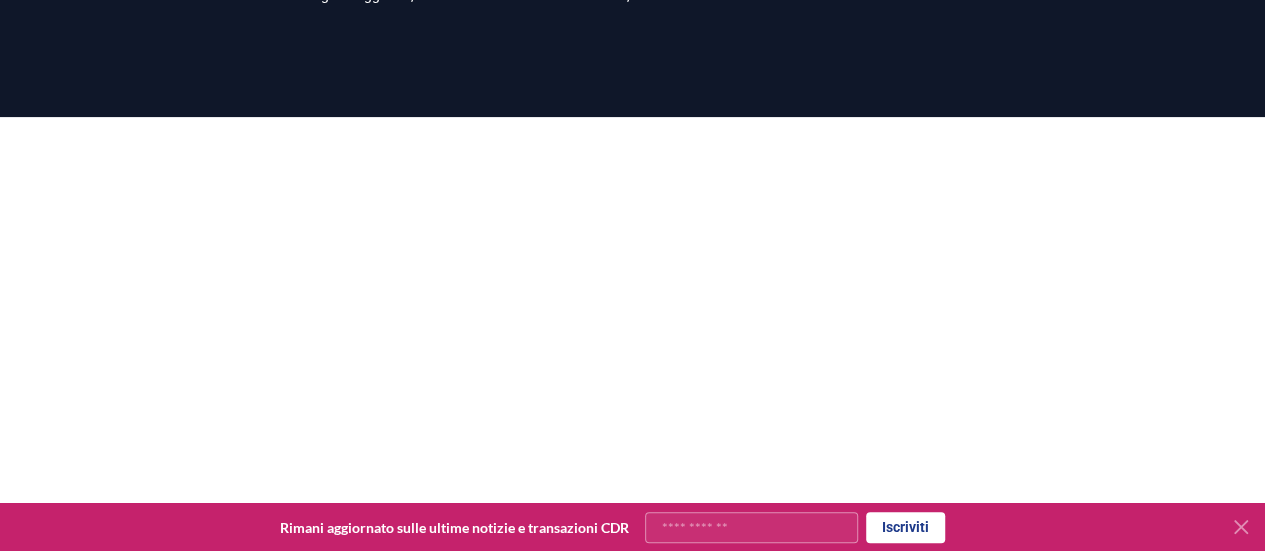 scroll, scrollTop: 287, scrollLeft: 0, axis: vertical 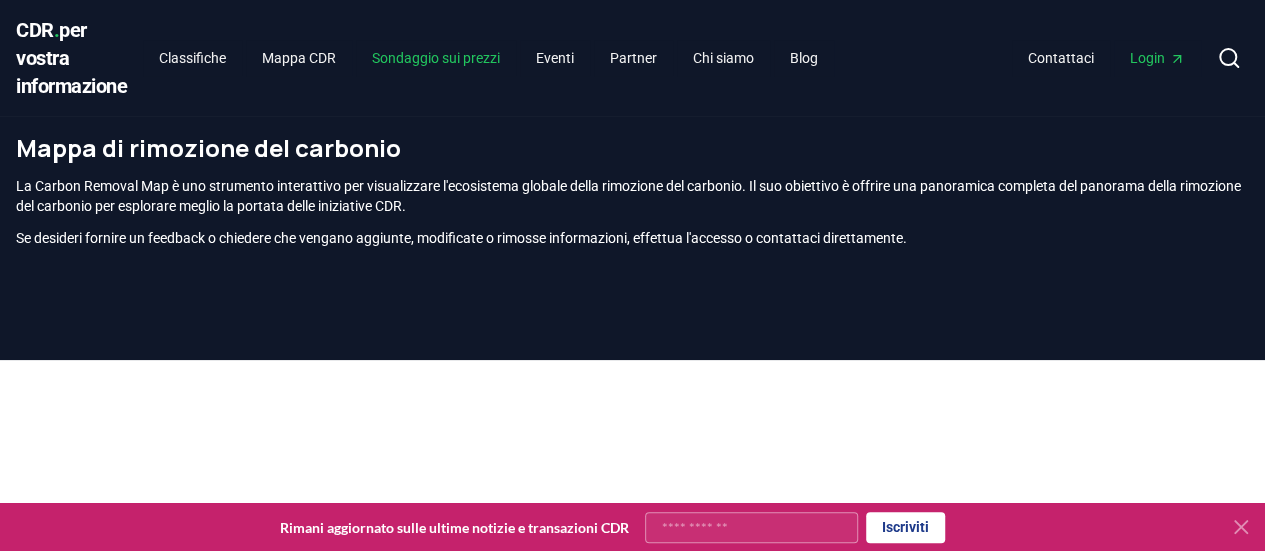 click on "Sondaggio sui prezzi" at bounding box center [436, 58] 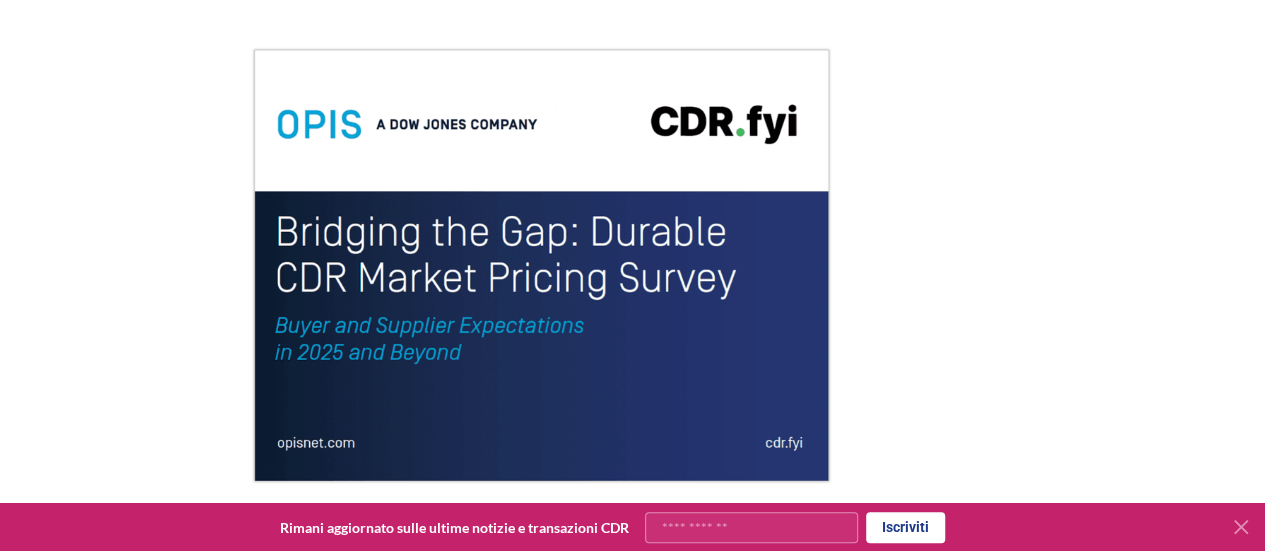 scroll, scrollTop: 344, scrollLeft: 0, axis: vertical 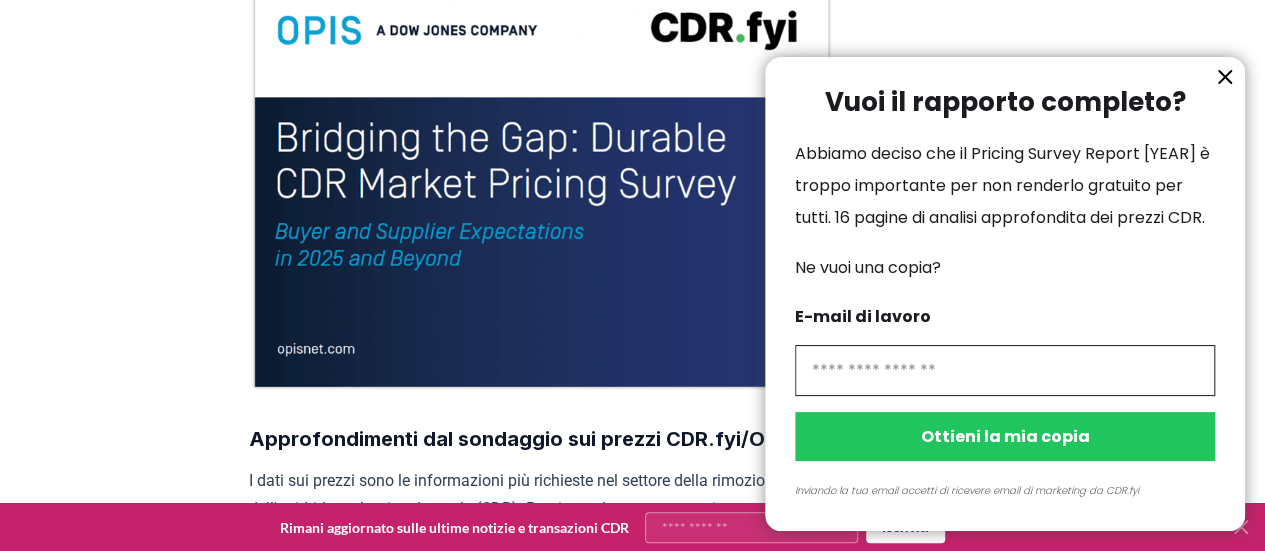 click at bounding box center (1005, 370) 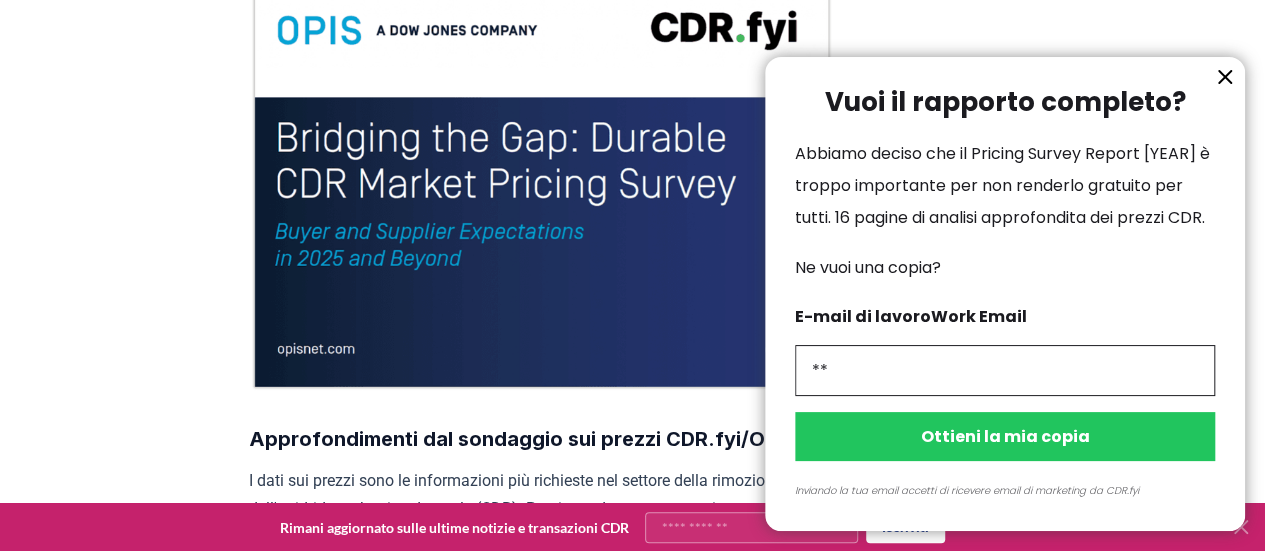 type on "**********" 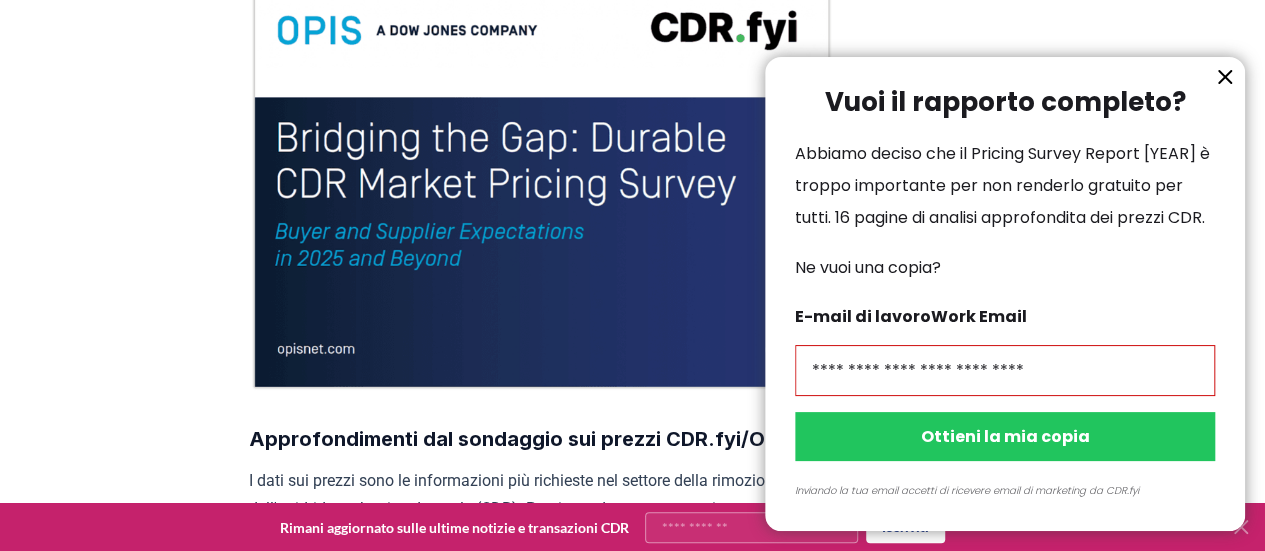 click on "Ottieni la mia copia" at bounding box center [1005, 436] 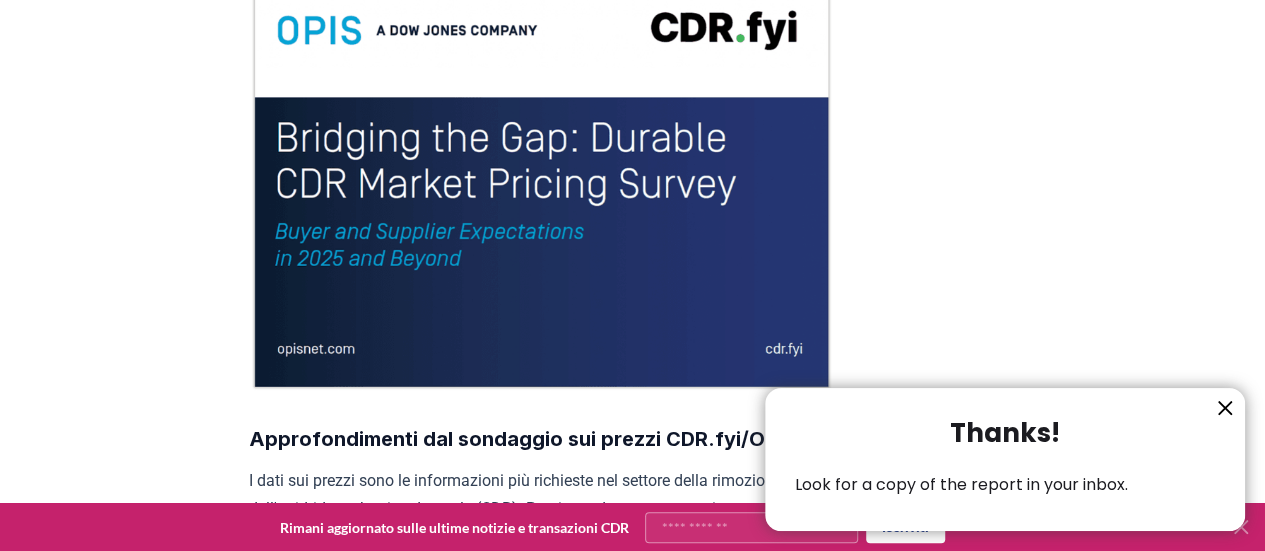 click 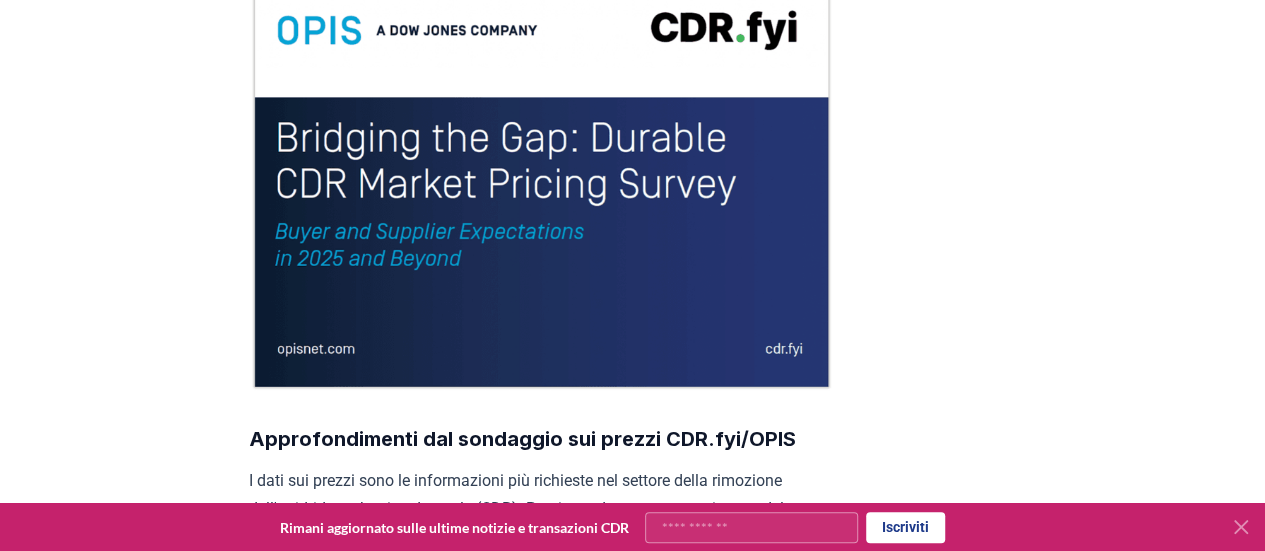 click 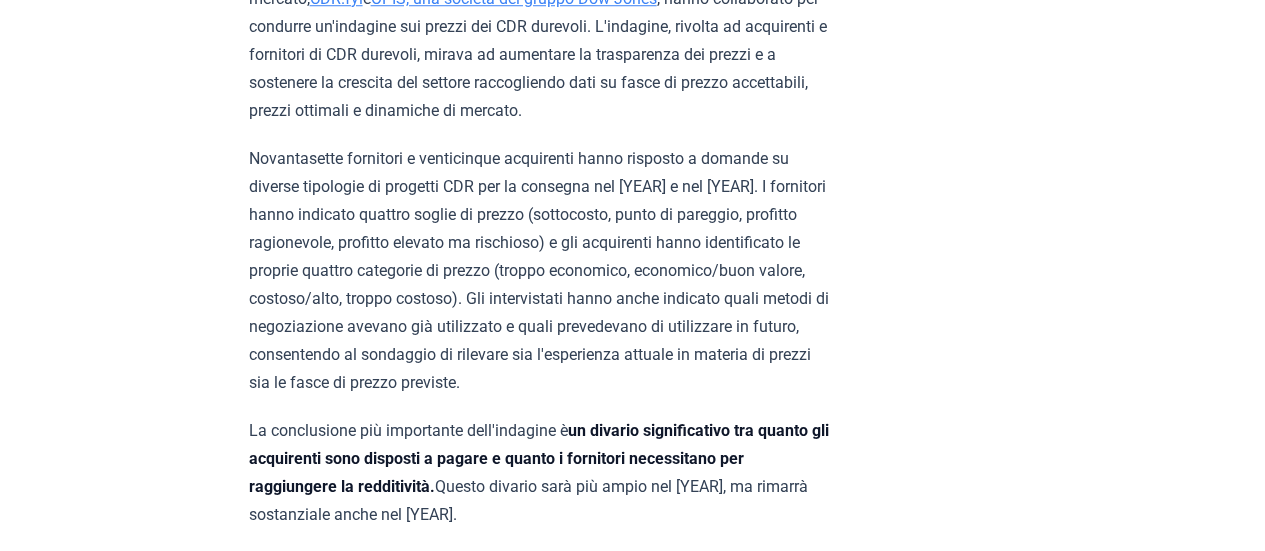 scroll, scrollTop: 889, scrollLeft: 0, axis: vertical 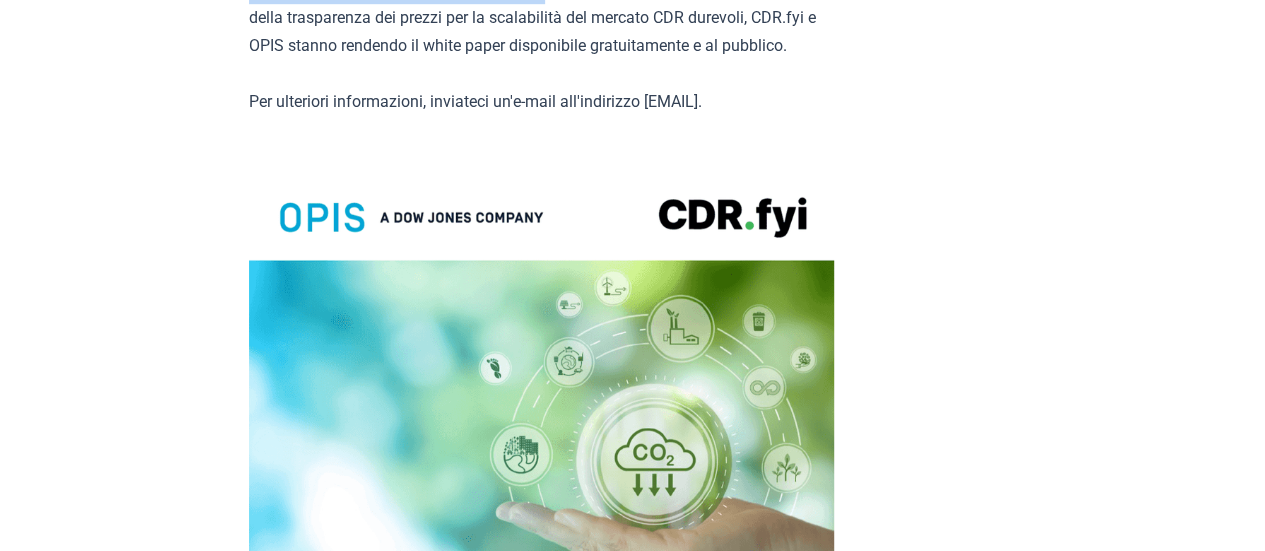 drag, startPoint x: 240, startPoint y: 287, endPoint x: 784, endPoint y: 127, distance: 567.04144 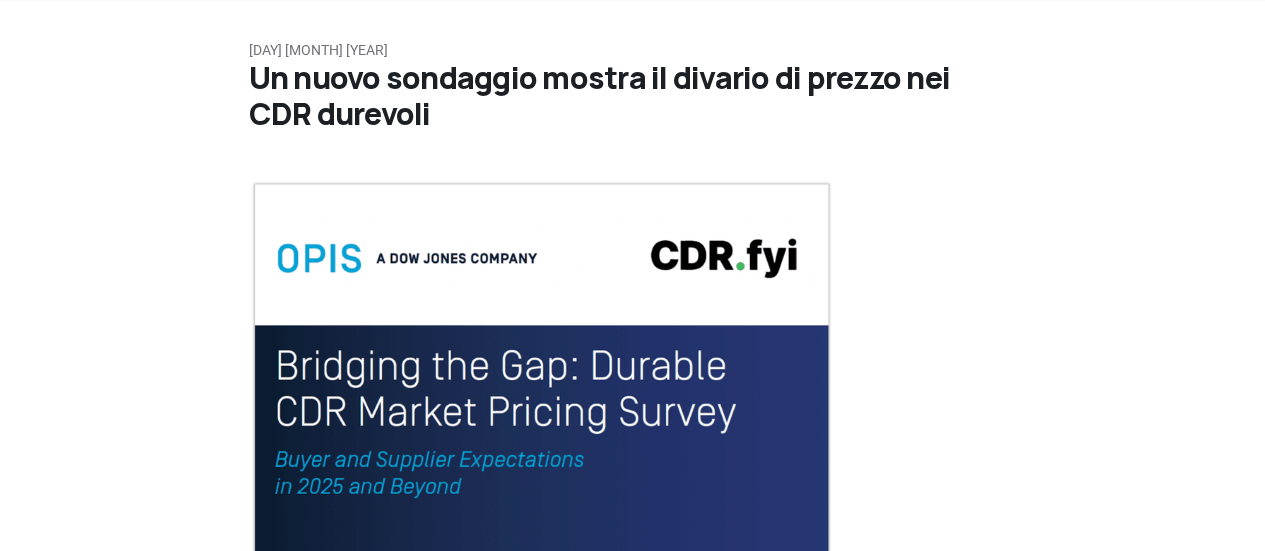 scroll, scrollTop: 396, scrollLeft: 0, axis: vertical 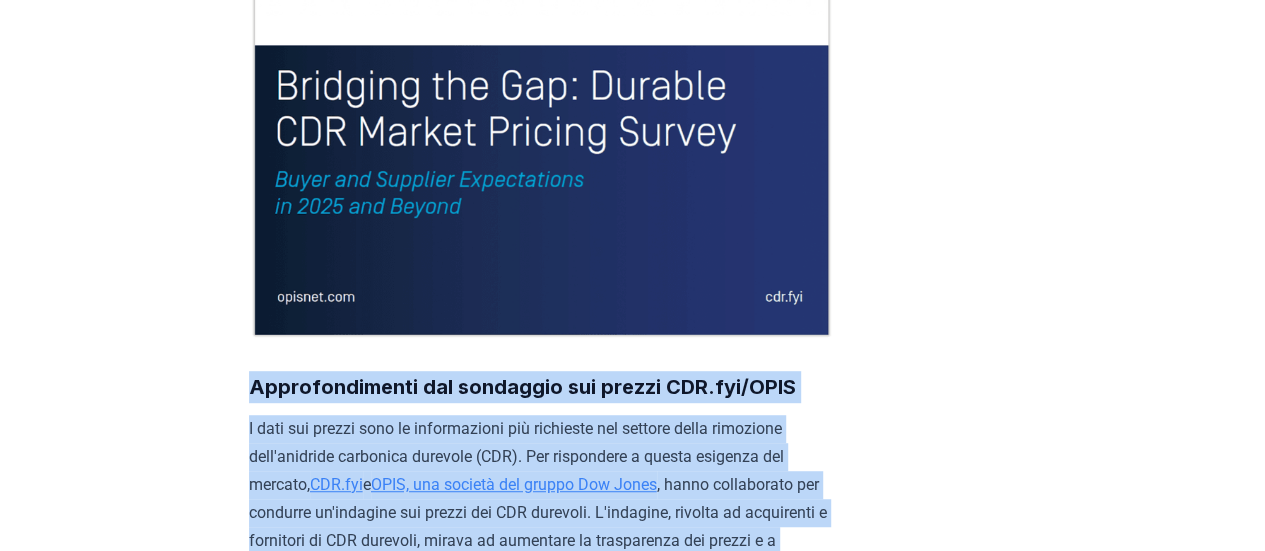 click on "Approfondimenti dal sondaggio sui prezzi CDR.fyi/OPIS I dati sui prezzi sono le informazioni più richieste nel settore della rimozione dell'anidride carbonica durevole (CDR). Per rispondere a questa esigenza del mercato,  CDR.fyi  e  OPIS, una società del gruppo Dow Jones  , hanno collaborato per condurre un'indagine sui prezzi dei CDR durevoli. L'indagine, rivolta ad acquirenti e fornitori di CDR durevoli, mirava ad aumentare la trasparenza dei prezzi e a sostenere la crescita del settore raccogliendo dati su fasce di prezzo accettabili, prezzi ottimali e dinamiche di mercato. La conclusione più importante dell'indagine è  un divario significativo tra quanto gli acquirenti sono disposti a pagare e quanto i fornitori necessitano per raggiungere la redditività.  Questo divario sarà più ampio nel 2025, ma rimarrà sostanziale anche nel 2030. già acquistato o venduto crediti inferiori Dal lato degli acquirenti, i veterani si aspettavano generalmente fasce di prezzo  più elevate Valutazione di CDR.fyi" at bounding box center [541, 2473] 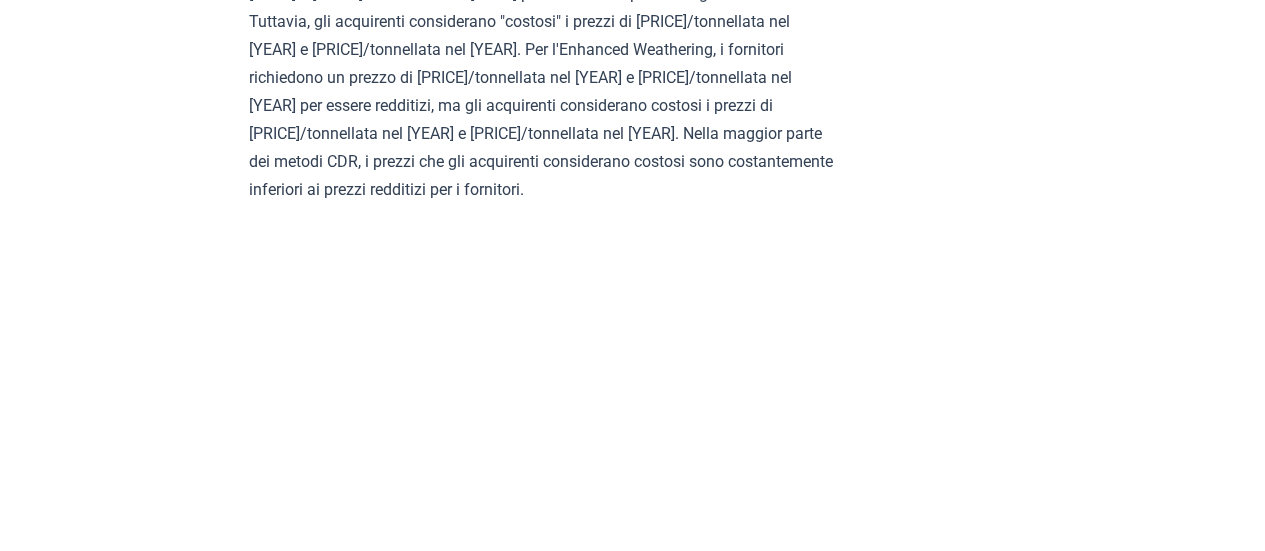 scroll, scrollTop: 1586, scrollLeft: 0, axis: vertical 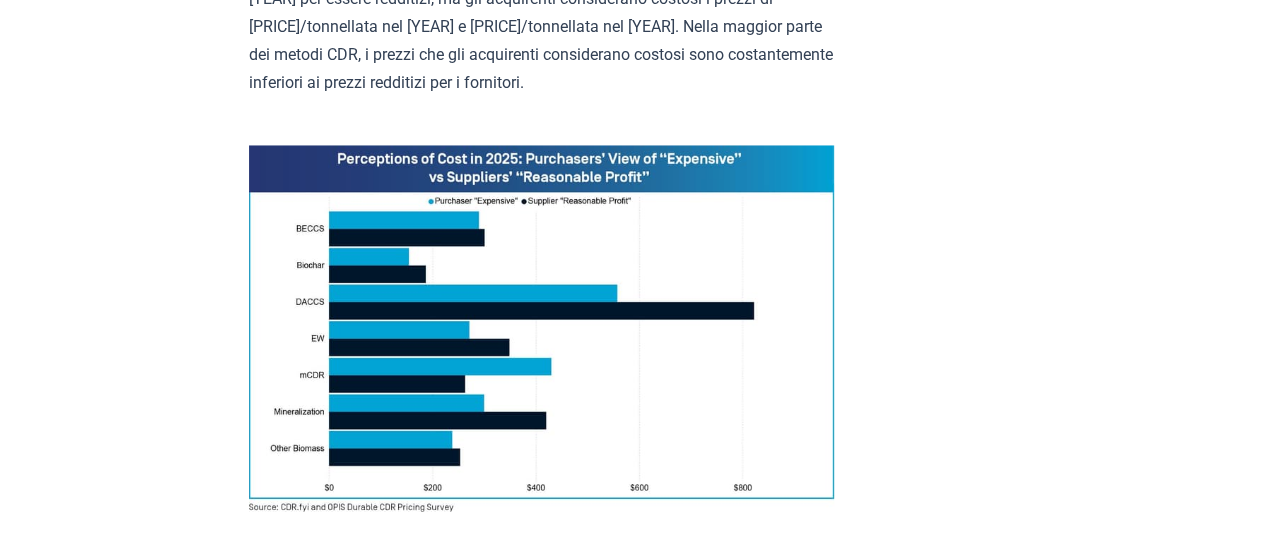 drag, startPoint x: 250, startPoint y: 375, endPoint x: 480, endPoint y: 101, distance: 357.73734 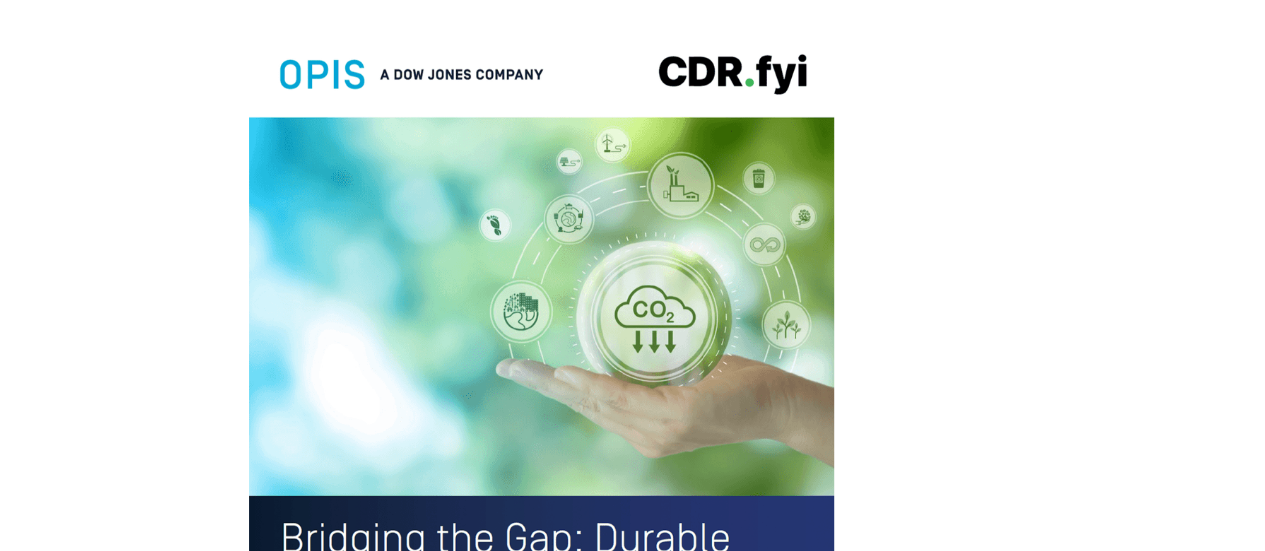 scroll, scrollTop: 4478, scrollLeft: 0, axis: vertical 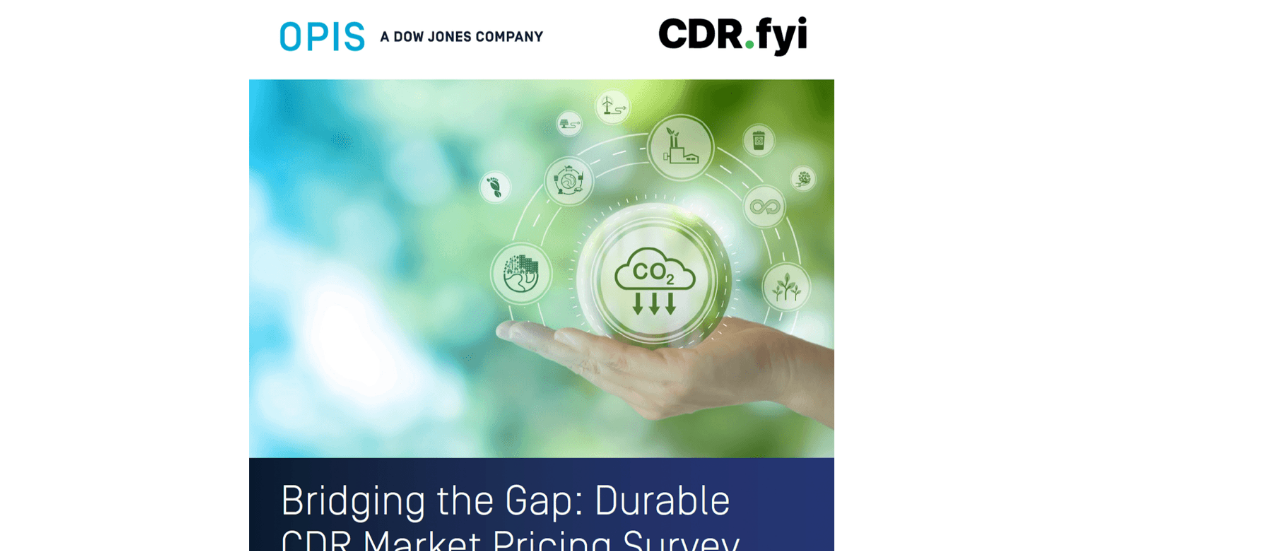 drag, startPoint x: 244, startPoint y: 107, endPoint x: 592, endPoint y: 186, distance: 356.8543 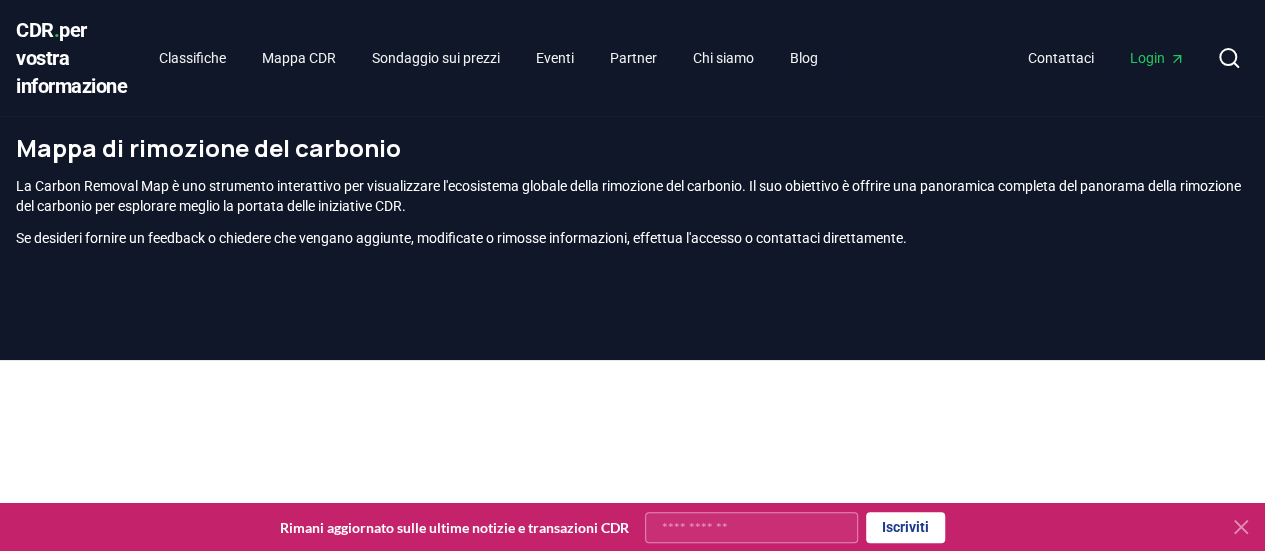 scroll, scrollTop: 652, scrollLeft: 0, axis: vertical 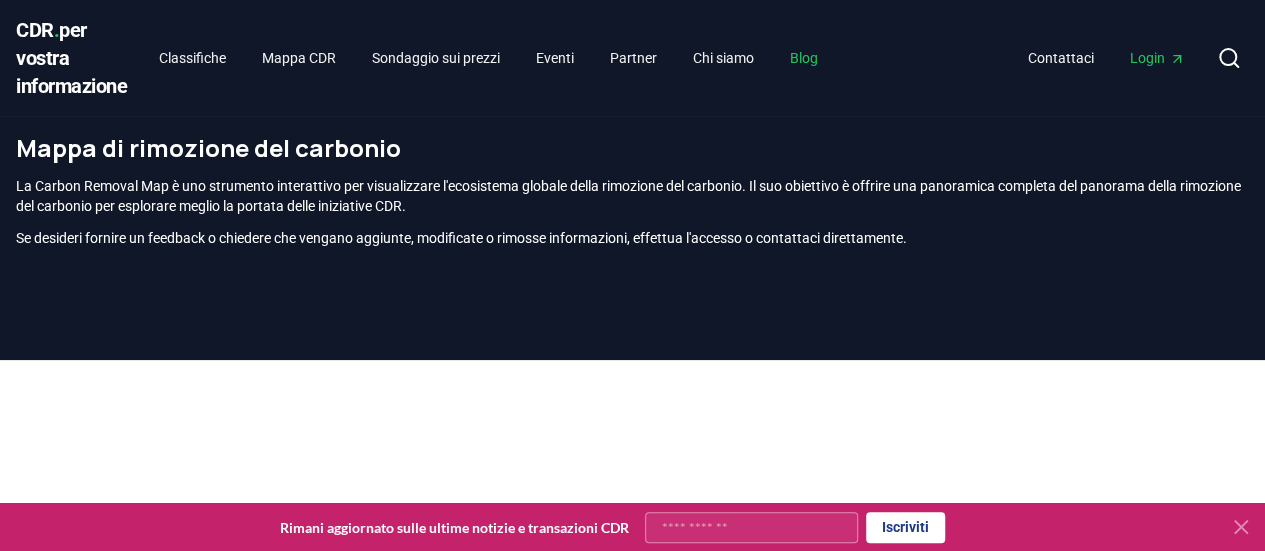 click on "Blog" at bounding box center [804, 58] 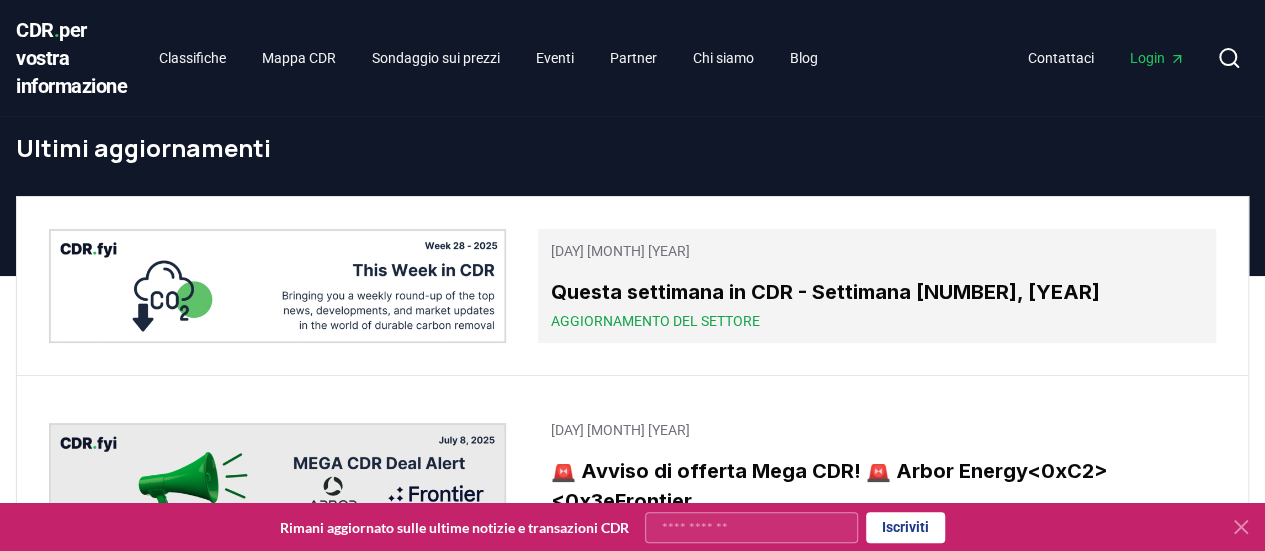 click on "11 luglio 2025 Questa settimana in CDR - Settimana 28, 2025 Aggiornamento del settore" at bounding box center (877, 286) 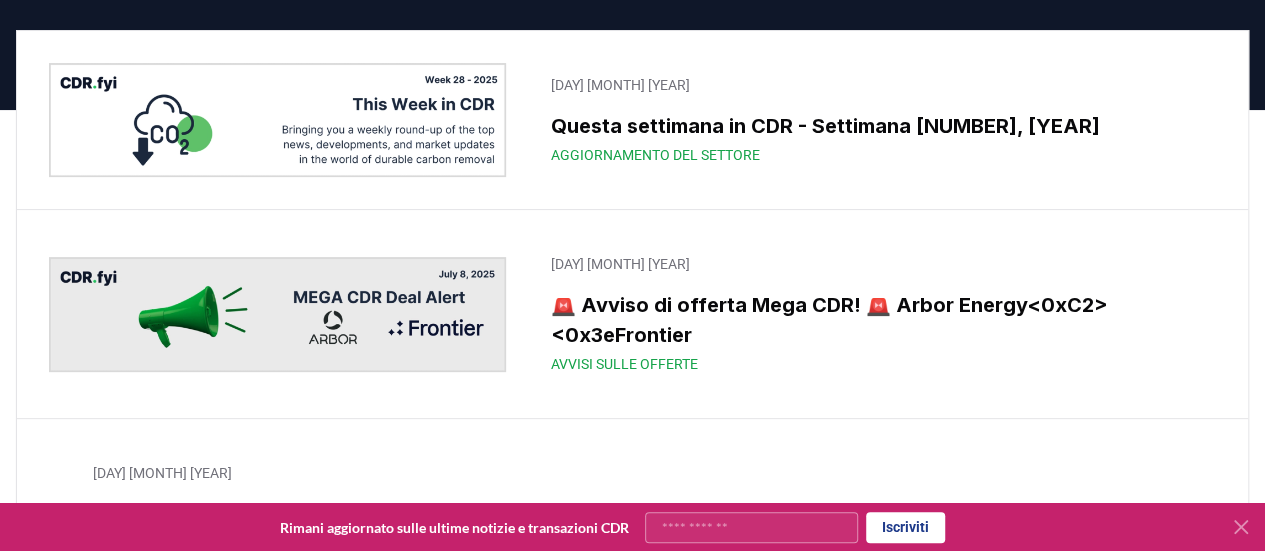 scroll, scrollTop: 258, scrollLeft: 0, axis: vertical 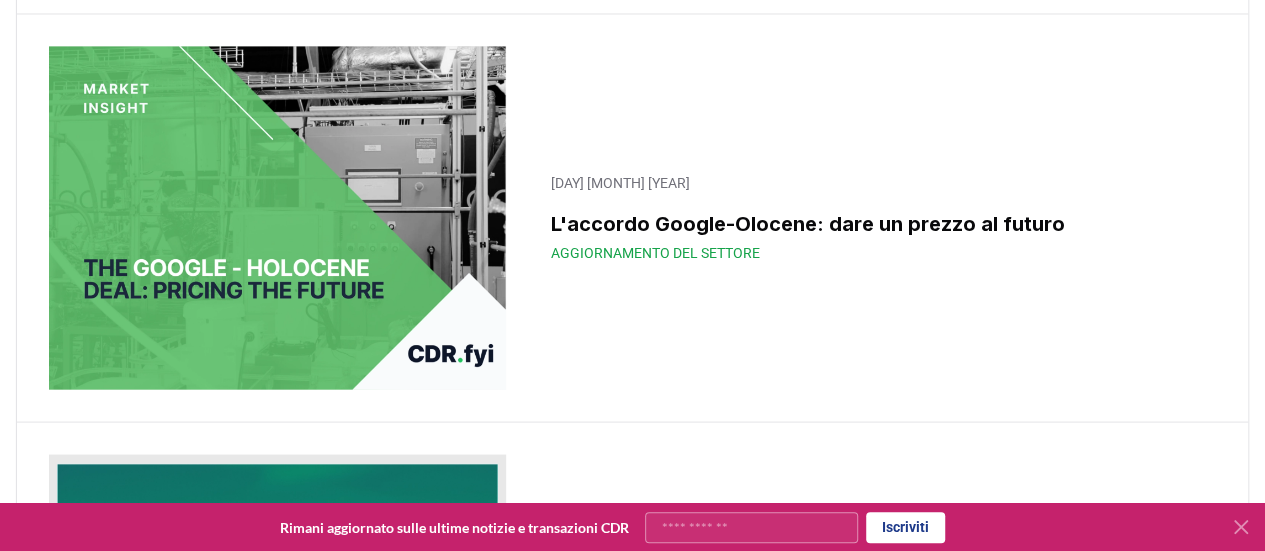 click 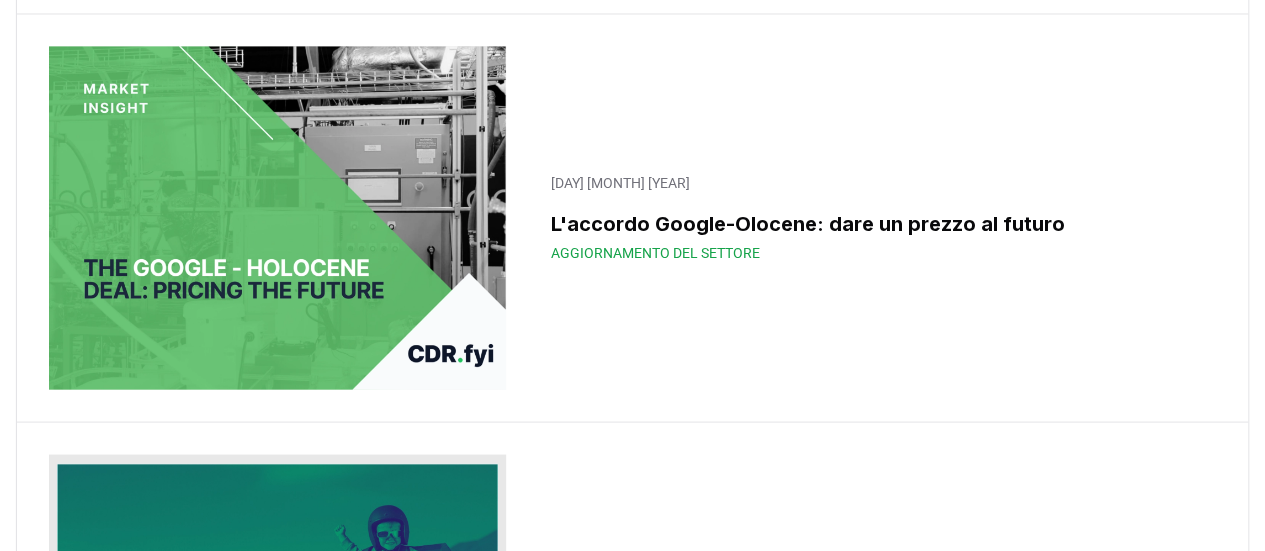 scroll, scrollTop: 17444, scrollLeft: 0, axis: vertical 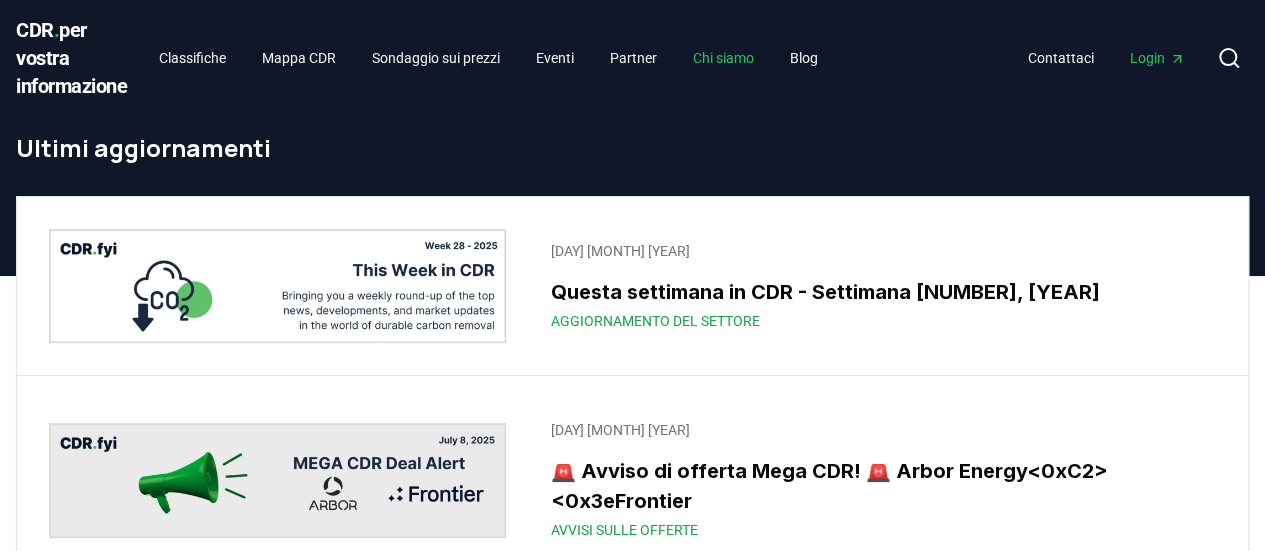 drag, startPoint x: 760, startPoint y: 54, endPoint x: 884, endPoint y: 114, distance: 137.7534 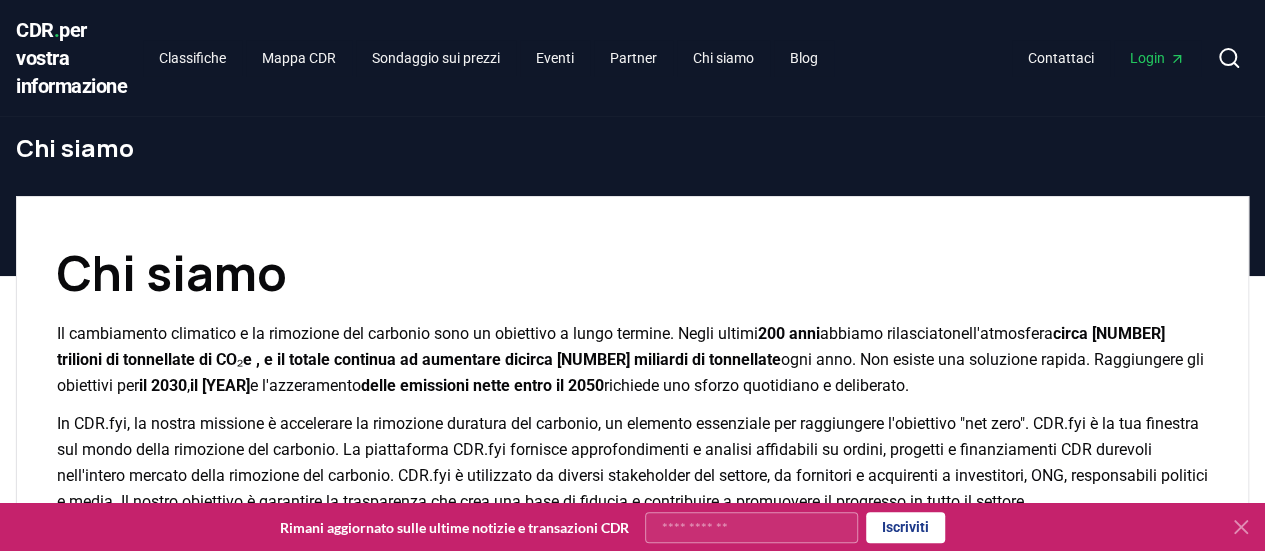 click on "Chi siamo" at bounding box center (632, 273) 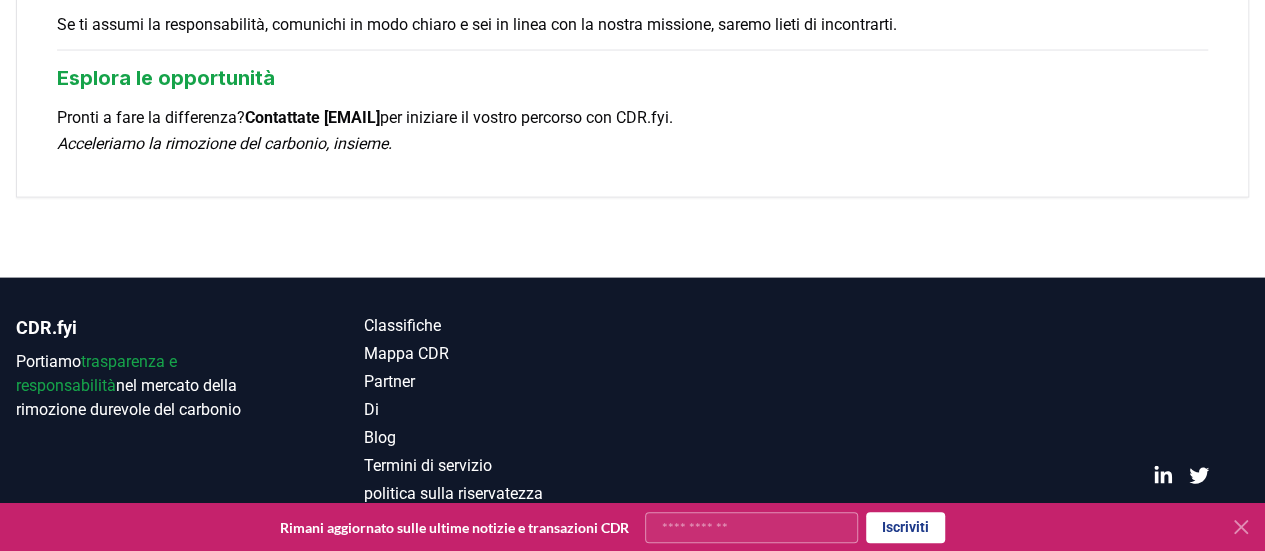 scroll, scrollTop: 2000, scrollLeft: 0, axis: vertical 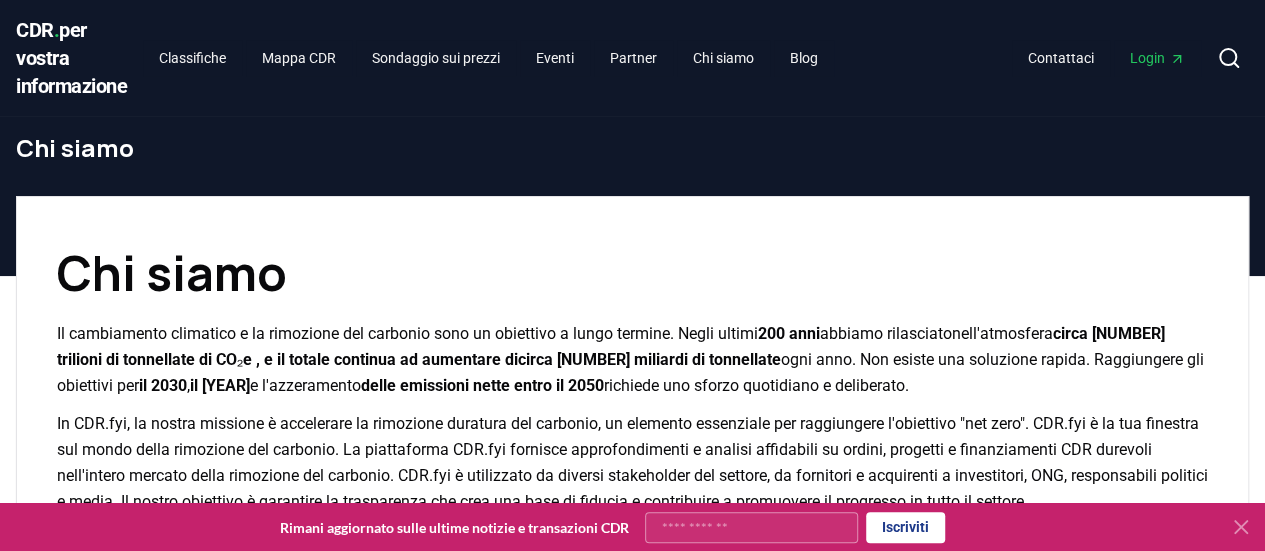 click on "CDR  .  per vostra informazione Classifiche Mappa CDR Sondaggio sui prezzi Eventi Partner Chi siamo Blog Contattaci Login Ricerca" at bounding box center (632, 58) 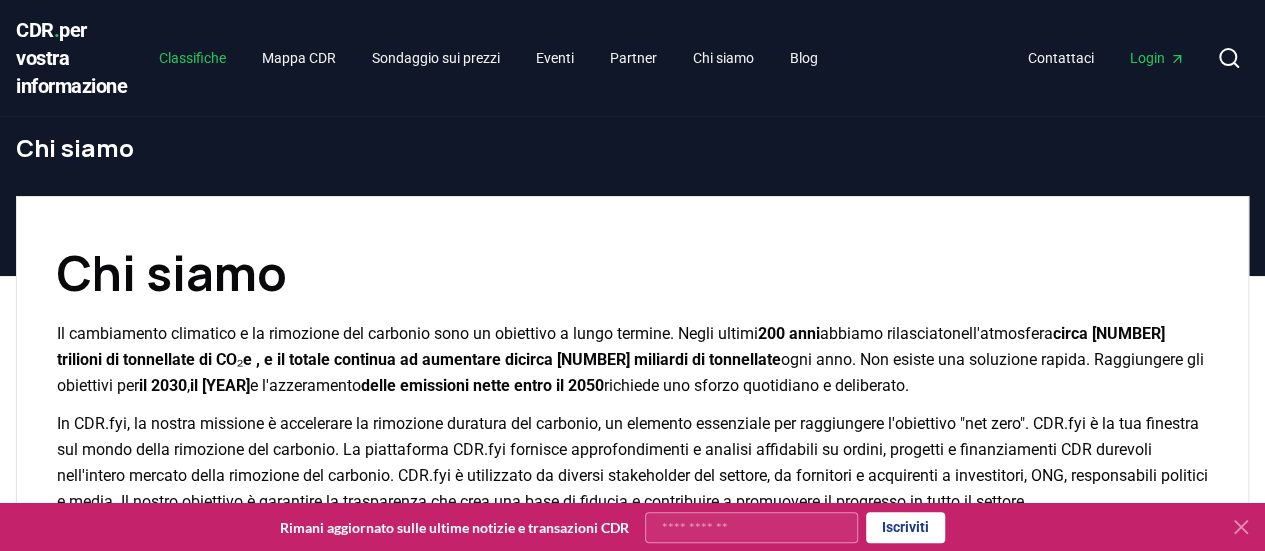 click on "Classifiche" at bounding box center [192, 58] 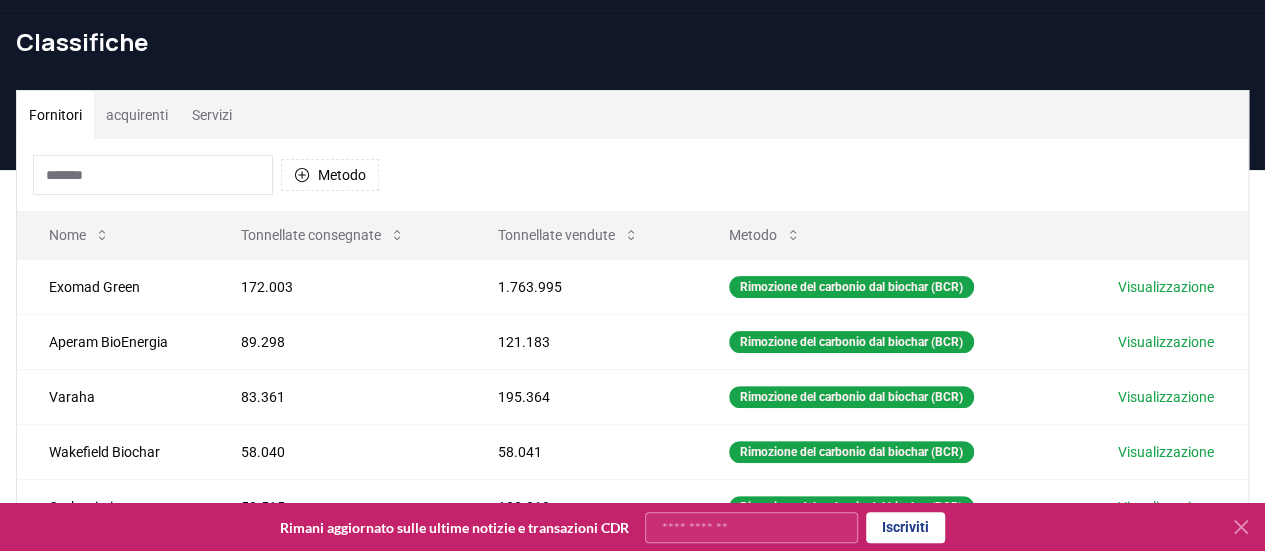 scroll, scrollTop: 154, scrollLeft: 0, axis: vertical 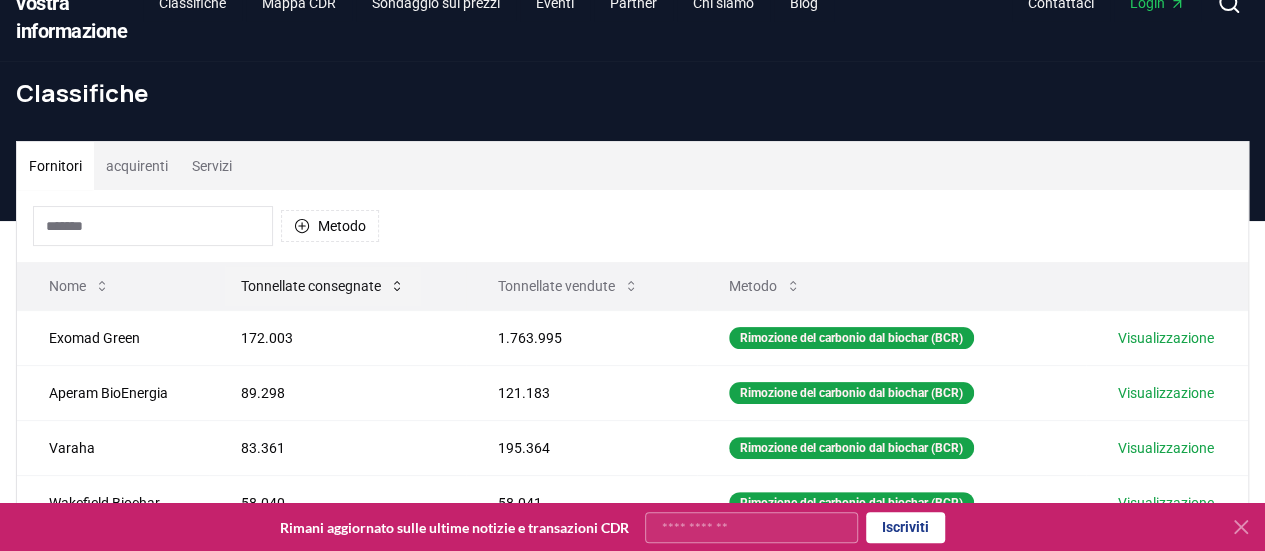 click on "Tonnellate consegnate" at bounding box center (311, 286) 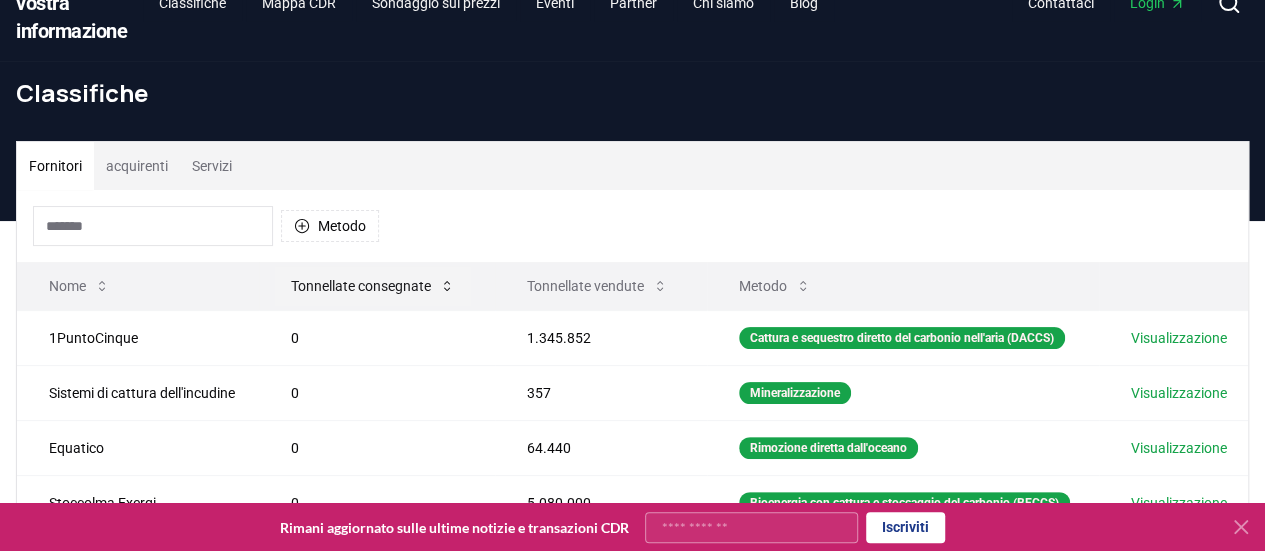 click 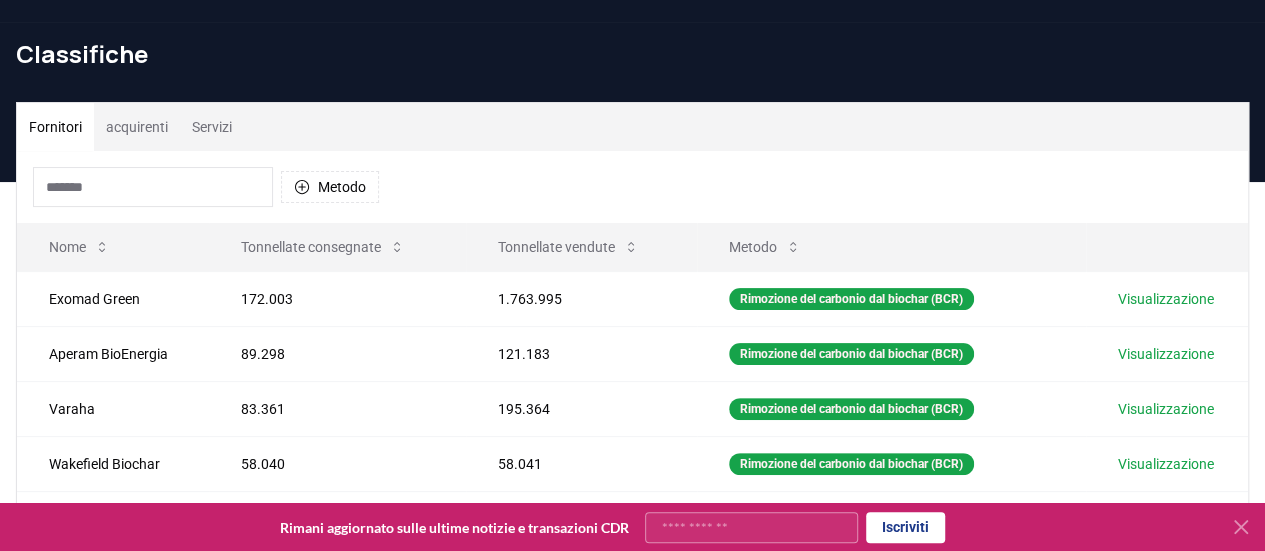 scroll, scrollTop: 94, scrollLeft: 0, axis: vertical 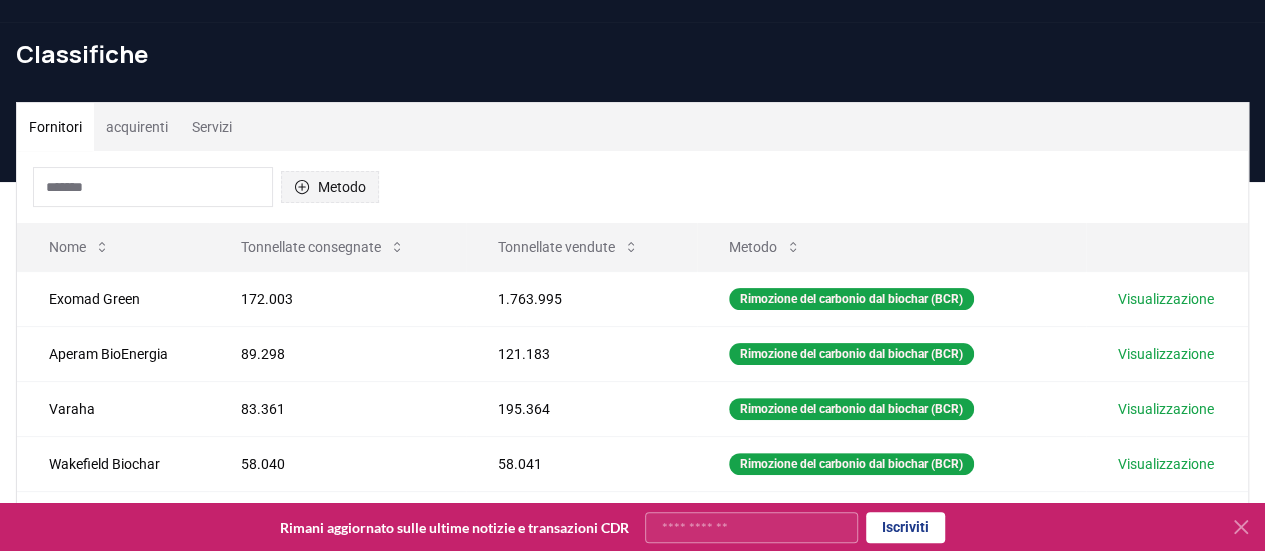 click 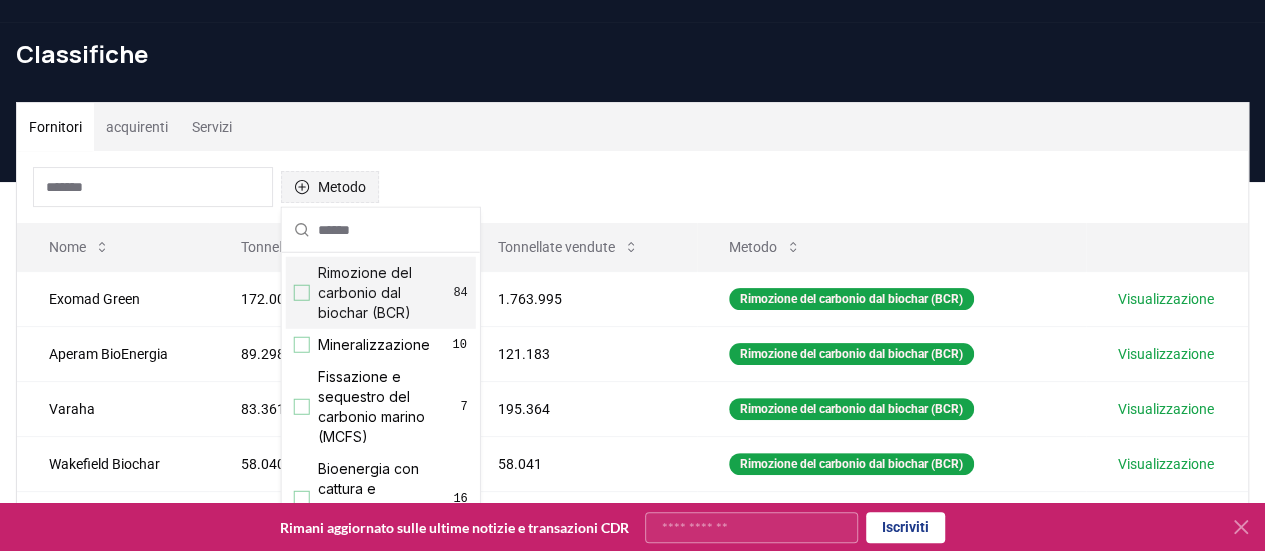 click 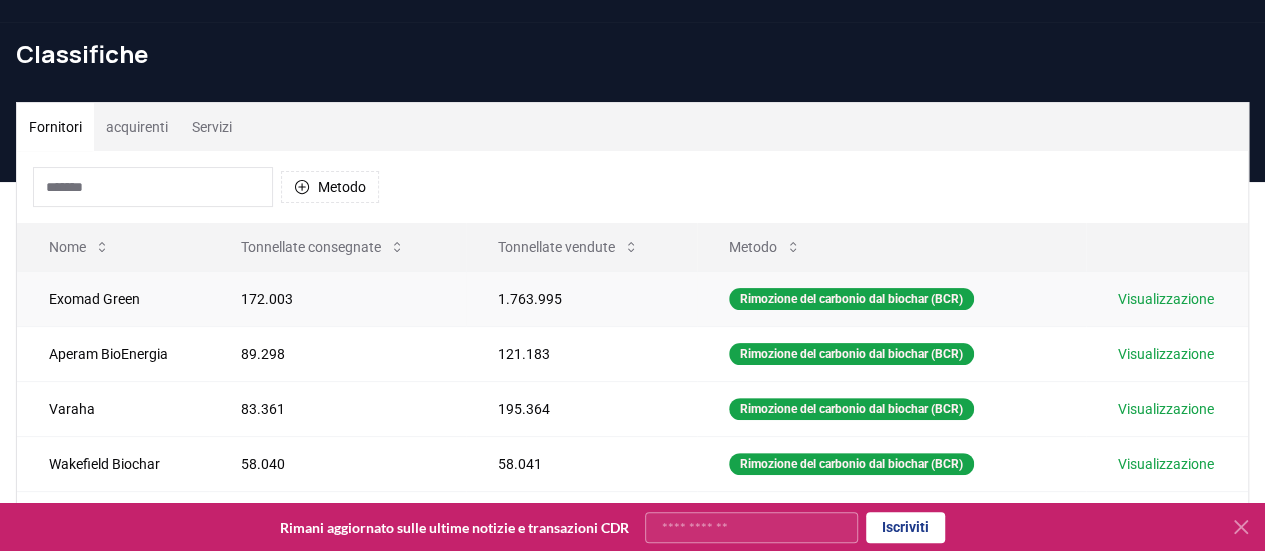 click on "Visualizzazione" at bounding box center [1166, 299] 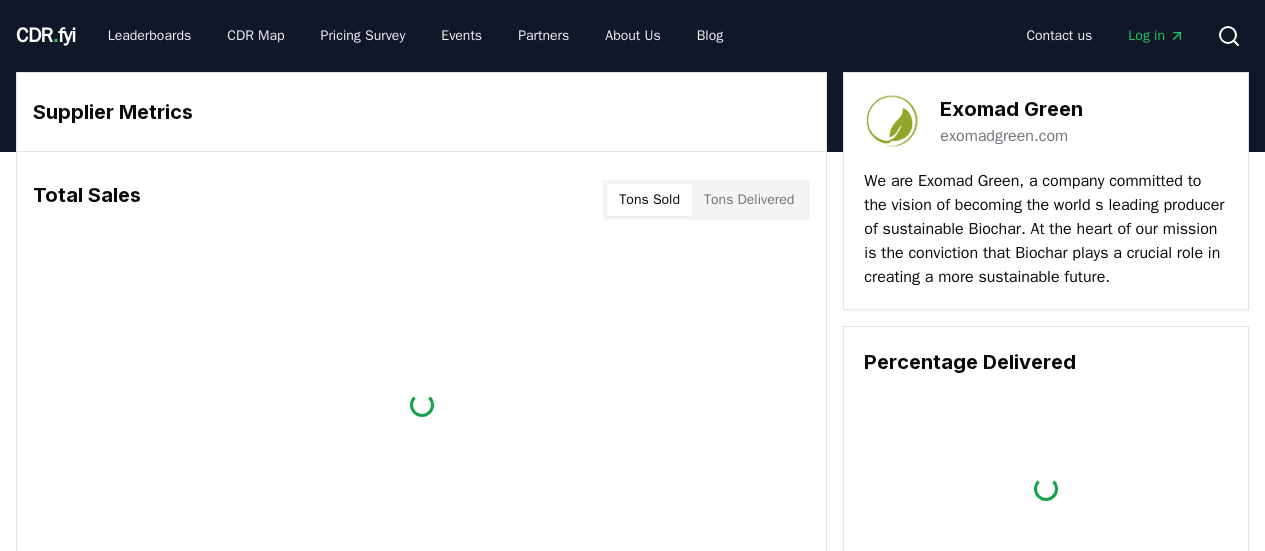 scroll, scrollTop: 0, scrollLeft: 0, axis: both 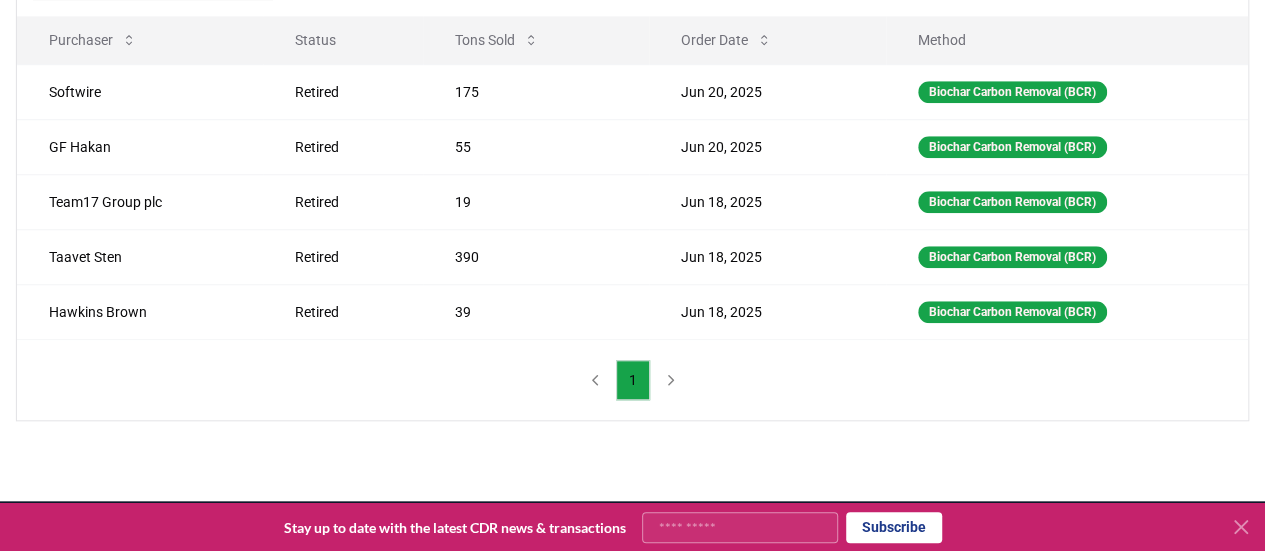 click on "1" at bounding box center (632, 380) 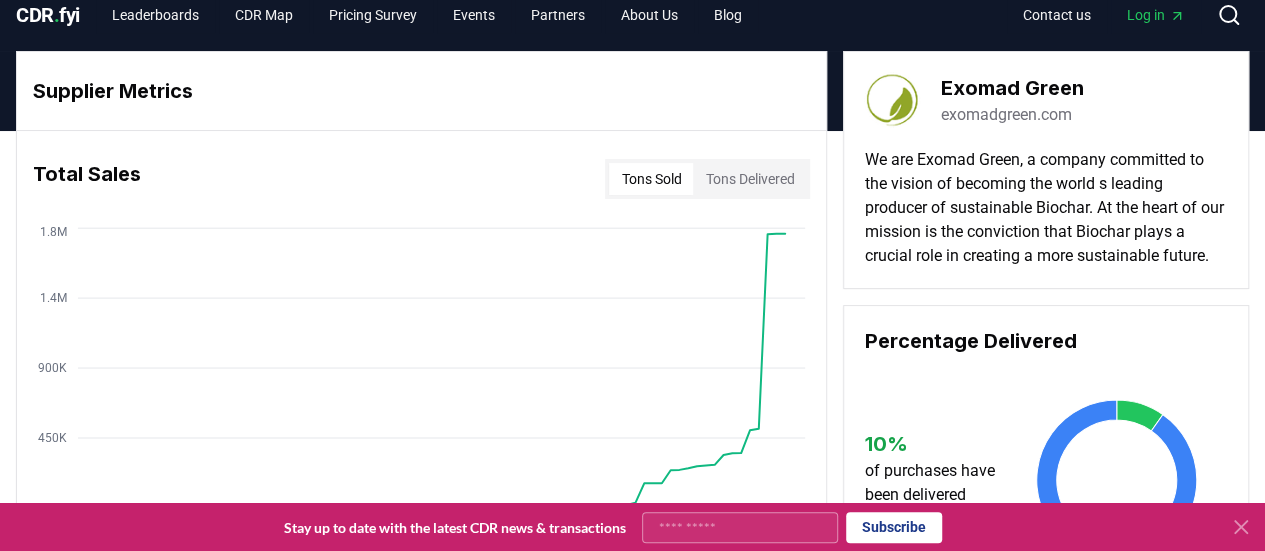 scroll, scrollTop: 0, scrollLeft: 0, axis: both 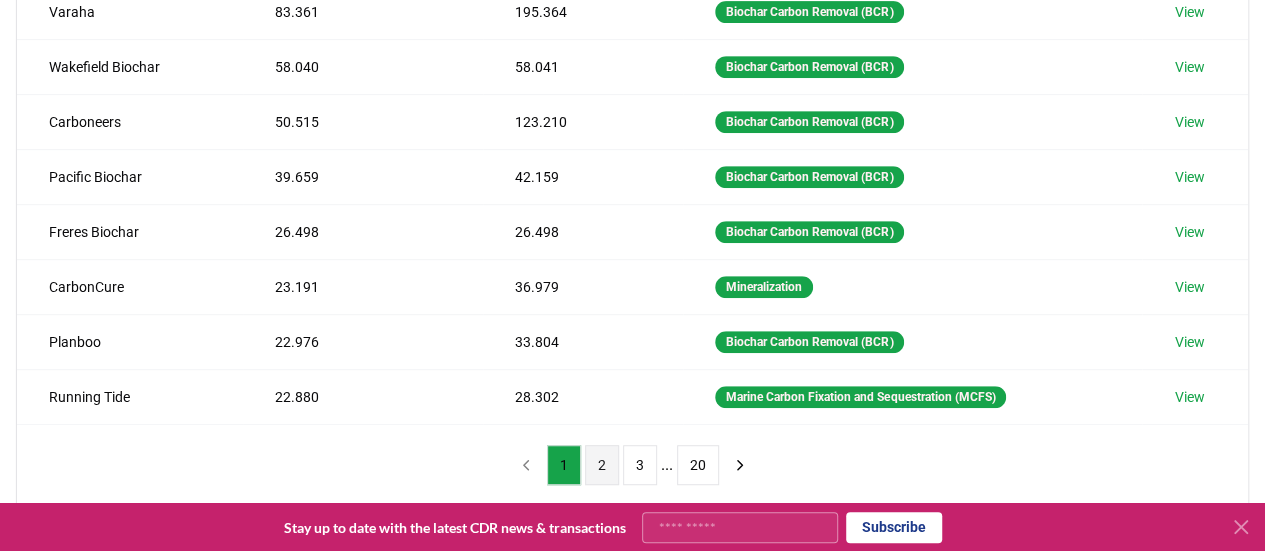click on "2" at bounding box center [602, 465] 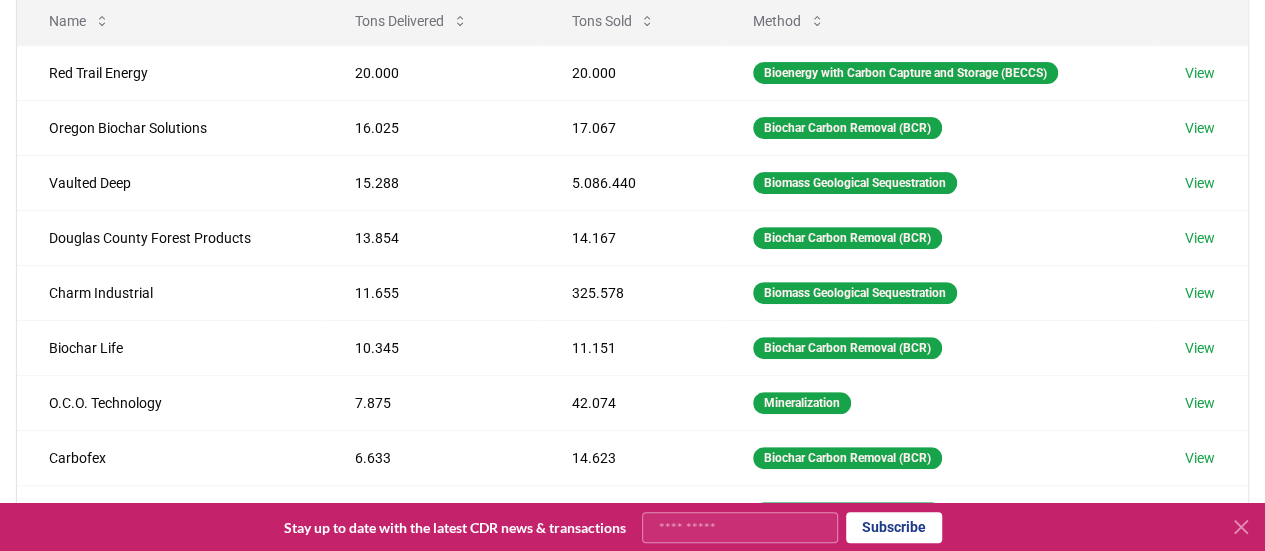 scroll, scrollTop: 270, scrollLeft: 0, axis: vertical 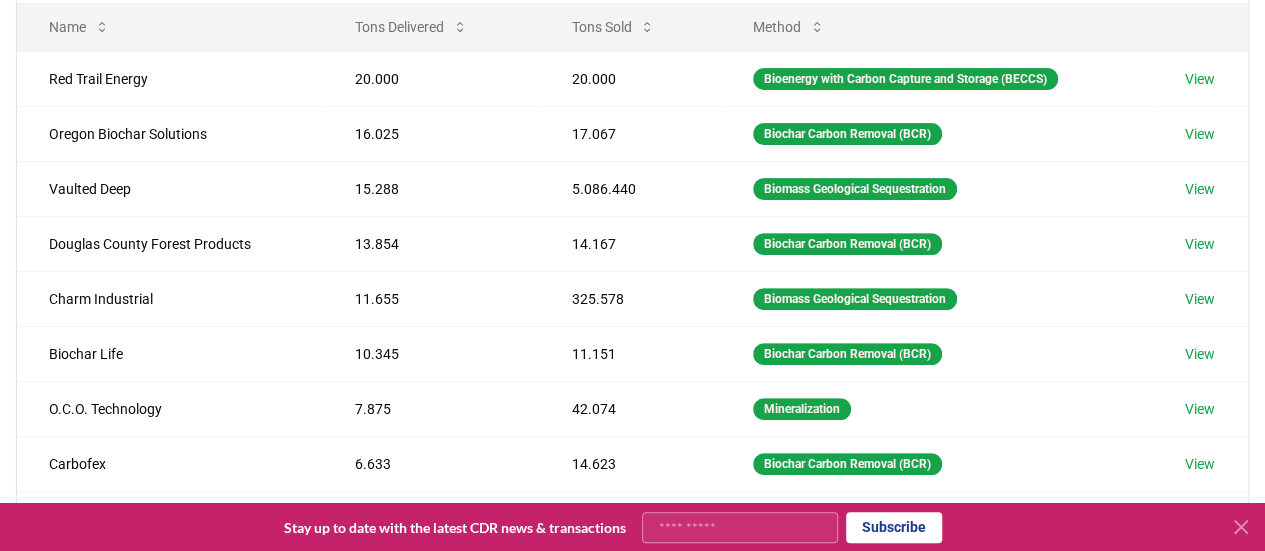 drag, startPoint x: 1256, startPoint y: 244, endPoint x: 1256, endPoint y: 226, distance: 18 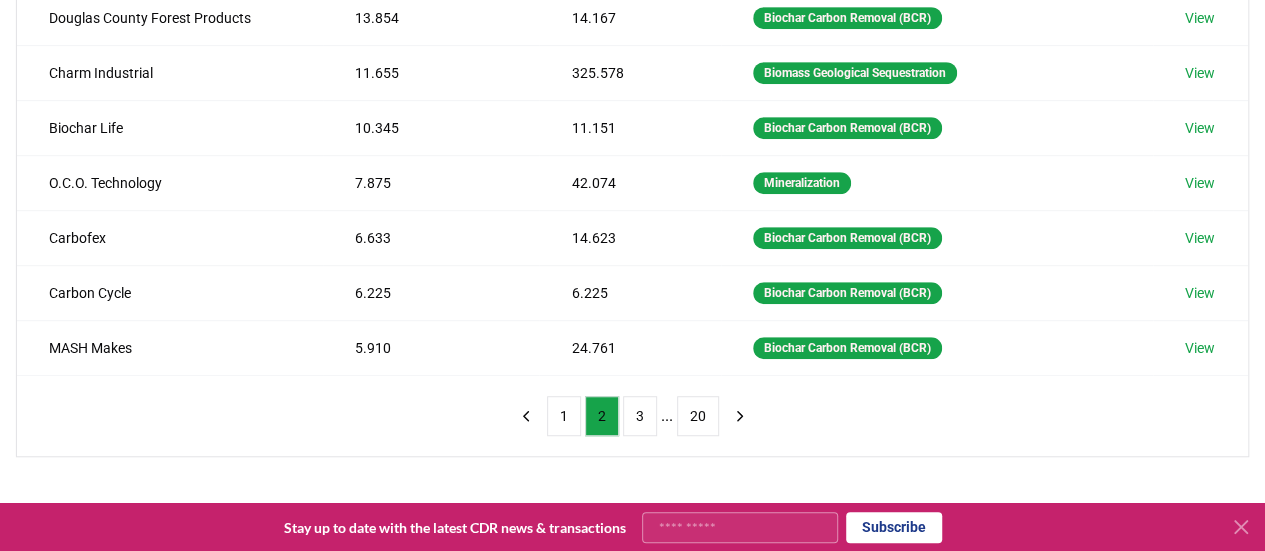 scroll, scrollTop: 500, scrollLeft: 0, axis: vertical 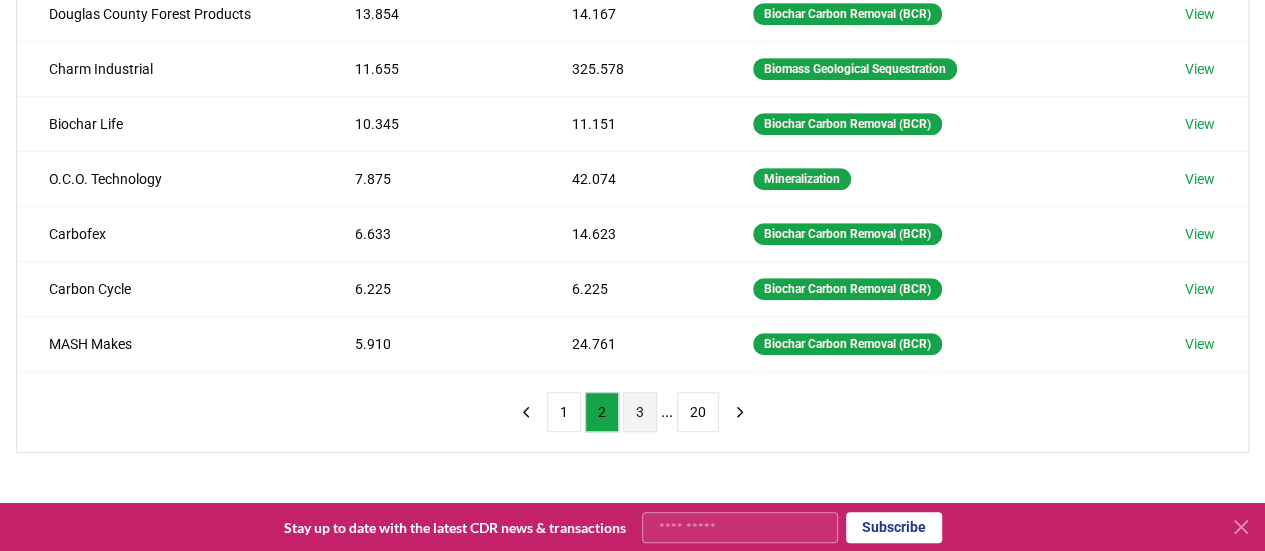 click on "3" at bounding box center [640, 412] 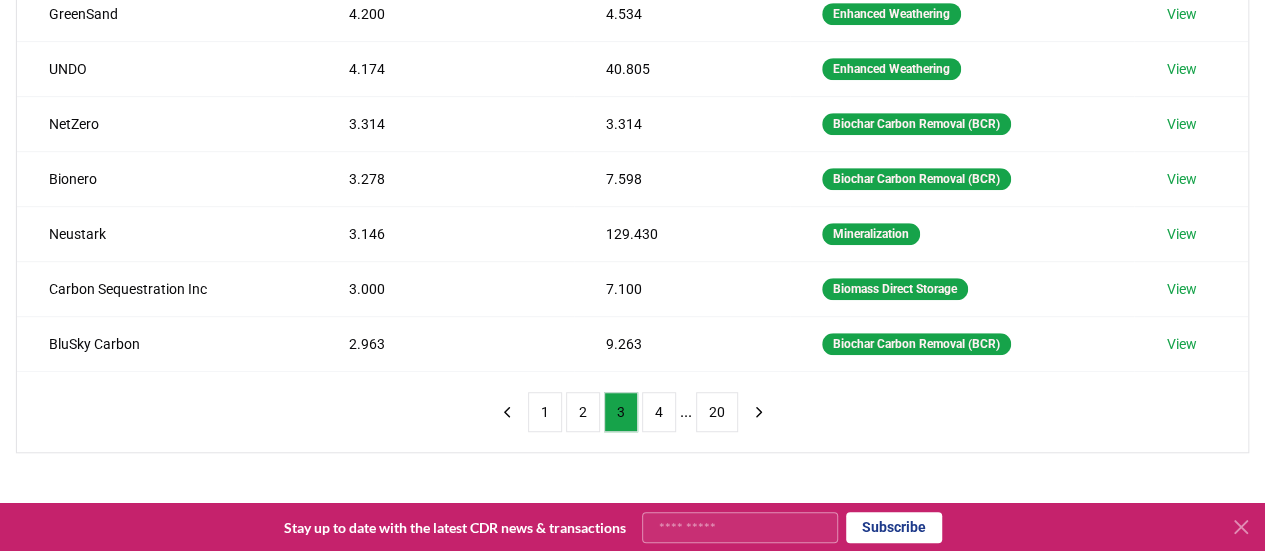 drag, startPoint x: 1264, startPoint y: 265, endPoint x: 1267, endPoint y: 213, distance: 52.086468 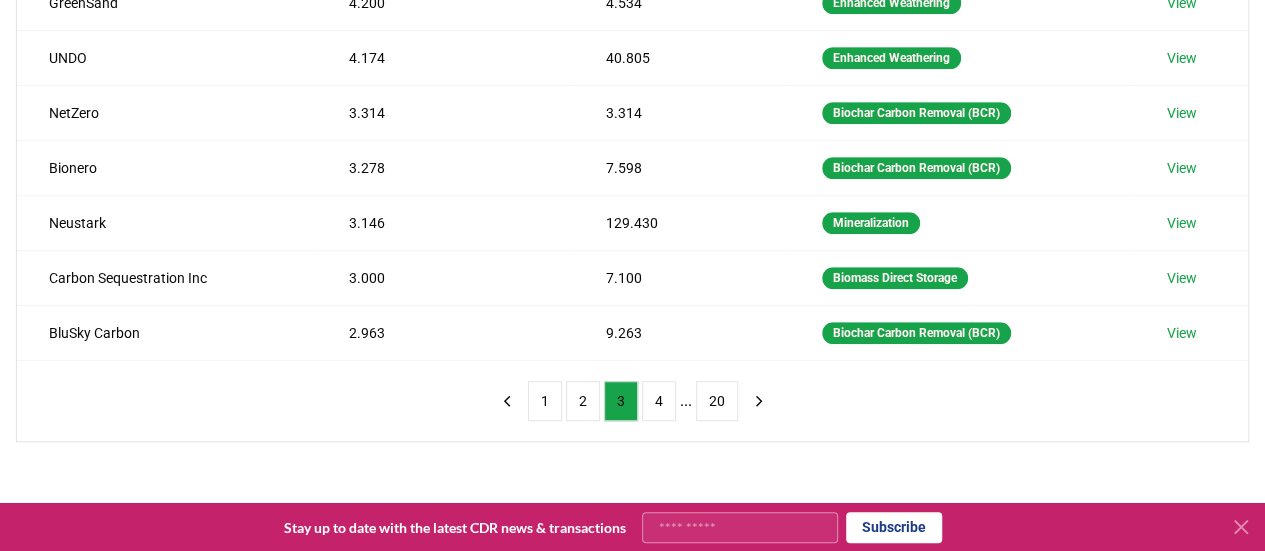 scroll, scrollTop: 516, scrollLeft: 0, axis: vertical 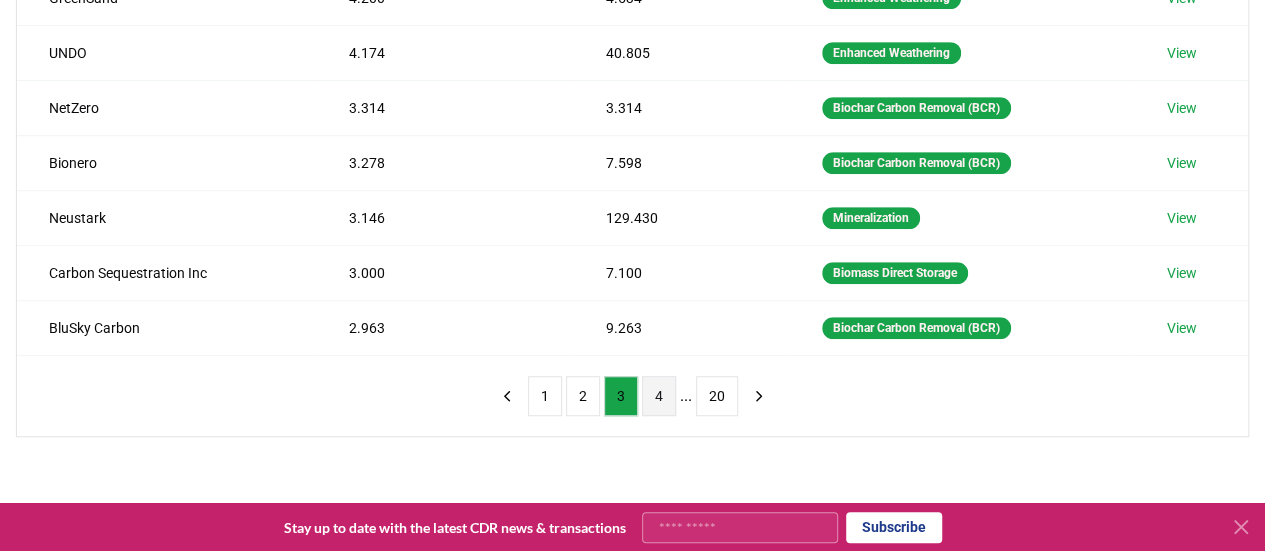 click on "4" at bounding box center (659, 396) 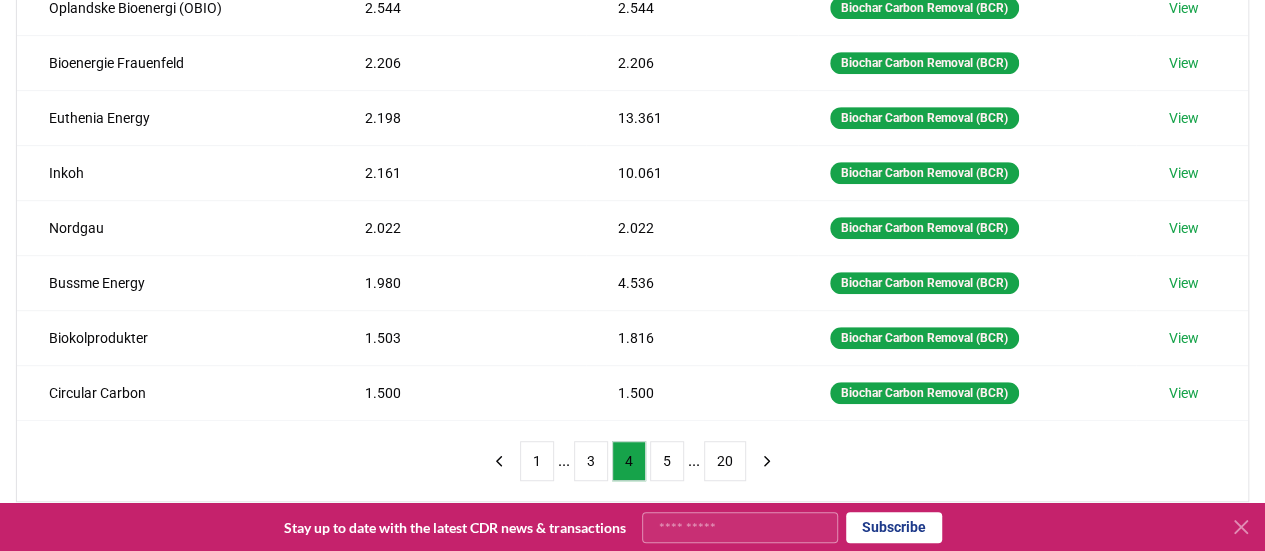 scroll, scrollTop: 468, scrollLeft: 0, axis: vertical 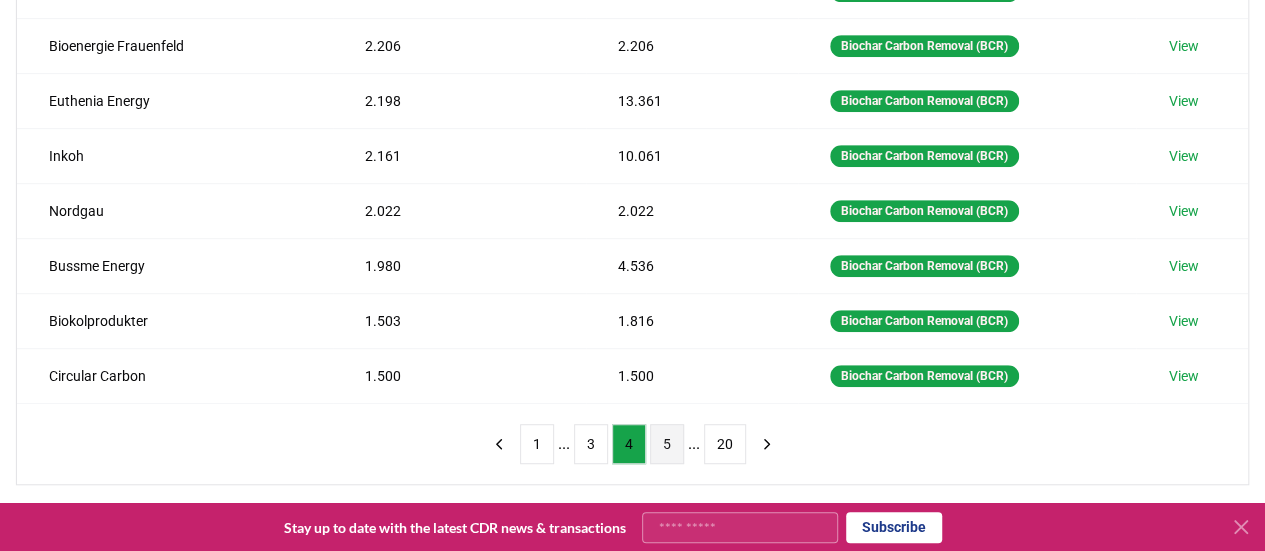 click on "5" at bounding box center (667, 444) 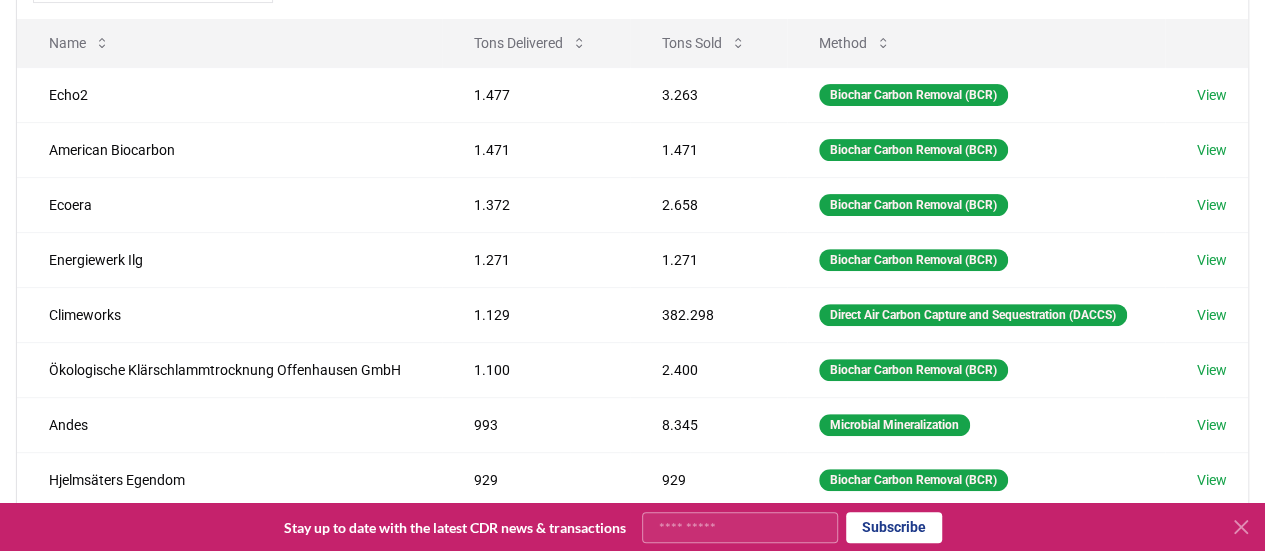 scroll, scrollTop: 250, scrollLeft: 0, axis: vertical 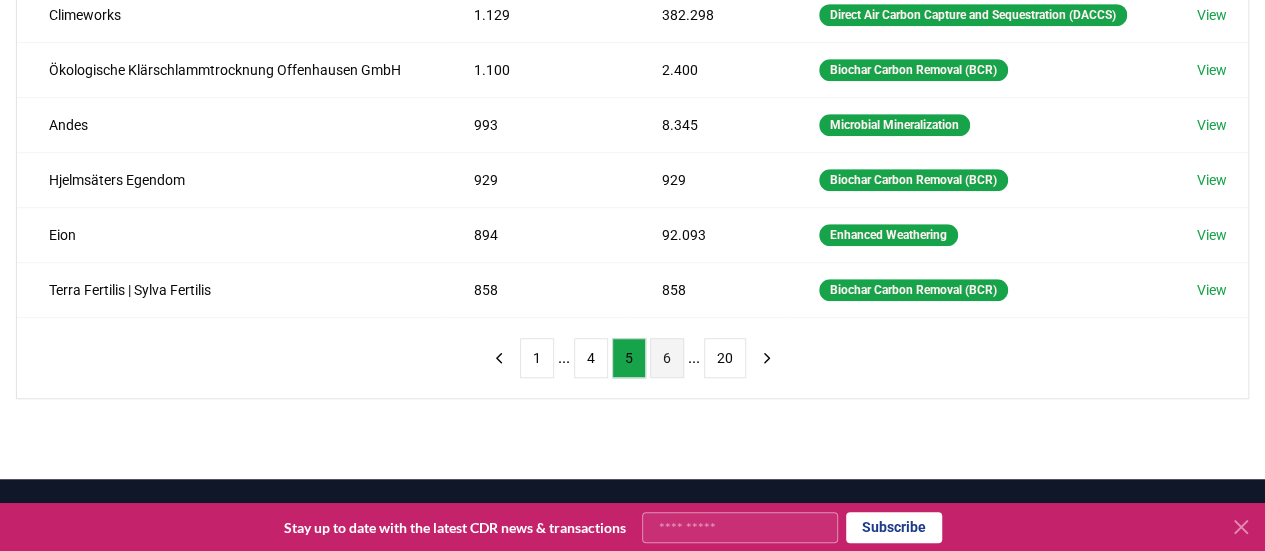 click on "6" at bounding box center [667, 358] 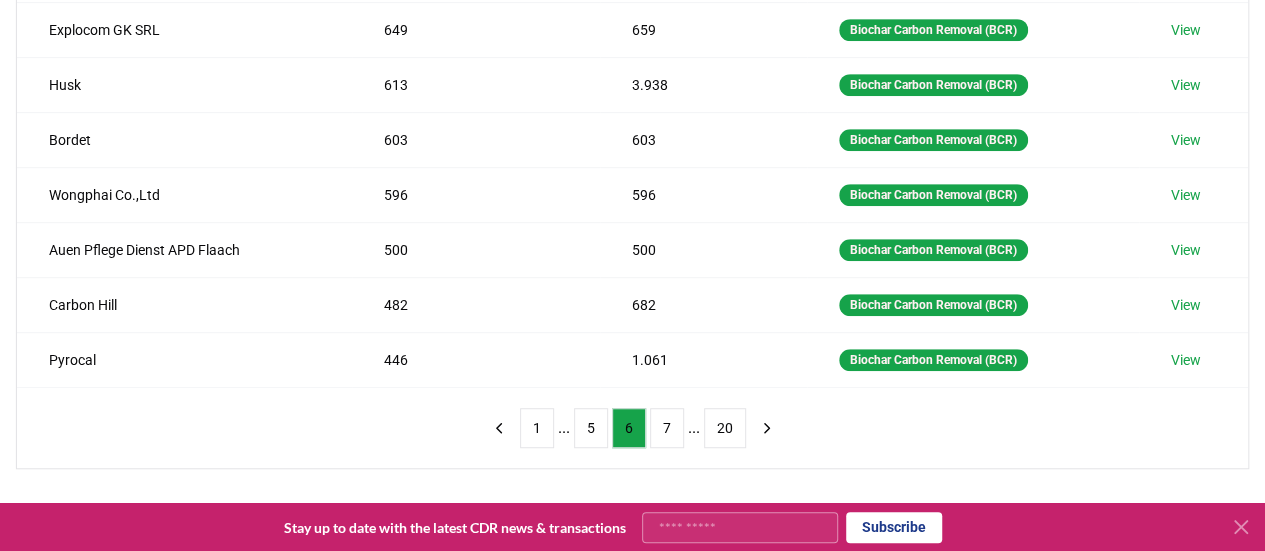 scroll, scrollTop: 508, scrollLeft: 0, axis: vertical 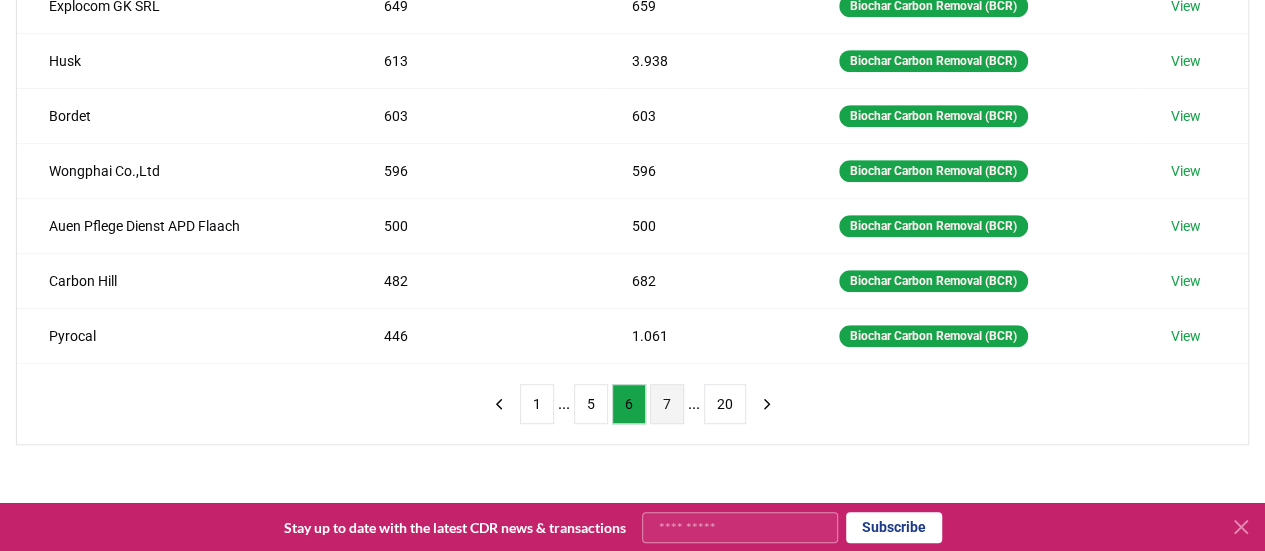 click on "7" at bounding box center [667, 404] 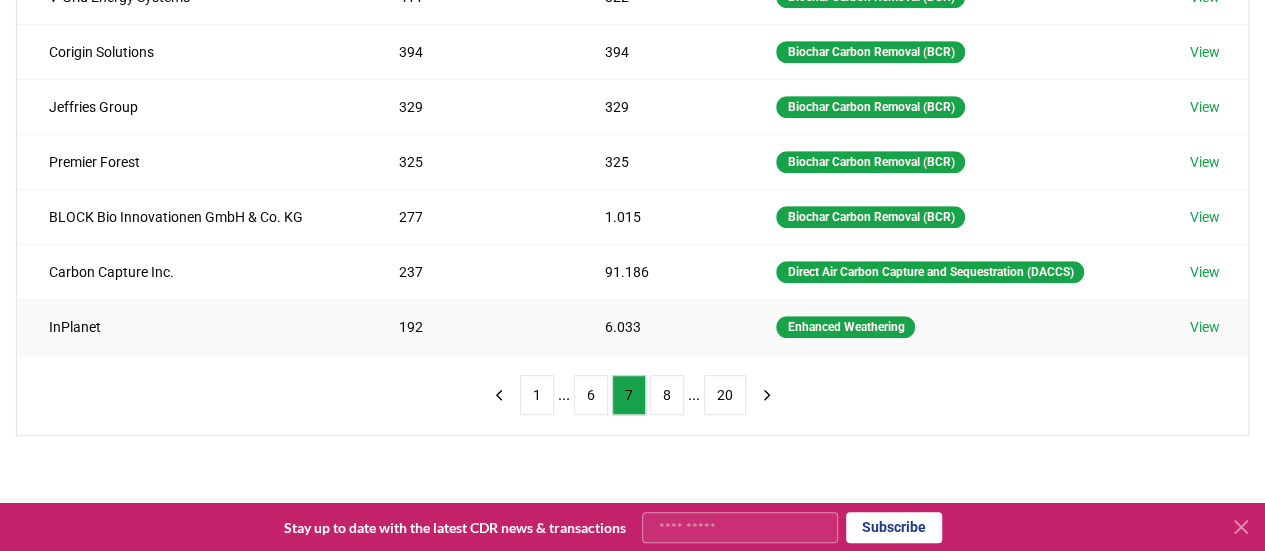 scroll, scrollTop: 518, scrollLeft: 0, axis: vertical 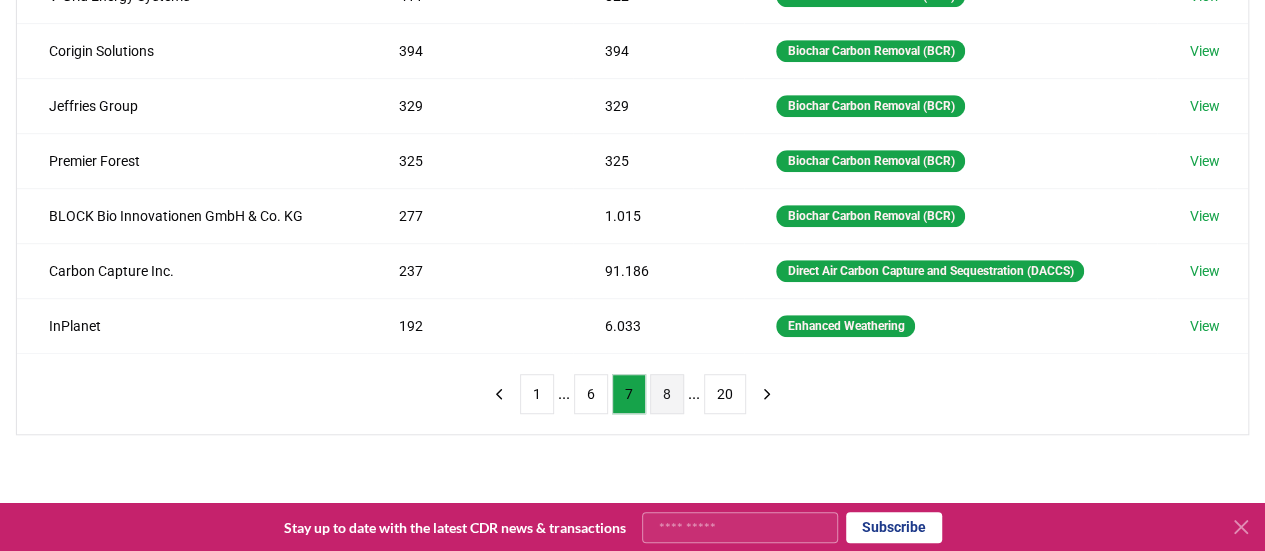 click on "8" at bounding box center (667, 394) 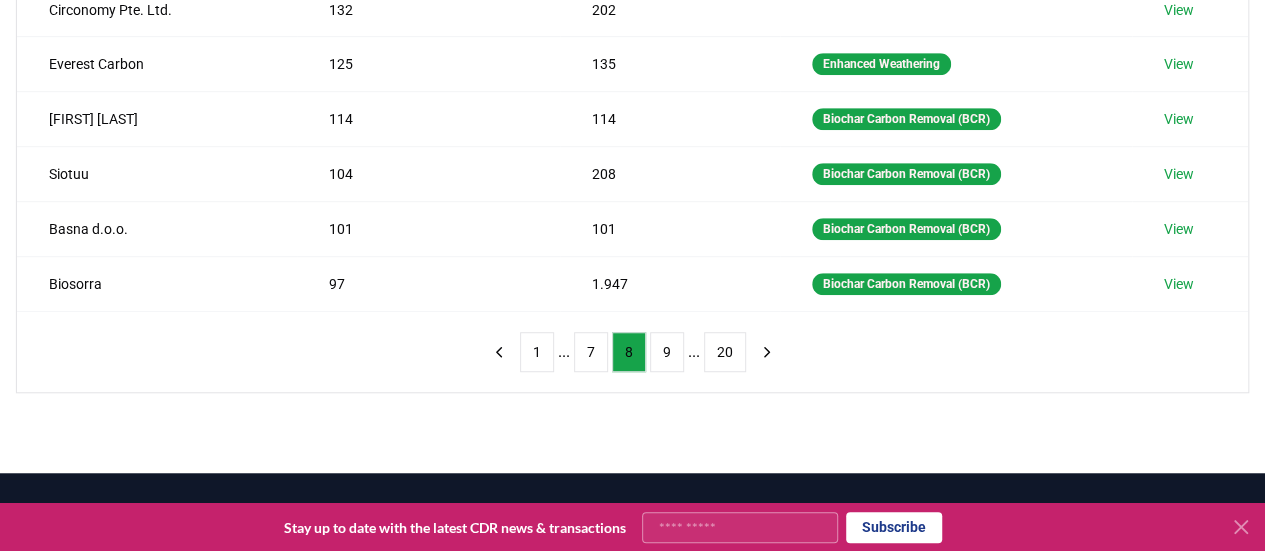 scroll, scrollTop: 562, scrollLeft: 0, axis: vertical 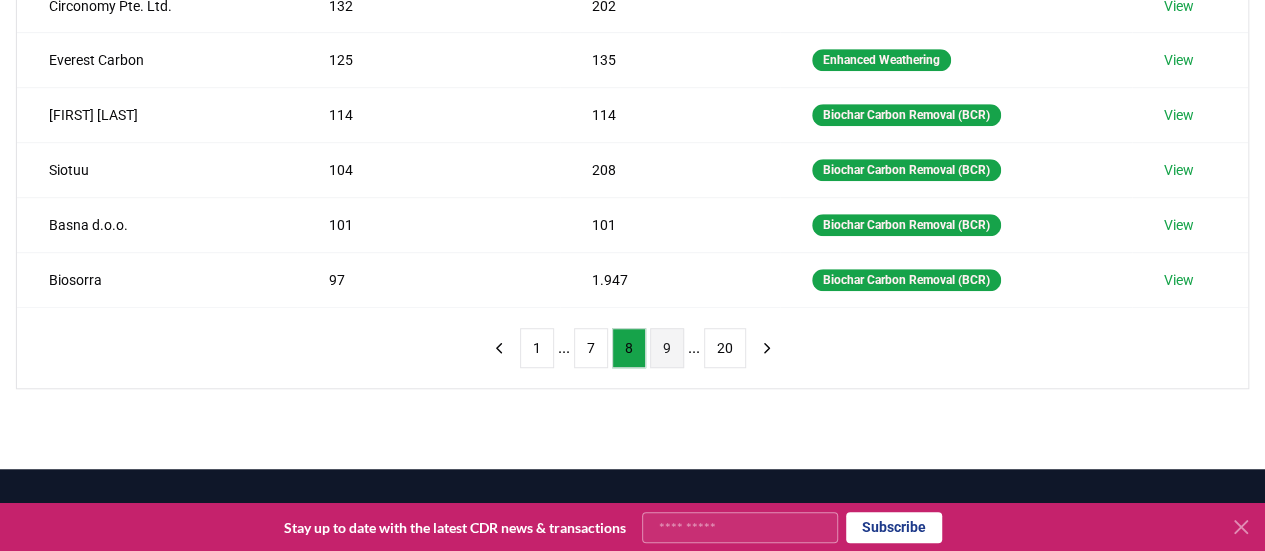 click on "9" at bounding box center (667, 348) 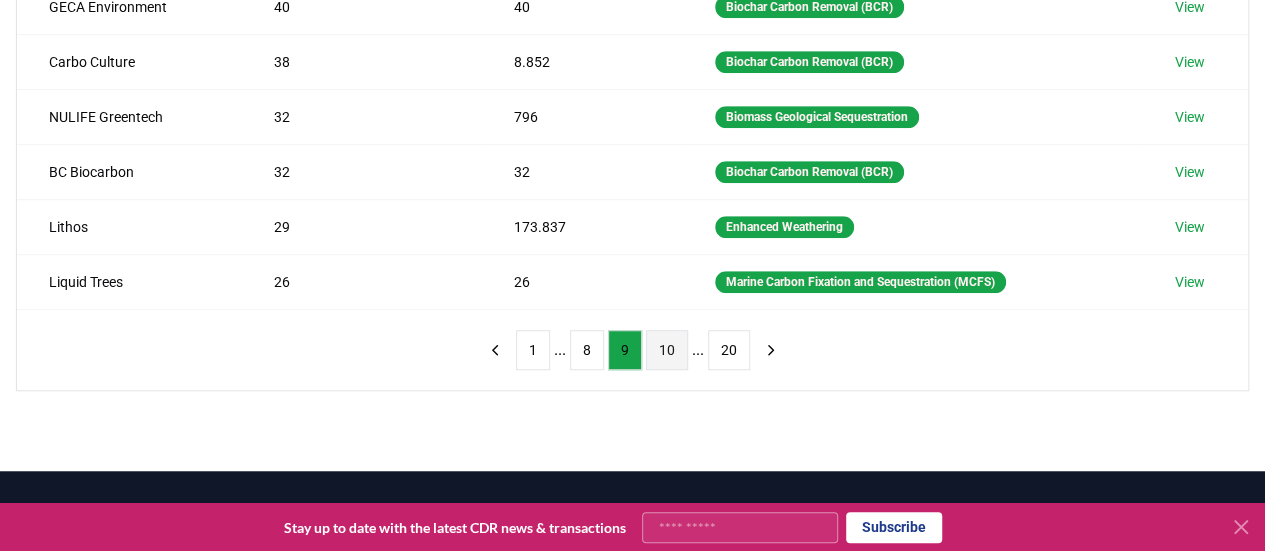 click on "10" at bounding box center [667, 350] 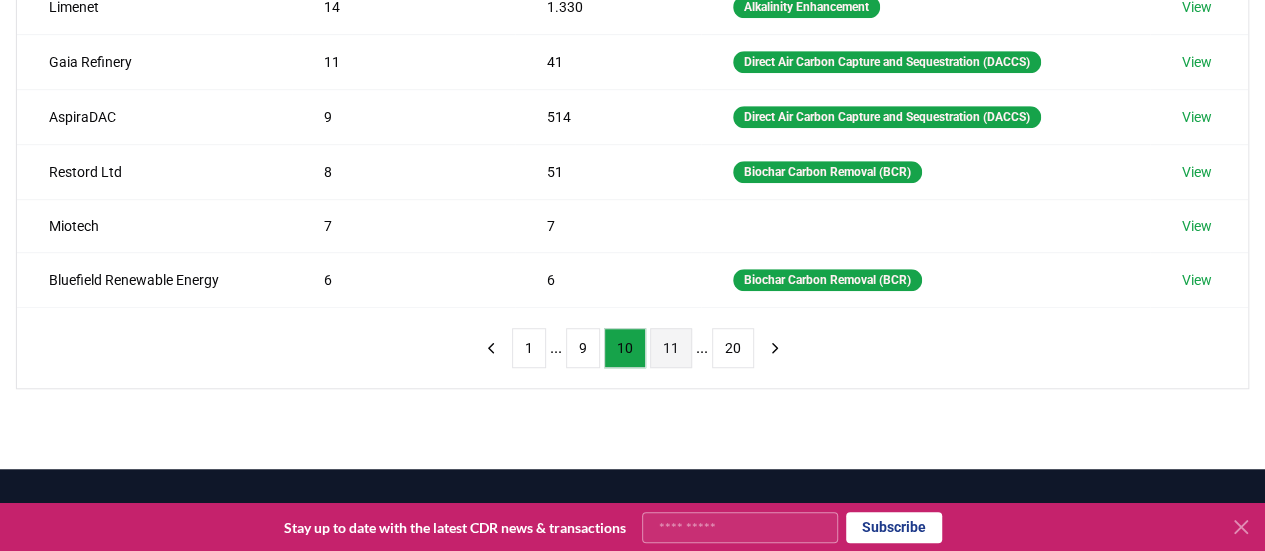 click on "11" at bounding box center (671, 348) 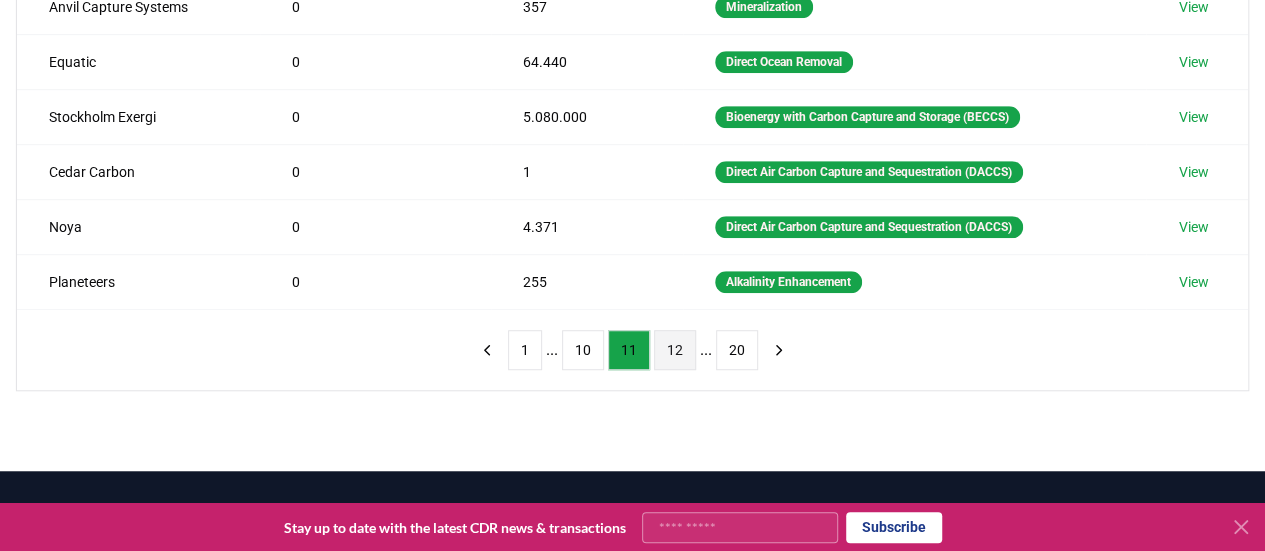 click on "12" at bounding box center [675, 350] 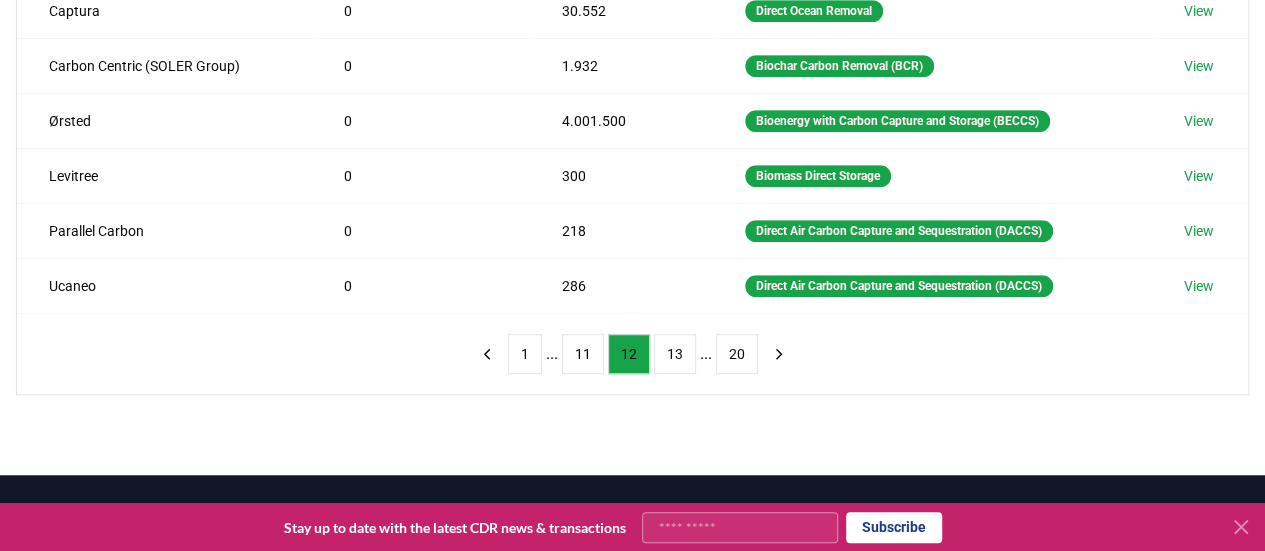 scroll, scrollTop: 604, scrollLeft: 0, axis: vertical 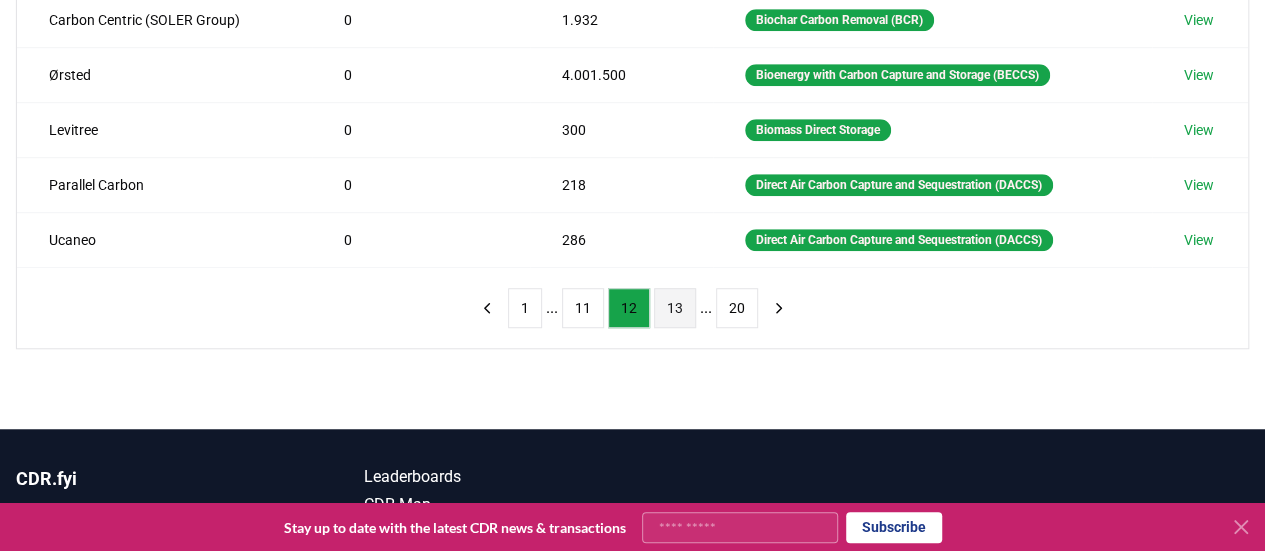 click on "13" at bounding box center (675, 308) 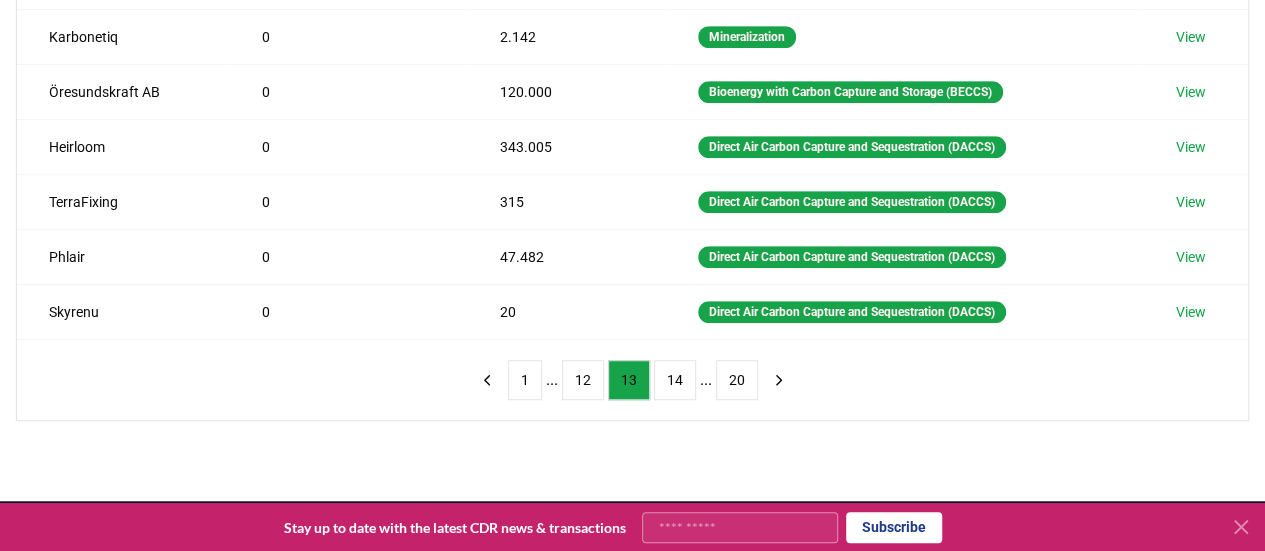 scroll, scrollTop: 558, scrollLeft: 0, axis: vertical 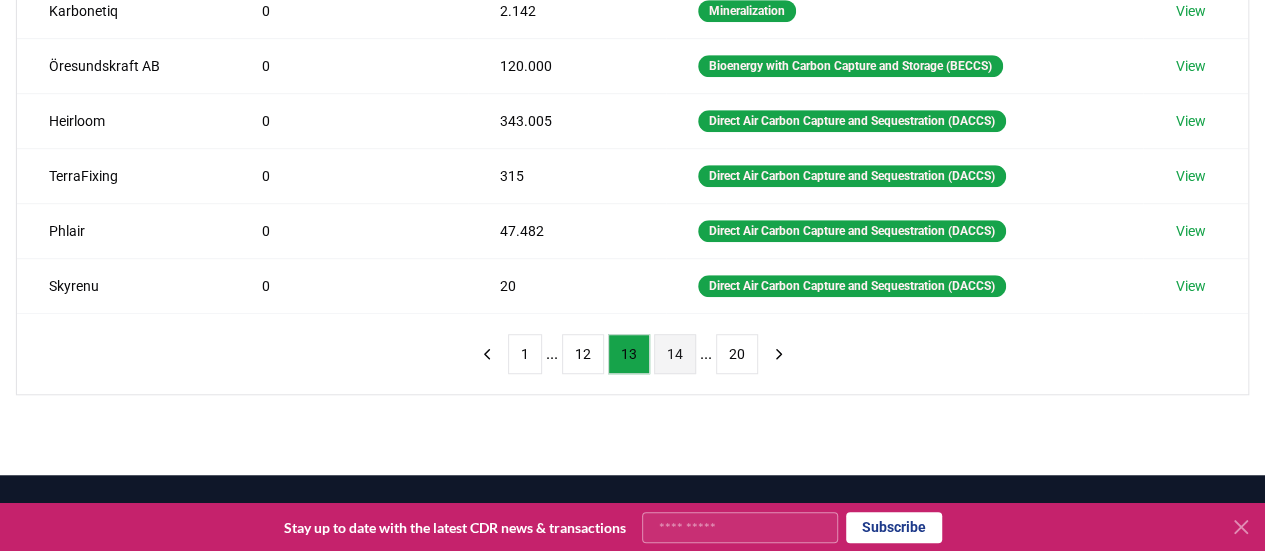 click on "14" at bounding box center [675, 354] 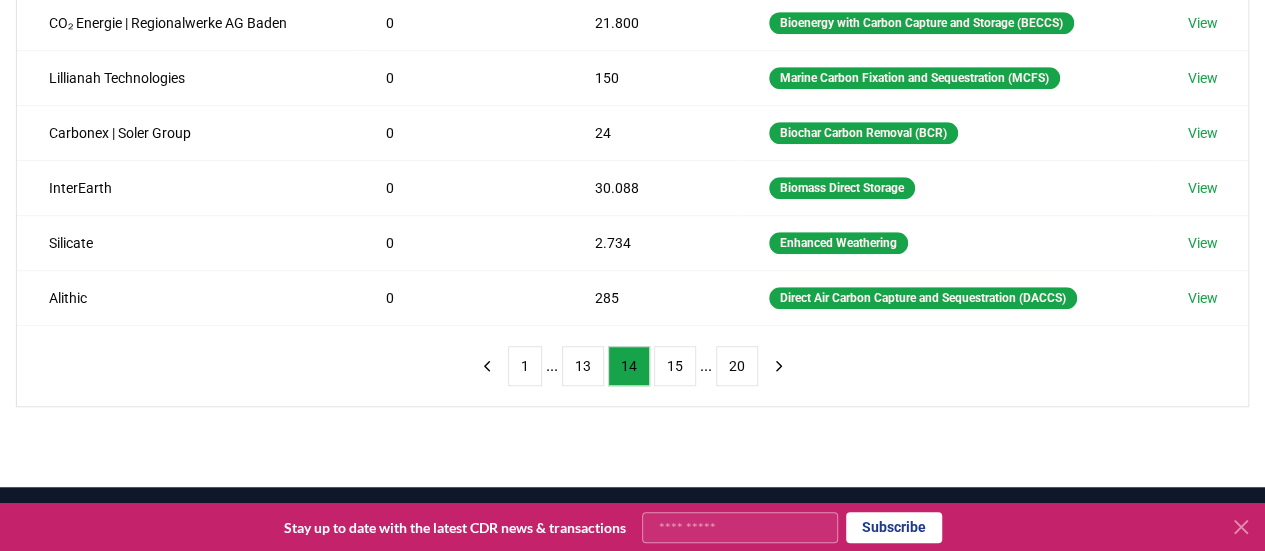 scroll, scrollTop: 552, scrollLeft: 0, axis: vertical 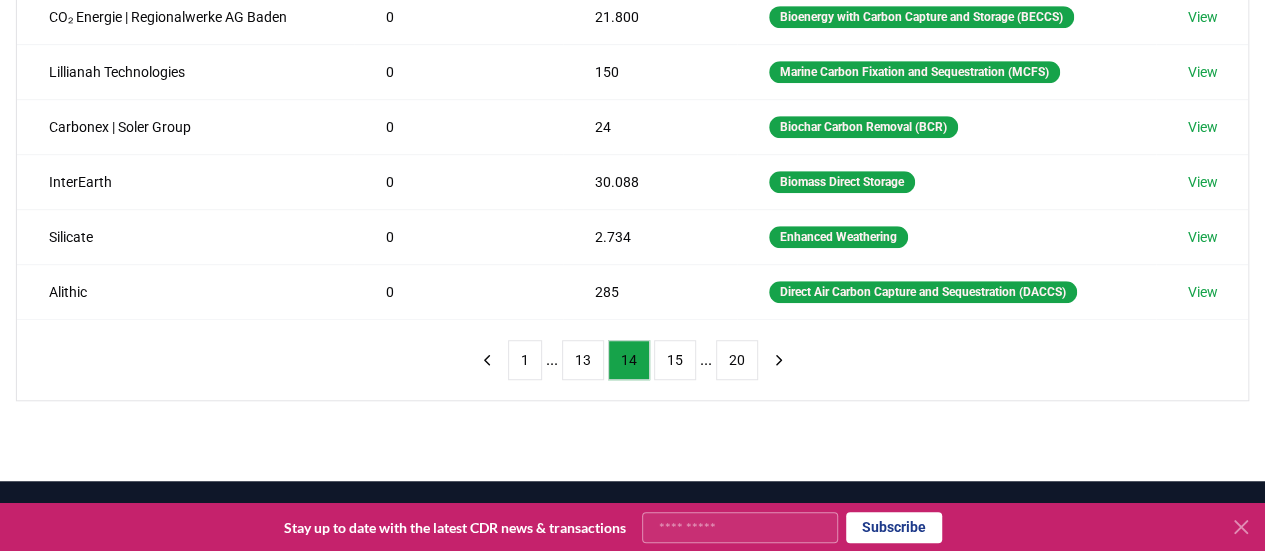 click on "Suppliers Purchasers Services Method Name Tons Delivered Tons Sold Method Yama Carbon 0 134 Direct Air Carbon Capture and Sequestration (DACCS) View Takachar 0 2.417 Biochar Carbon Removal (BCR) View Nūxsen 0 2 Direct Air Carbon Capture and Sequestration (DACCS) View Emergent Waste Solution 0 50 Biochar Carbon Removal (BCR) View CO₂ Energie | Regionalwerke AG Baden 0 21.800 Bioenergy with Carbon Capture and Storage (BECCS) View Lillianah Technologies 0 150 Marine Carbon Fixation and Sequestration (MCFS) View Carbonex | Soler Group 0 24 Biochar Carbon Removal (BCR) View InterEarth 0 30.088 Biomass Direct Storage View Silicate 0 2.734 Enhanced Weathering View Alithic 0 285 Direct Air Carbon Capture and Sequestration (DACCS) View 1 ... 13 14 15 ... 20" at bounding box center (632, 0) 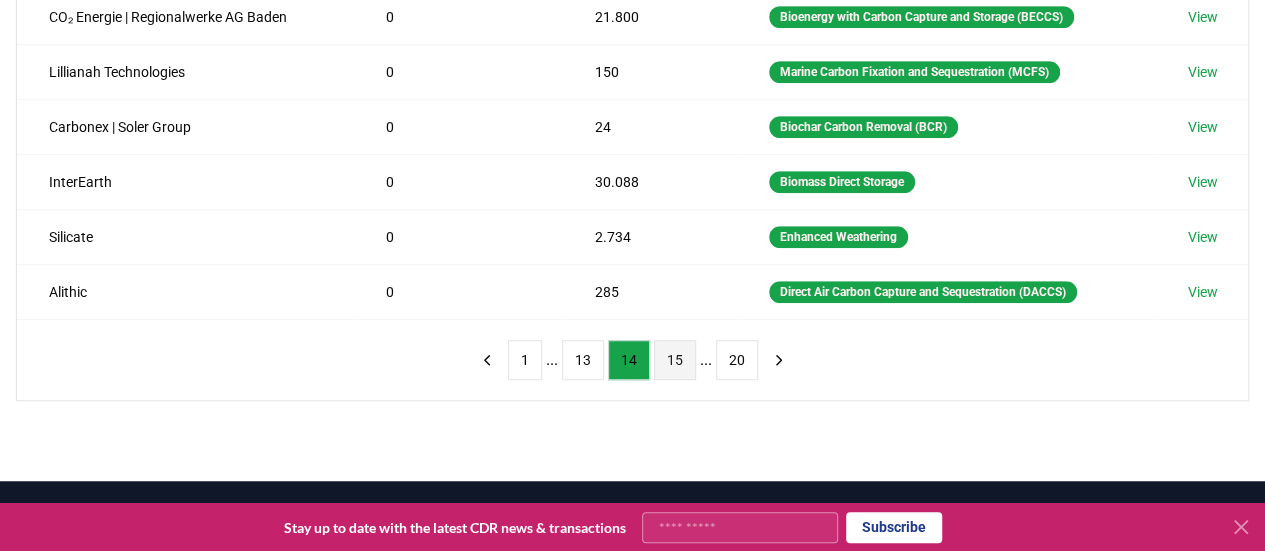 click on "15" at bounding box center (675, 360) 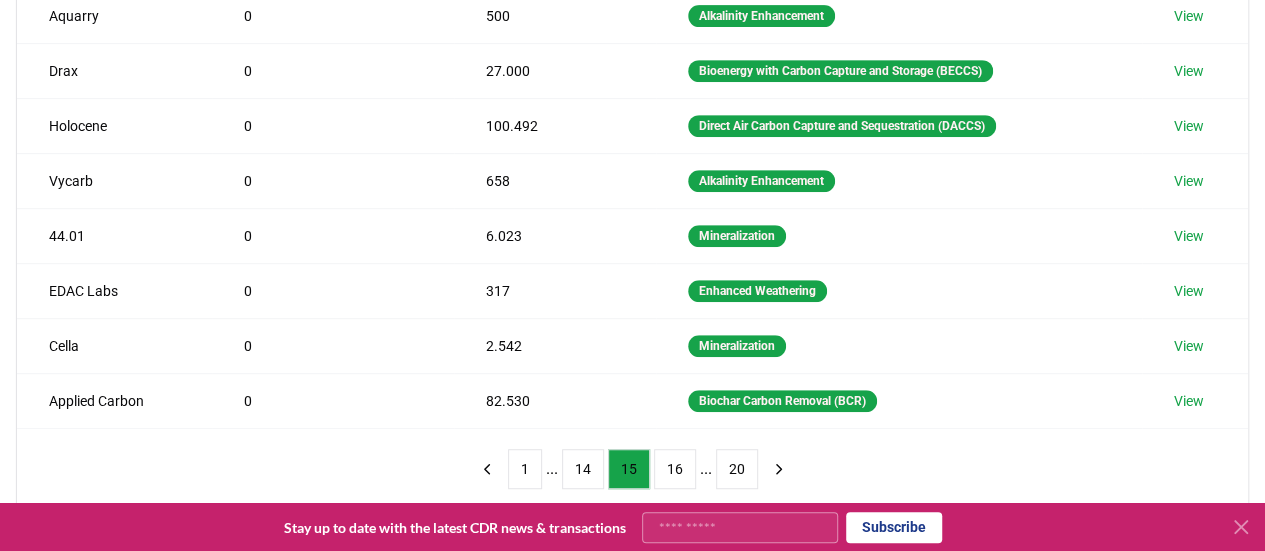 scroll, scrollTop: 557, scrollLeft: 0, axis: vertical 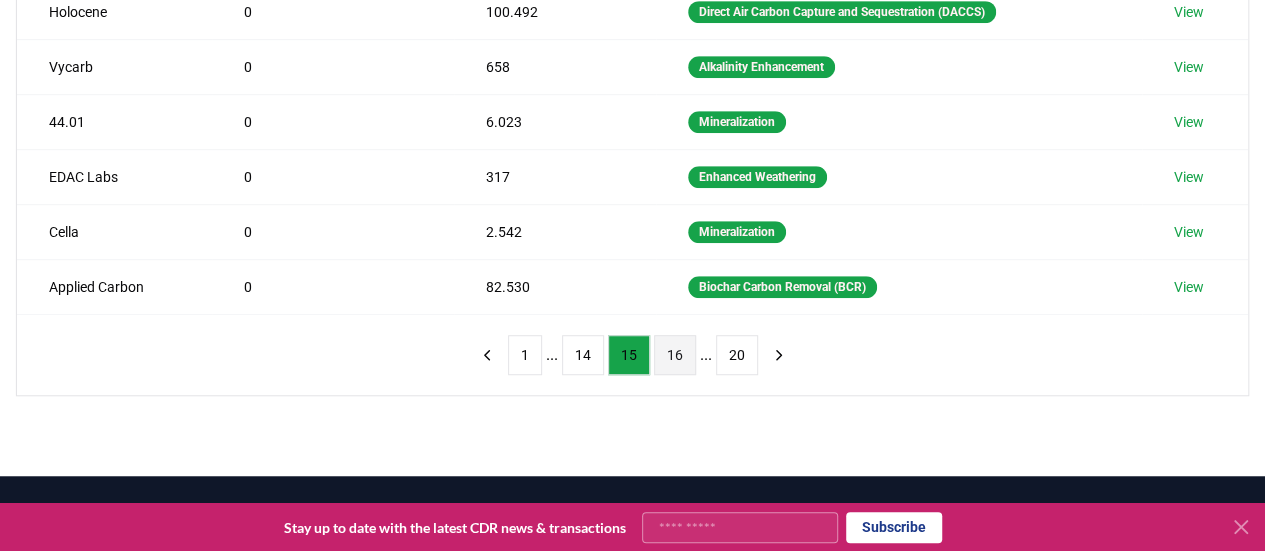 click on "16" at bounding box center [675, 355] 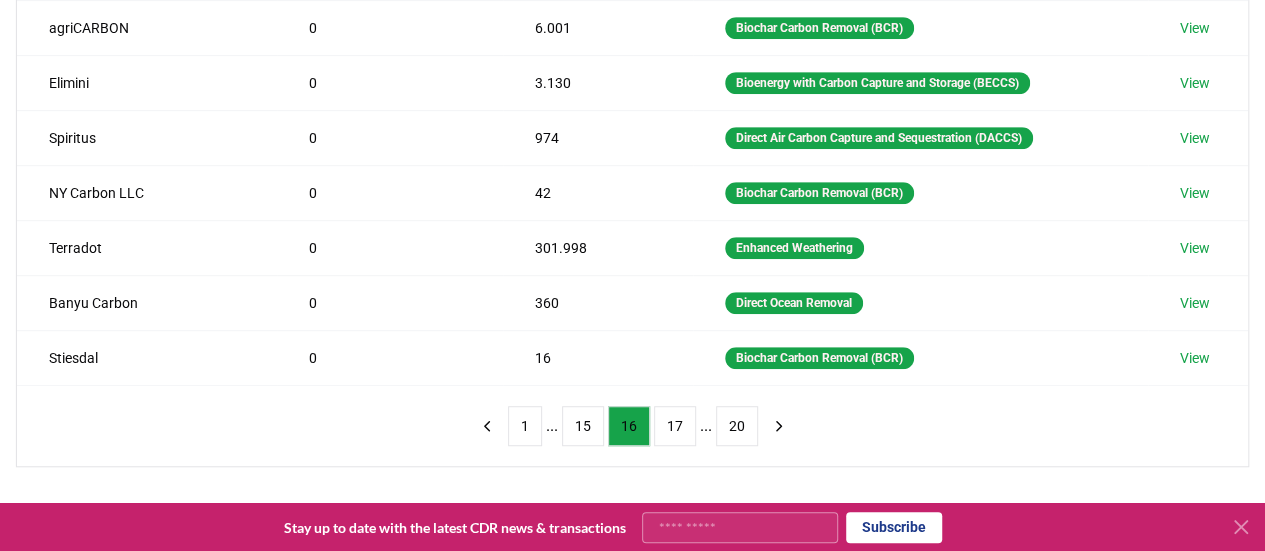 scroll, scrollTop: 539, scrollLeft: 0, axis: vertical 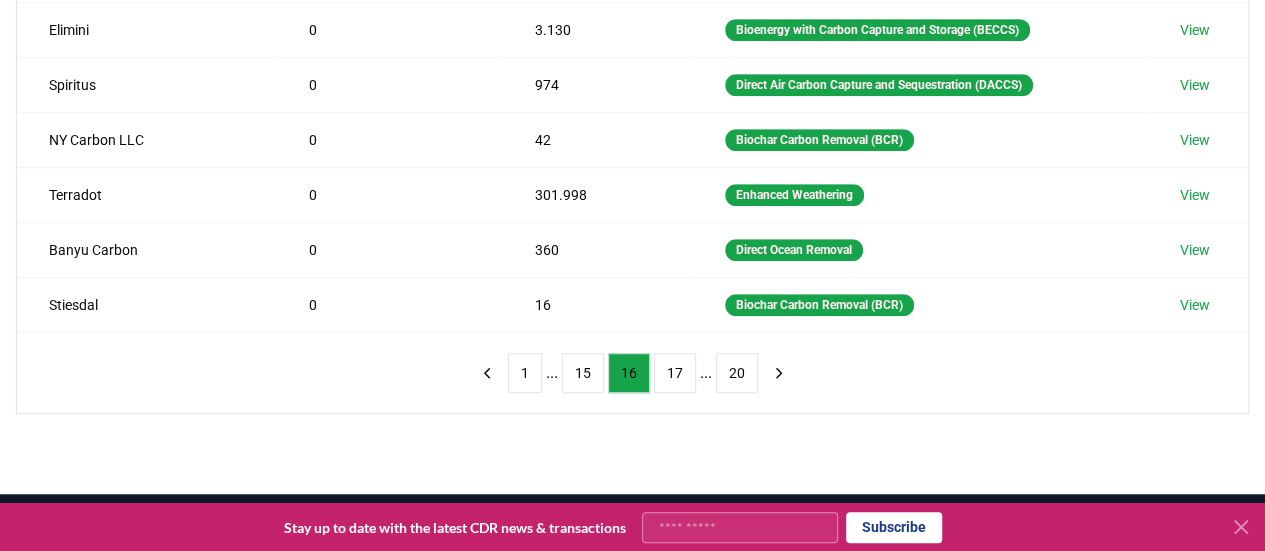 click on "Suppliers Purchasers Services Method Name Tons Delivered Tons Sold Method Arca 0 664 Surficial Mineralization View Exterra Carbon Solutions 0 1.100 Mineralization View Deep Sky 0 20.066 Direct Air Carbon Capture and Sequestration (DACCS) View agriCARBON 0 6.001 Biochar Carbon Removal (BCR) View Elimini 0 3.130 Bioenergy with Carbon Capture and Storage (BECCS) View Spiritus 0 974 Direct Air Carbon Capture and Sequestration (DACCS) View NY Carbon LLC 0 42 Biochar Carbon Removal (BCR) View Terradot 0 301.998 Enhanced Weathering View Banyu Carbon 0 360 Direct Ocean Removal View Stiesdal 0 16 Biochar Carbon Removal (BCR) View 1 ... 15 16 17 ... 20" at bounding box center (632, 13) 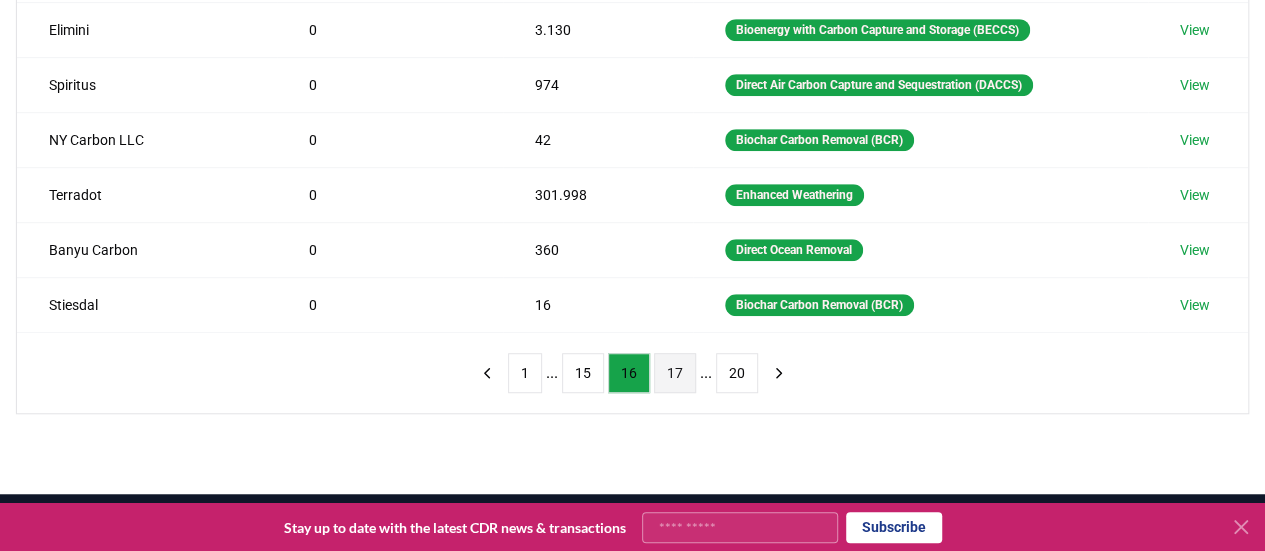 click on "17" at bounding box center (675, 373) 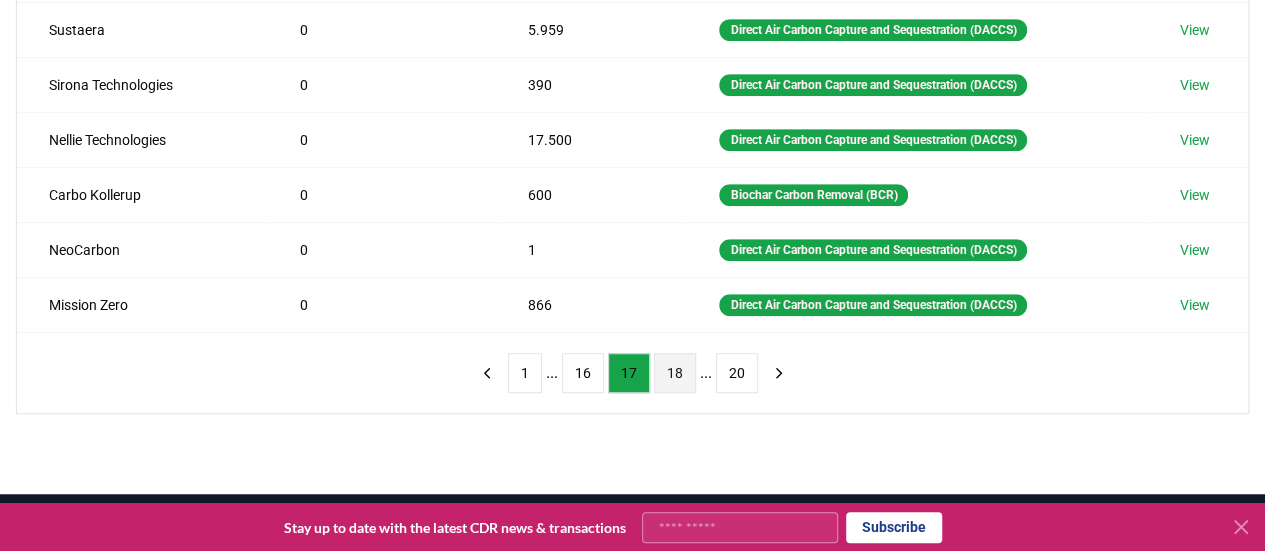 click on "18" at bounding box center (675, 373) 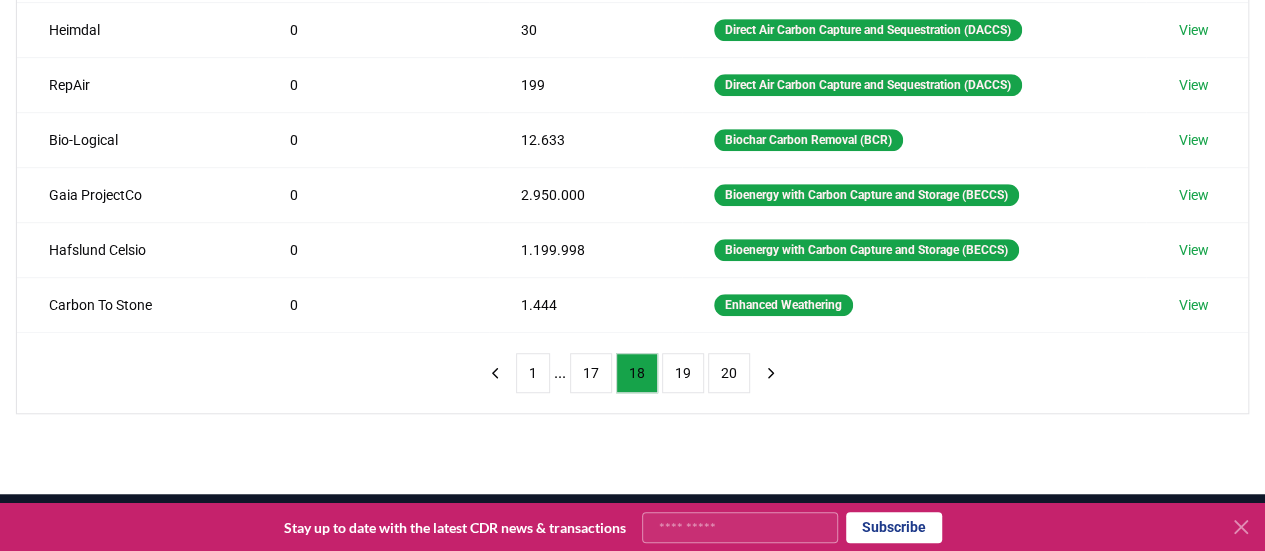 click on "19" at bounding box center [683, 373] 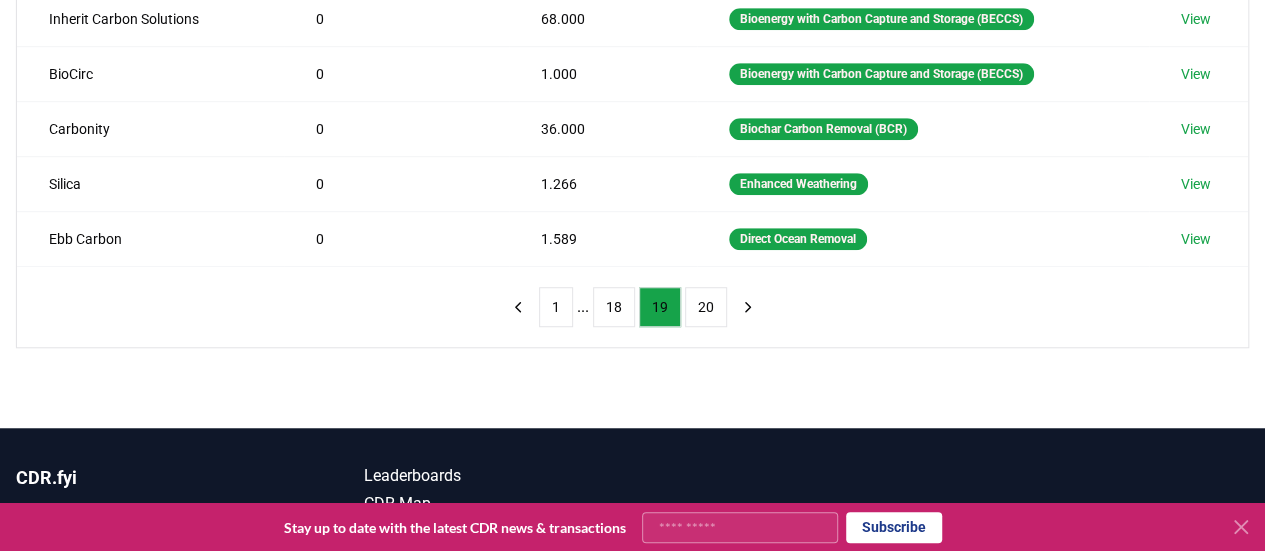 scroll, scrollTop: 608, scrollLeft: 0, axis: vertical 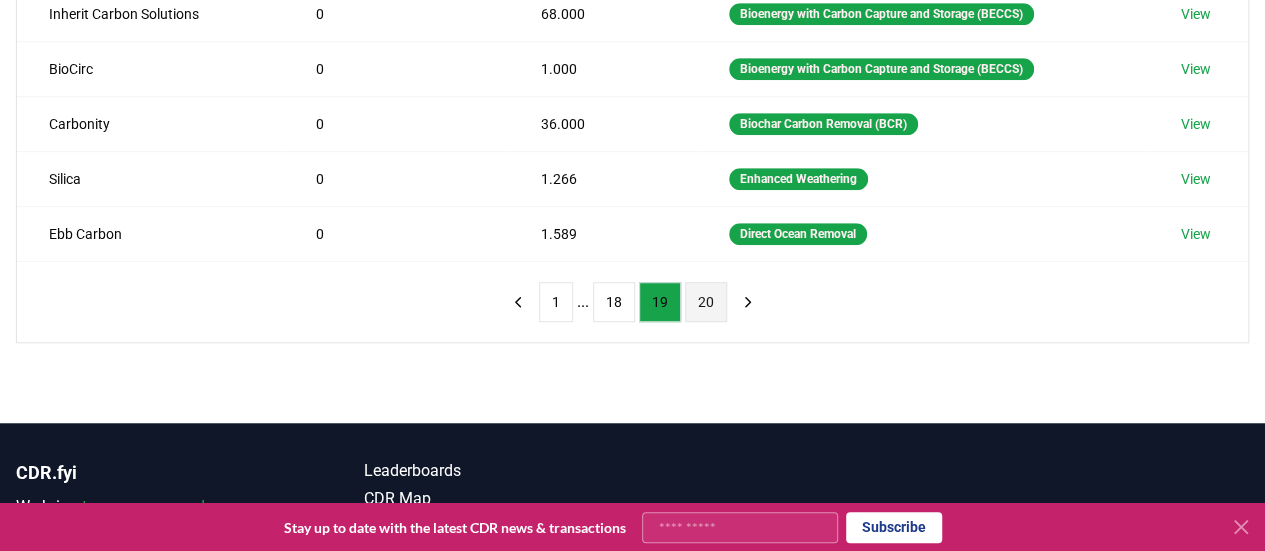 click on "20" at bounding box center [706, 302] 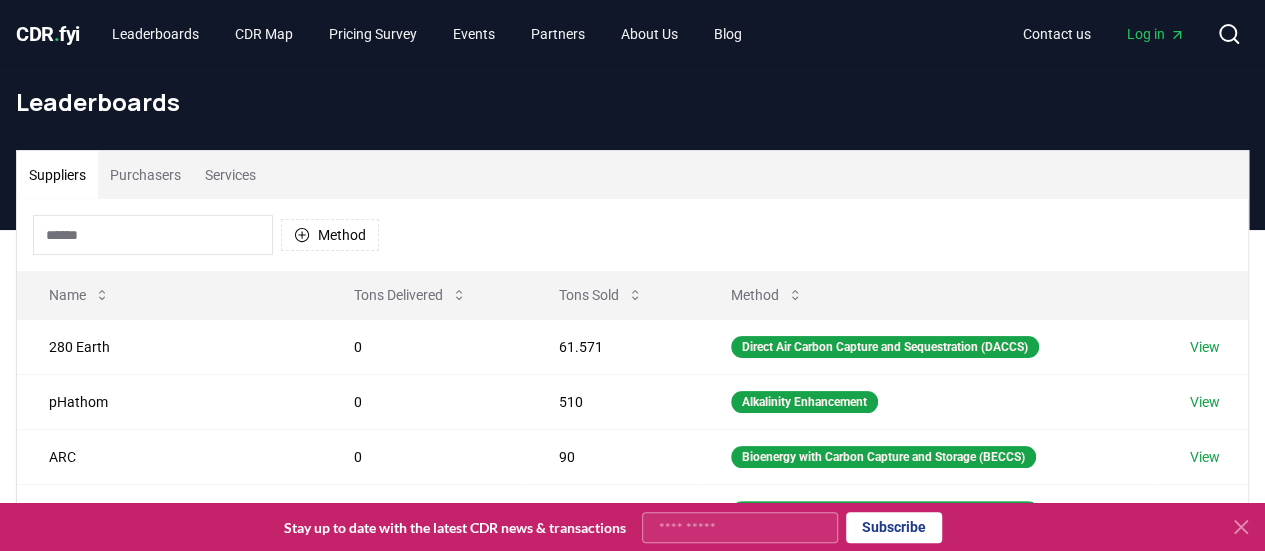 scroll, scrollTop: 0, scrollLeft: 0, axis: both 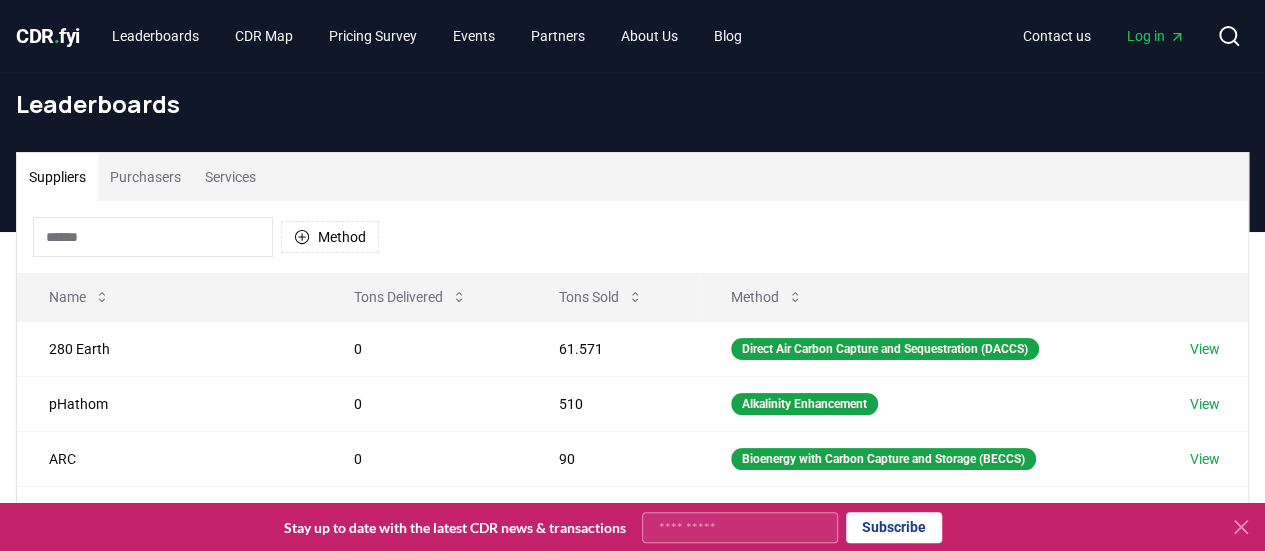 drag, startPoint x: 321, startPoint y: 3, endPoint x: 972, endPoint y: 155, distance: 668.5095 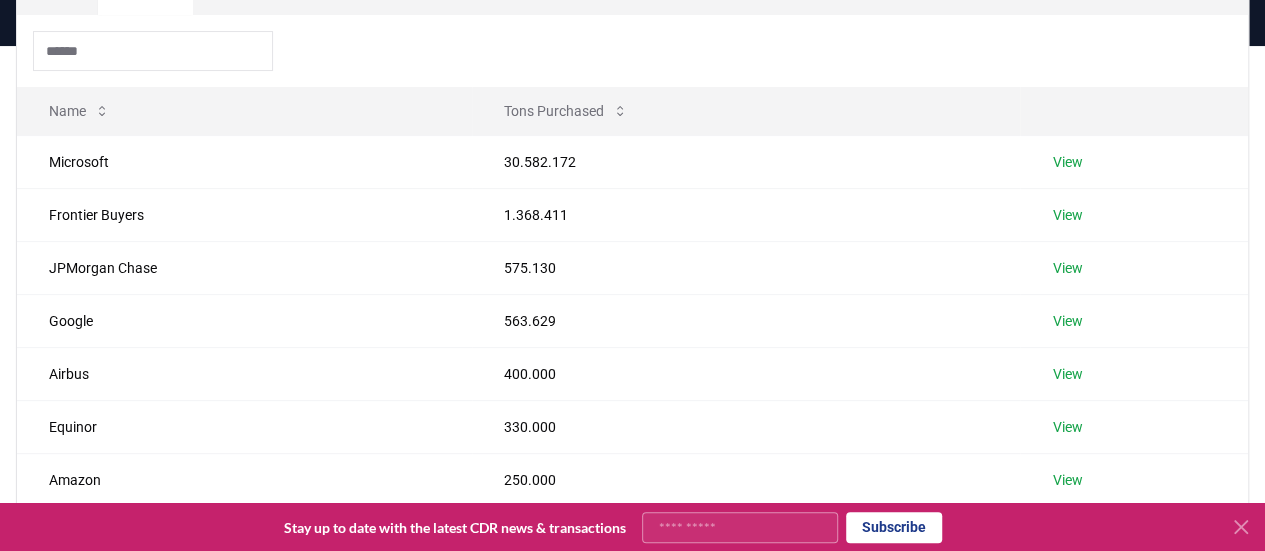 scroll, scrollTop: 215, scrollLeft: 0, axis: vertical 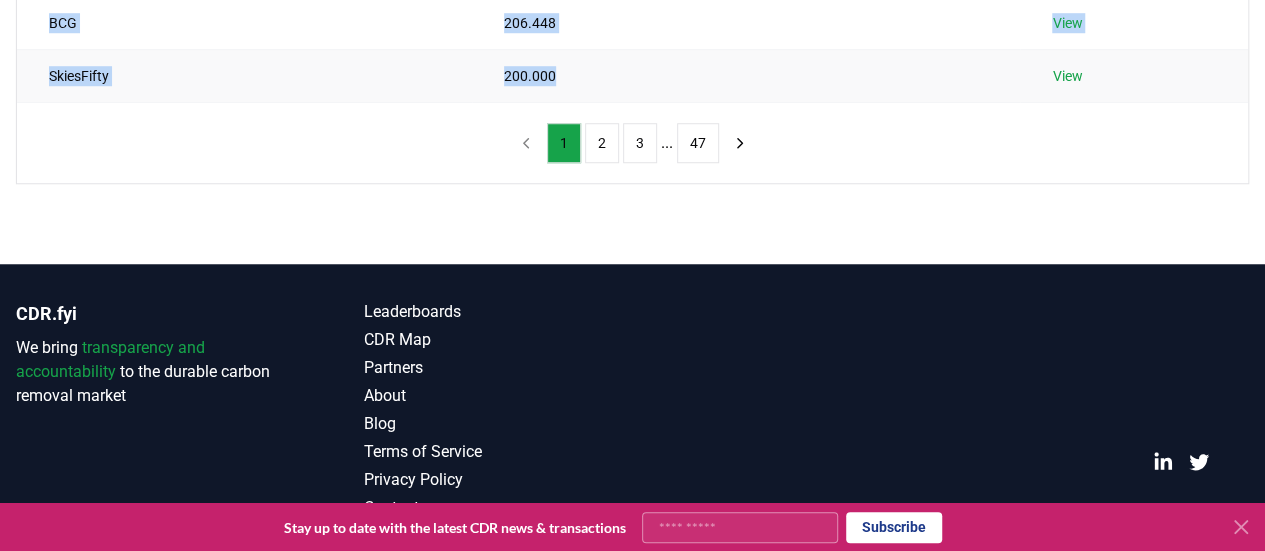 drag, startPoint x: 22, startPoint y: 61, endPoint x: 599, endPoint y: 73, distance: 577.12476 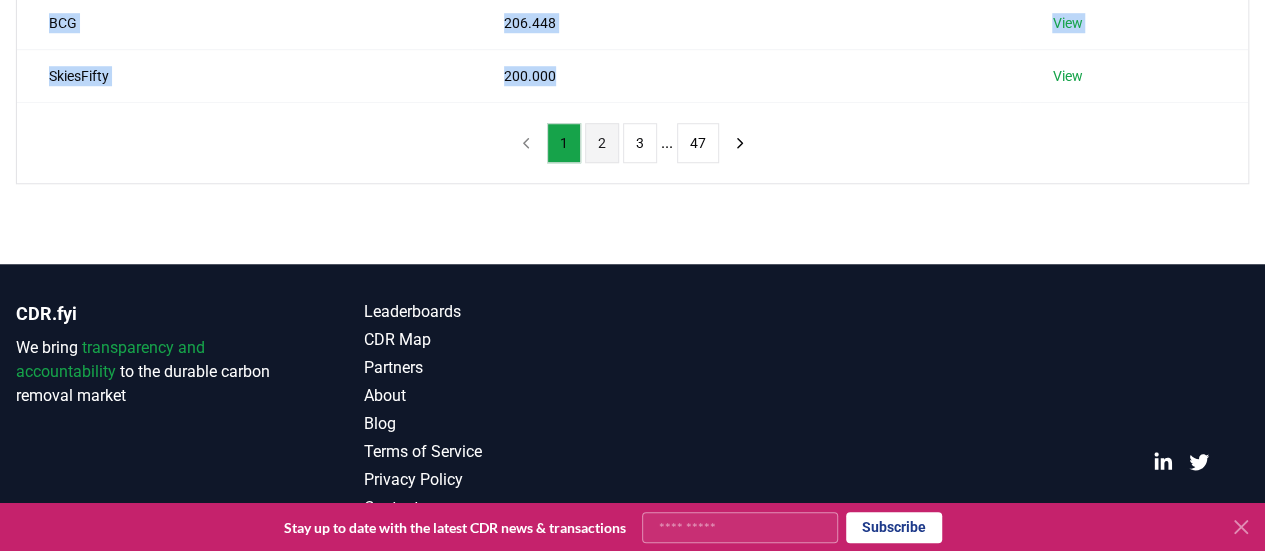 click on "2" at bounding box center (602, 143) 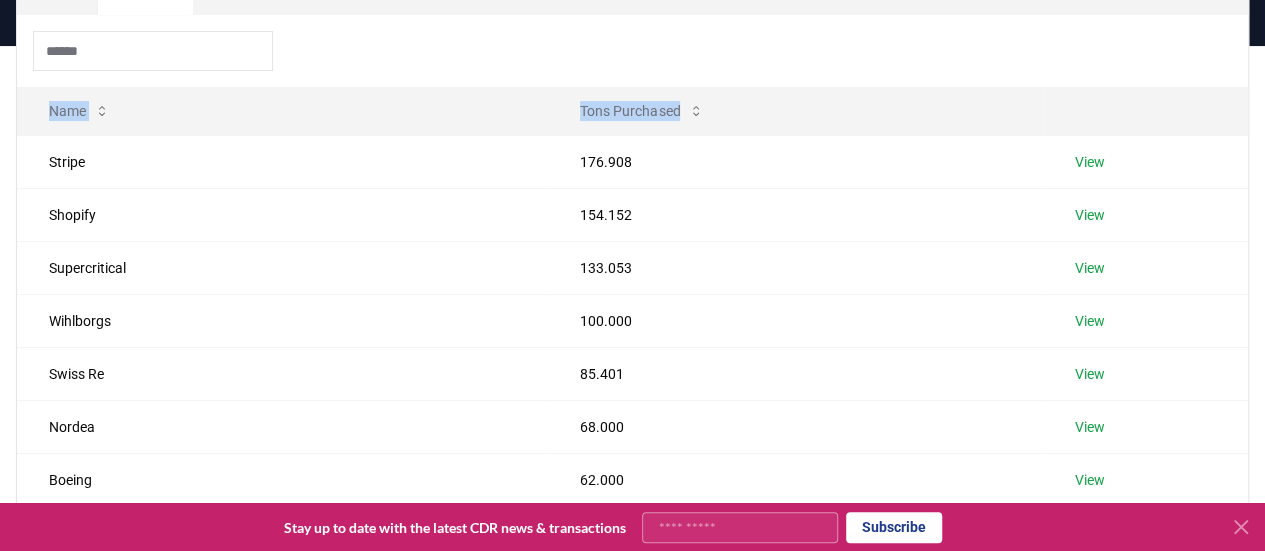scroll, scrollTop: 194, scrollLeft: 0, axis: vertical 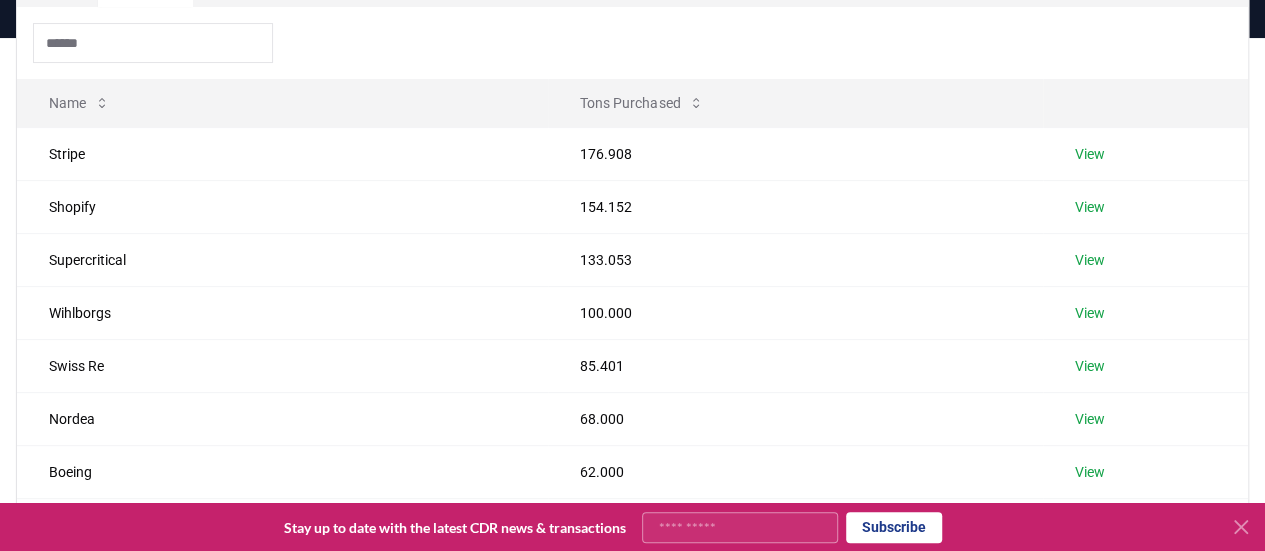 click at bounding box center (632, 43) 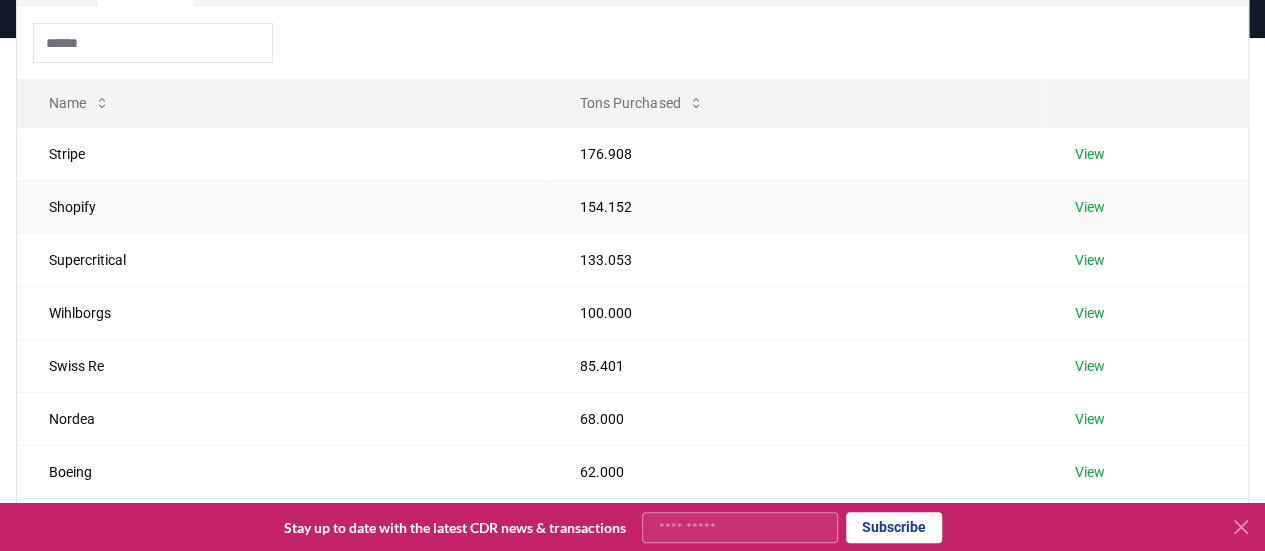 drag, startPoint x: 40, startPoint y: 88, endPoint x: 444, endPoint y: 203, distance: 420.0488 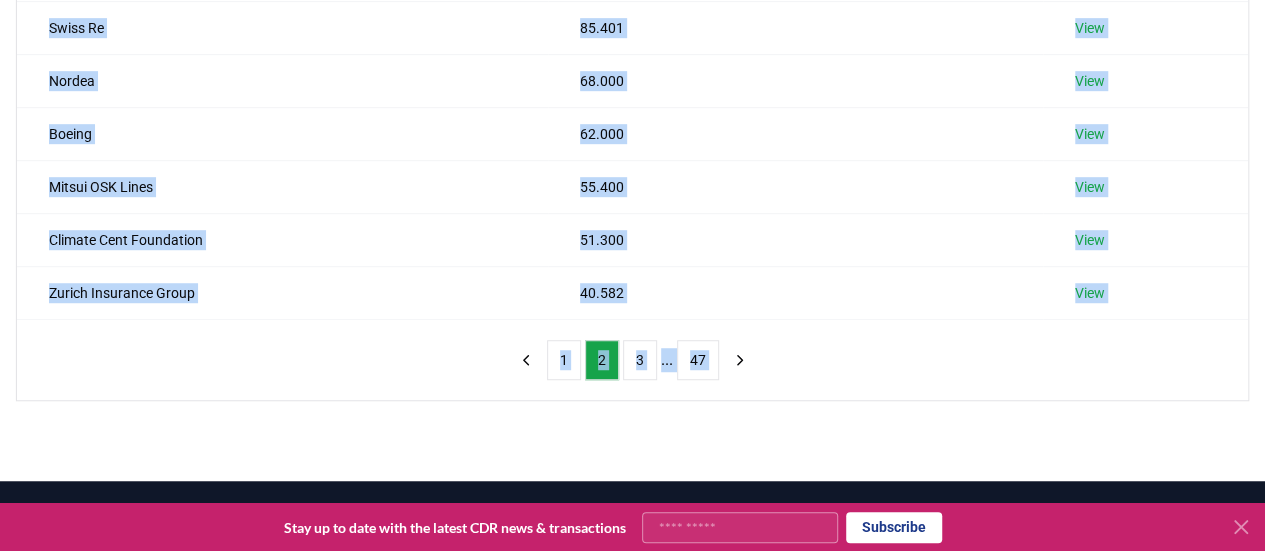 scroll, scrollTop: 560, scrollLeft: 0, axis: vertical 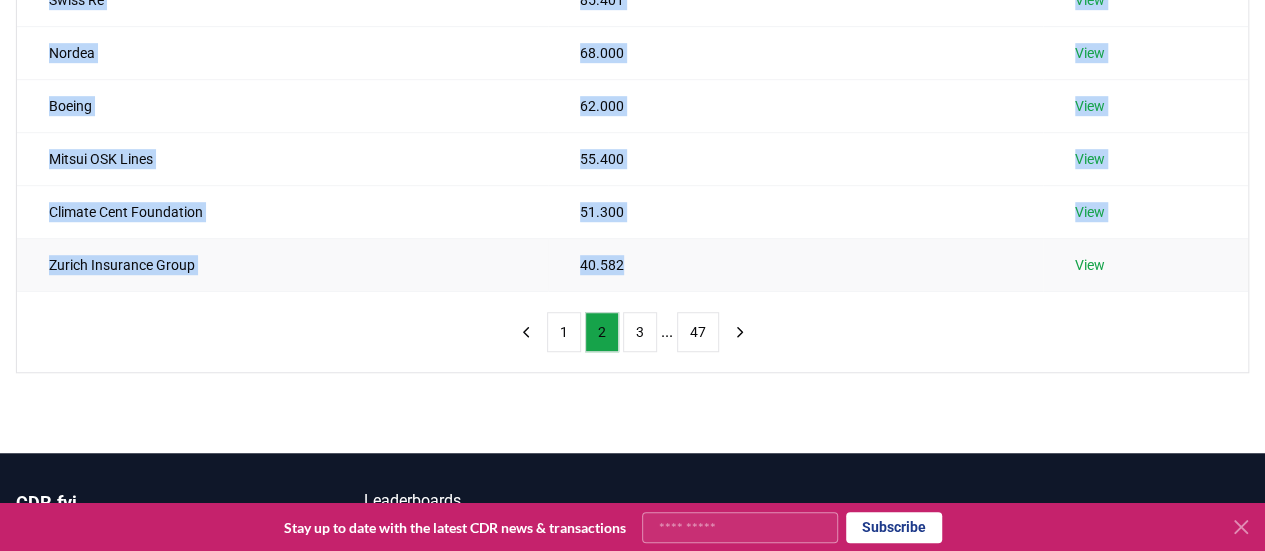 drag, startPoint x: 24, startPoint y: 89, endPoint x: 635, endPoint y: 261, distance: 634.748 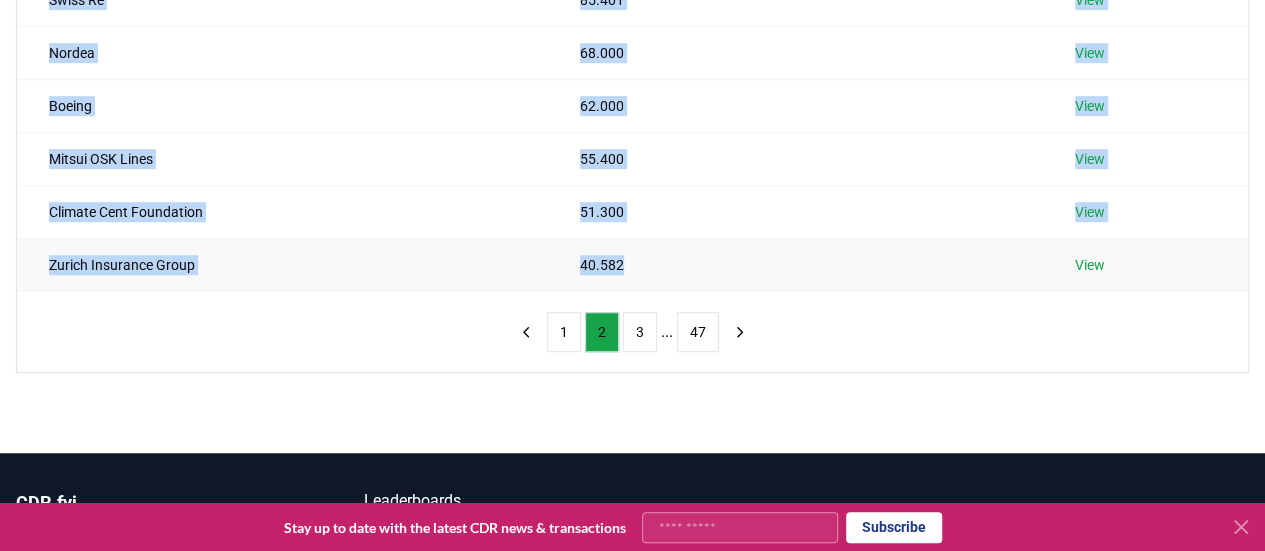 copy on "Name Tons Purchased Stripe 176.908 View Shopify 154.152 View Supercritical 133.053 View Wihlborgs 100.000 View Swiss Re 85.401 View Nordea 68.000 View Boeing 62.000 View Mitsui OSK Lines 55.400 View Climate Cent Foundation 51.300 View Zurich Insurance Group 40.582" 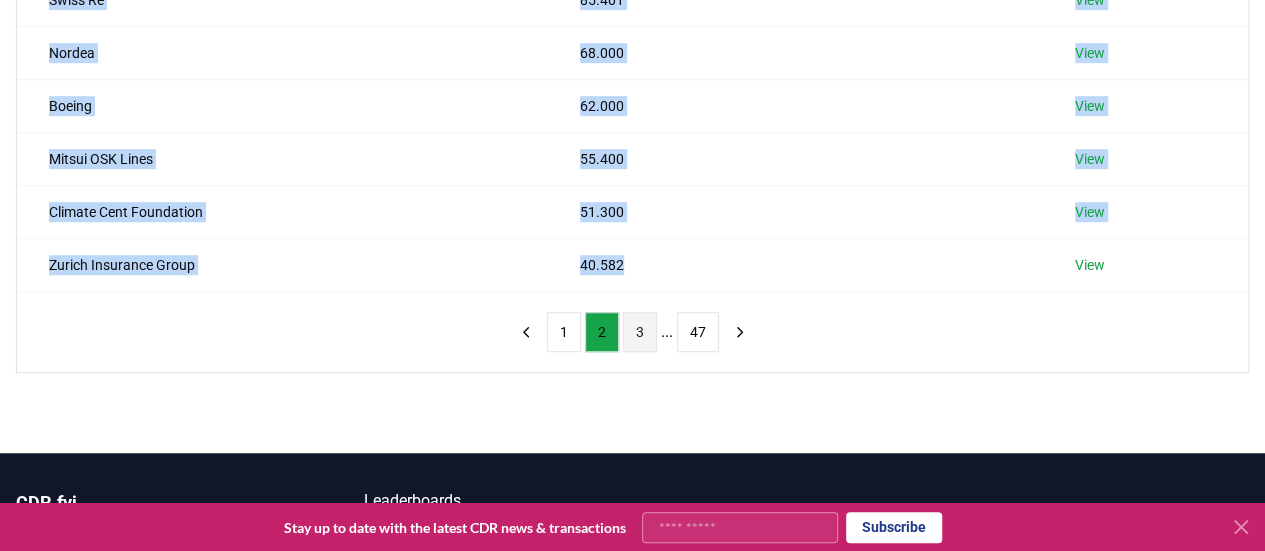 click on "3" at bounding box center [640, 332] 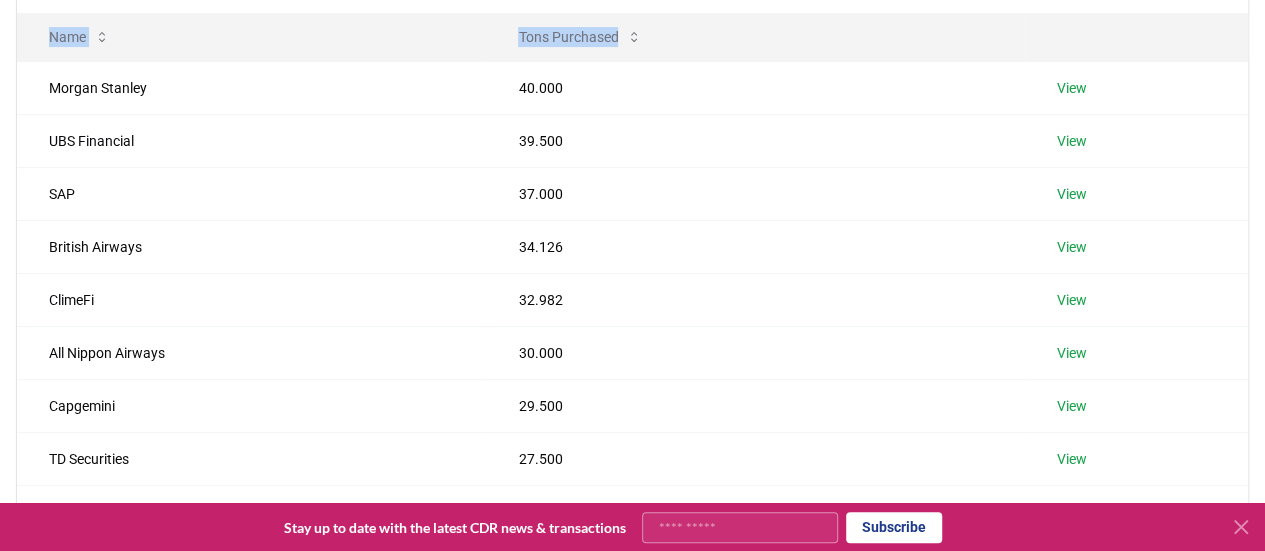 scroll, scrollTop: 236, scrollLeft: 0, axis: vertical 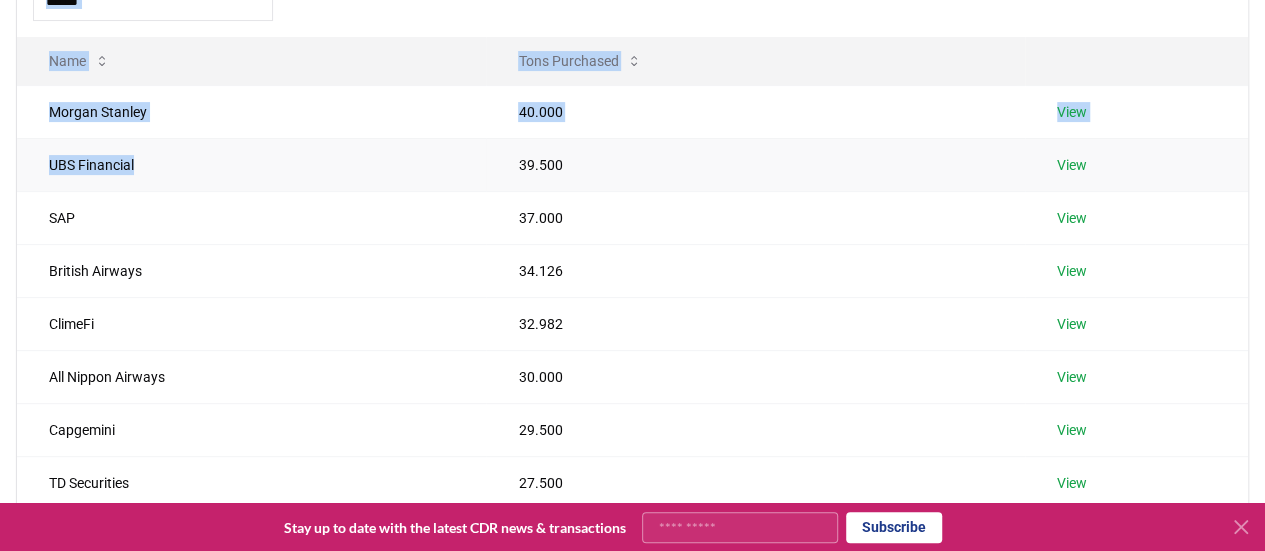 drag, startPoint x: 22, startPoint y: 33, endPoint x: 335, endPoint y: 143, distance: 331.76648 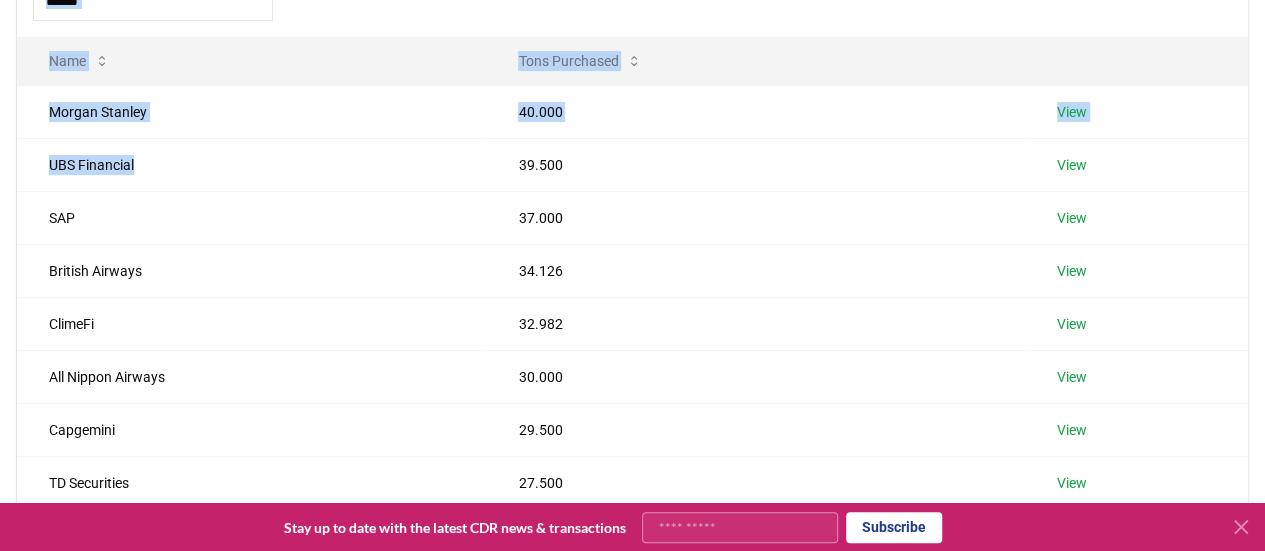 click at bounding box center (632, 1) 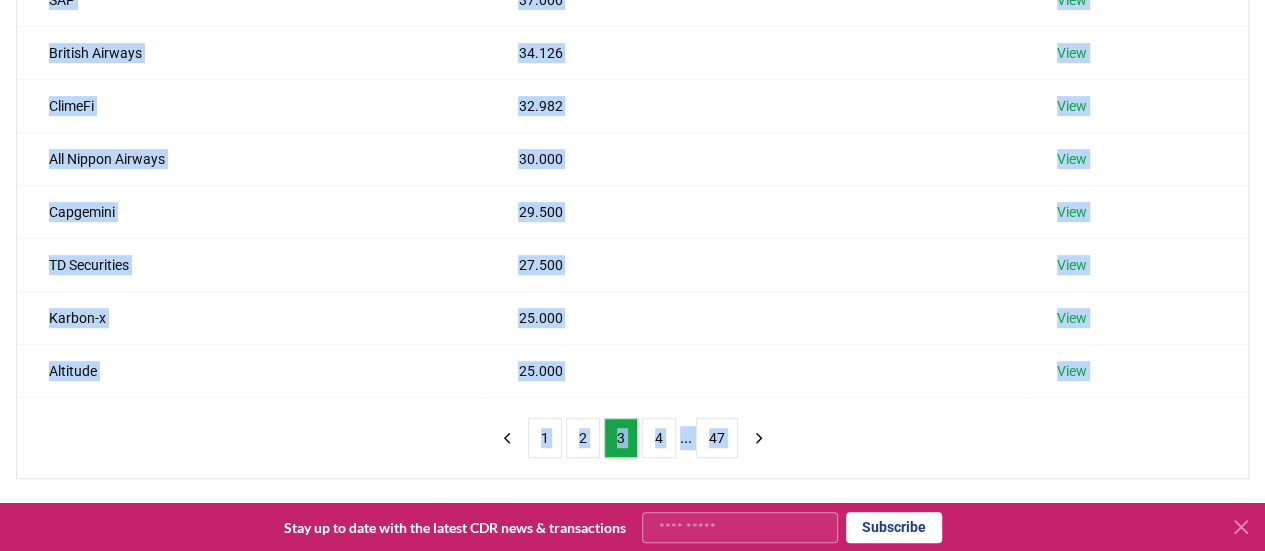 scroll, scrollTop: 482, scrollLeft: 0, axis: vertical 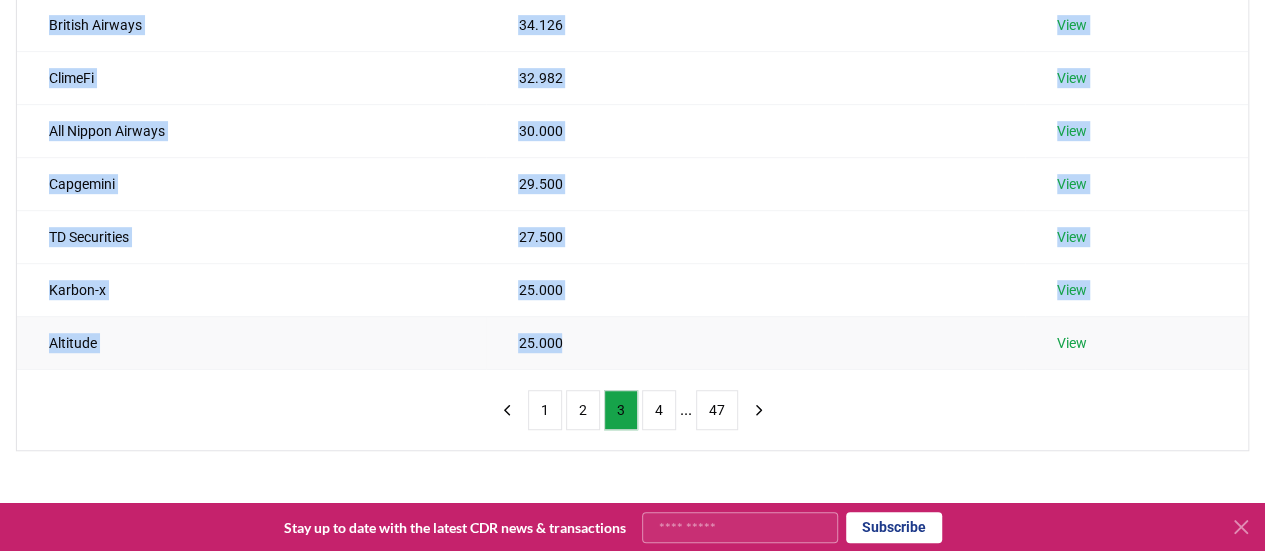 drag, startPoint x: 26, startPoint y: 54, endPoint x: 598, endPoint y: 357, distance: 647.2967 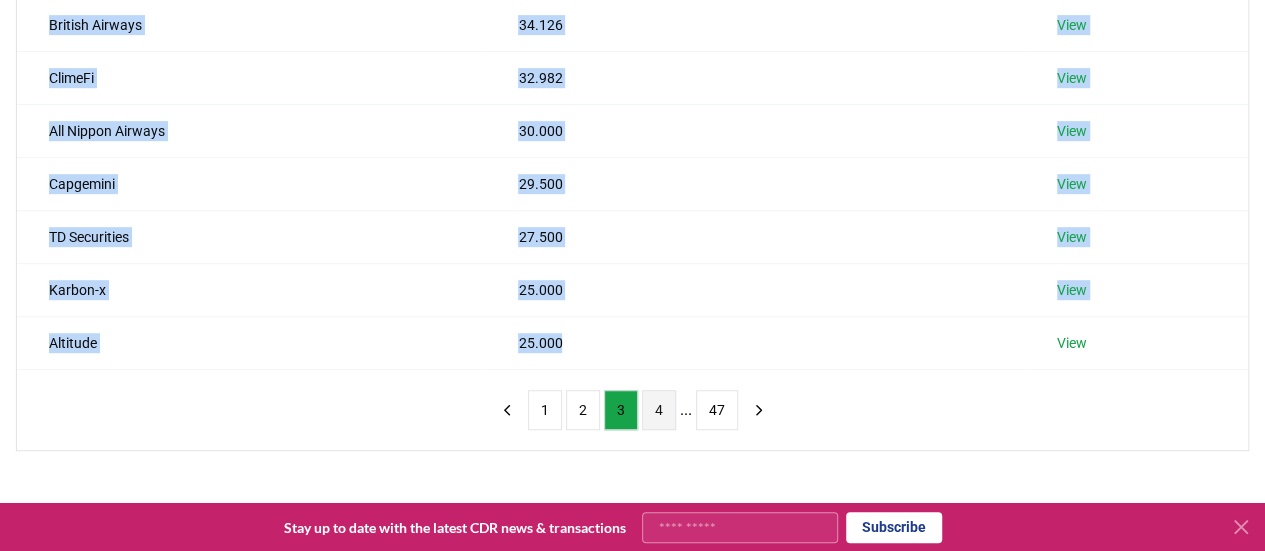 click on "4" at bounding box center [659, 410] 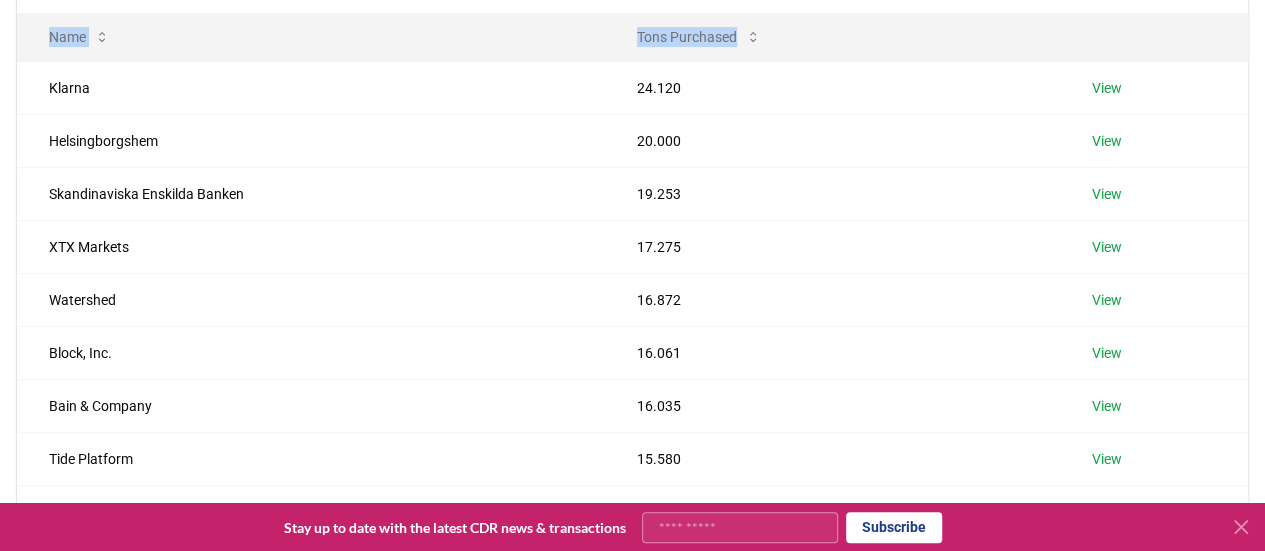 scroll, scrollTop: 236, scrollLeft: 0, axis: vertical 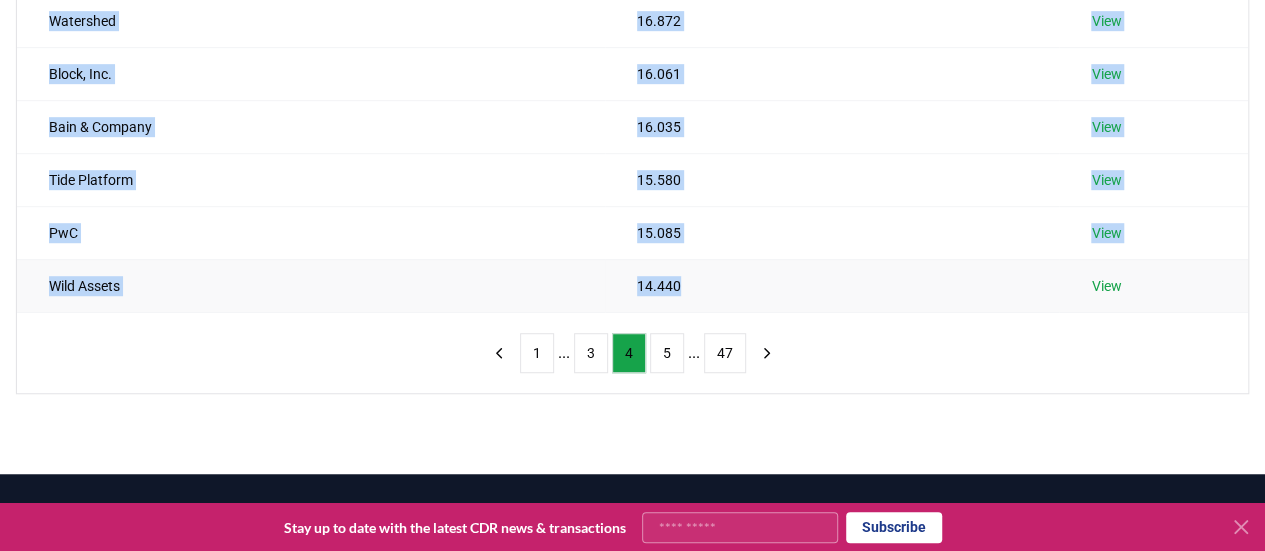drag, startPoint x: 28, startPoint y: 47, endPoint x: 704, endPoint y: 289, distance: 718.01117 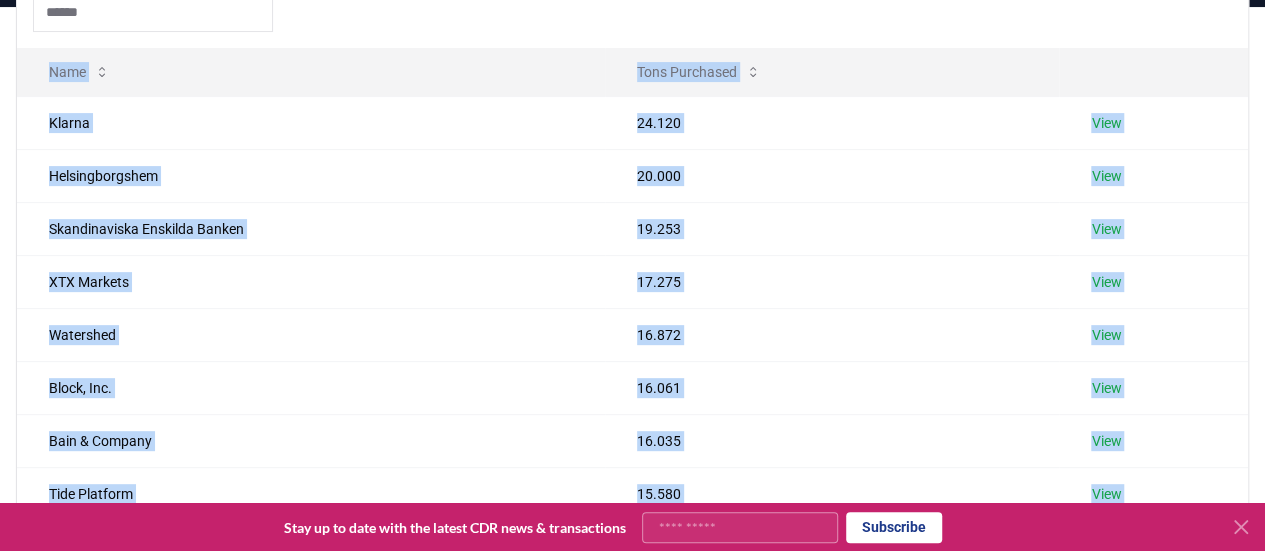 scroll, scrollTop: 223, scrollLeft: 0, axis: vertical 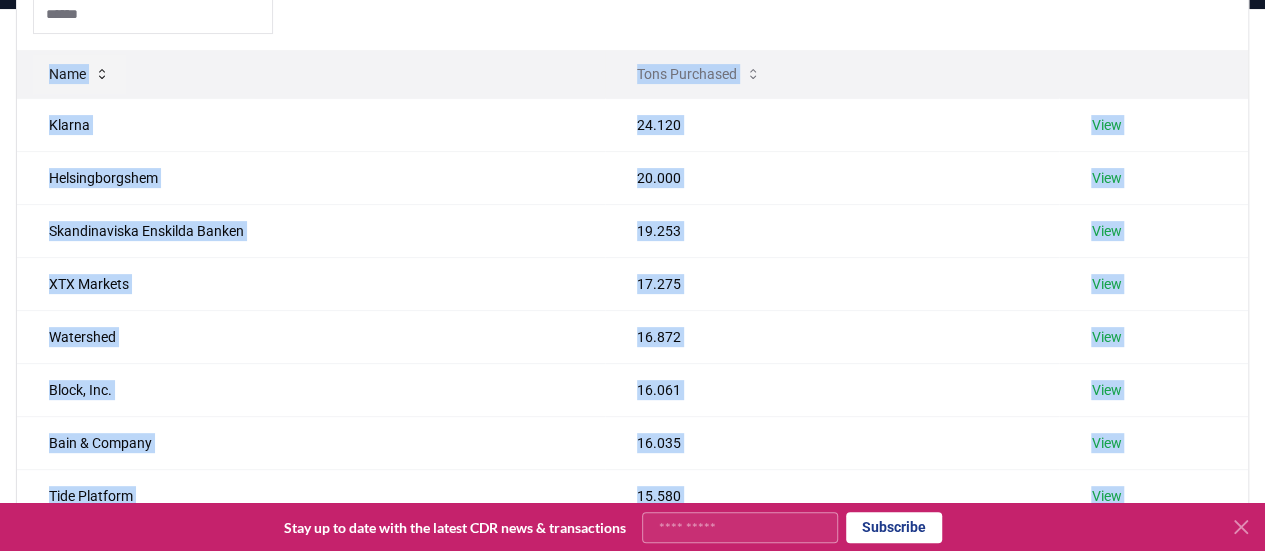 click on "Name" at bounding box center [79, 74] 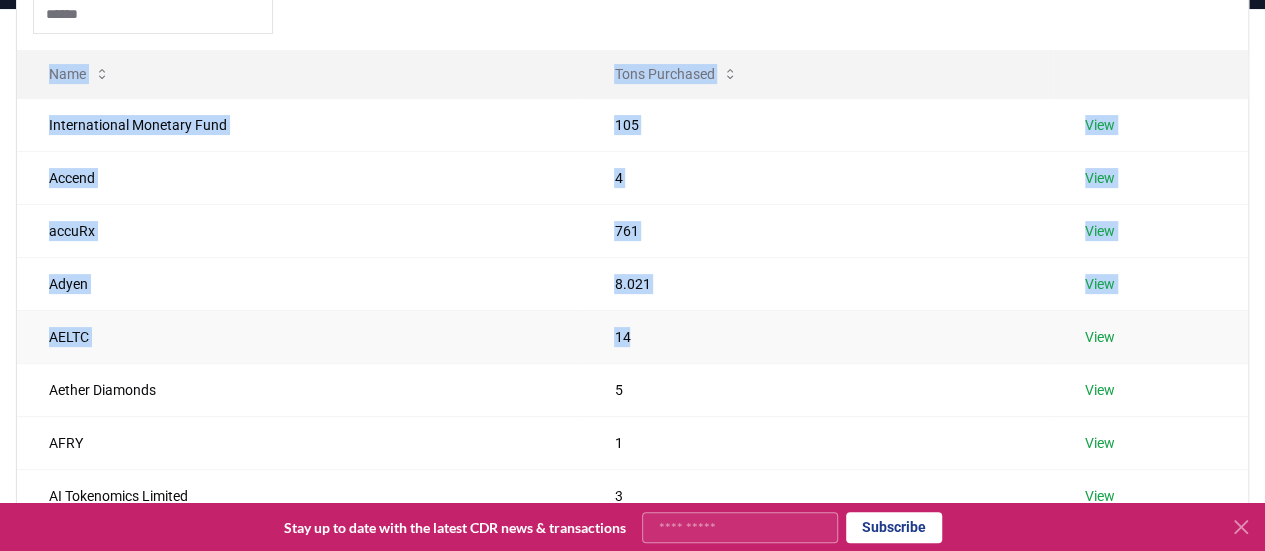 drag, startPoint x: 27, startPoint y: 62, endPoint x: 763, endPoint y: 348, distance: 789.6151 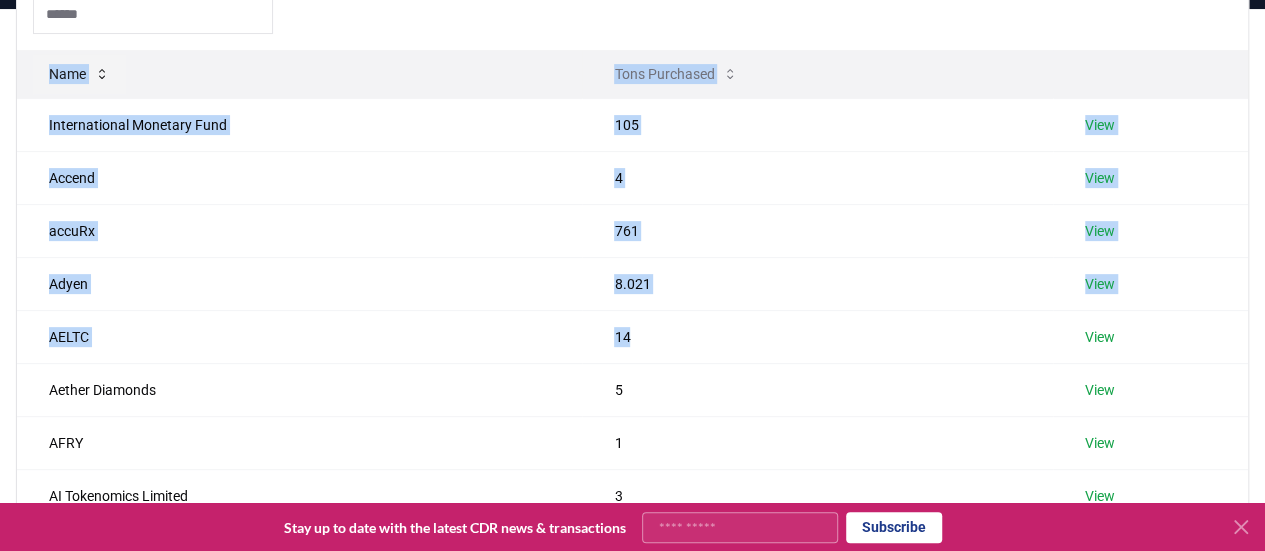 click on "Name" at bounding box center (79, 74) 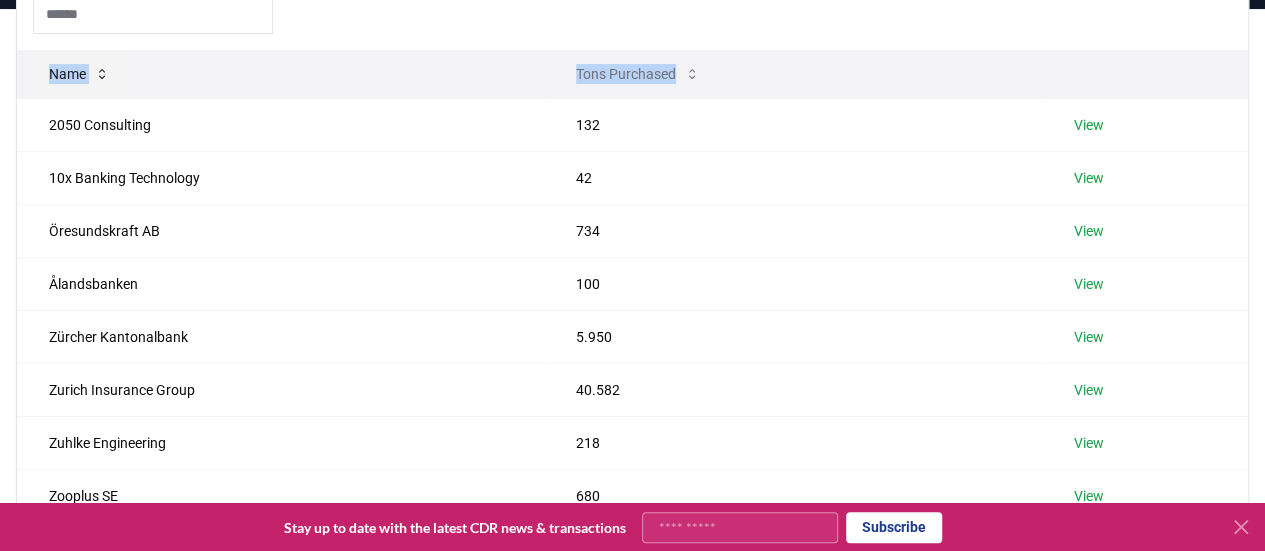 click on "Name" at bounding box center (79, 74) 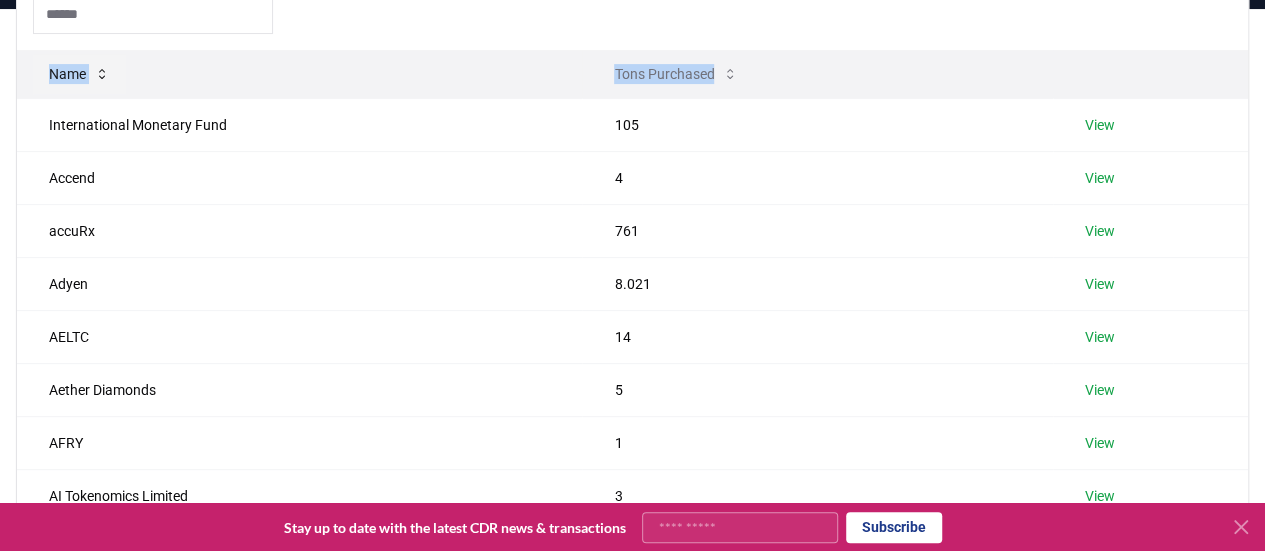 click on "Name" at bounding box center [79, 74] 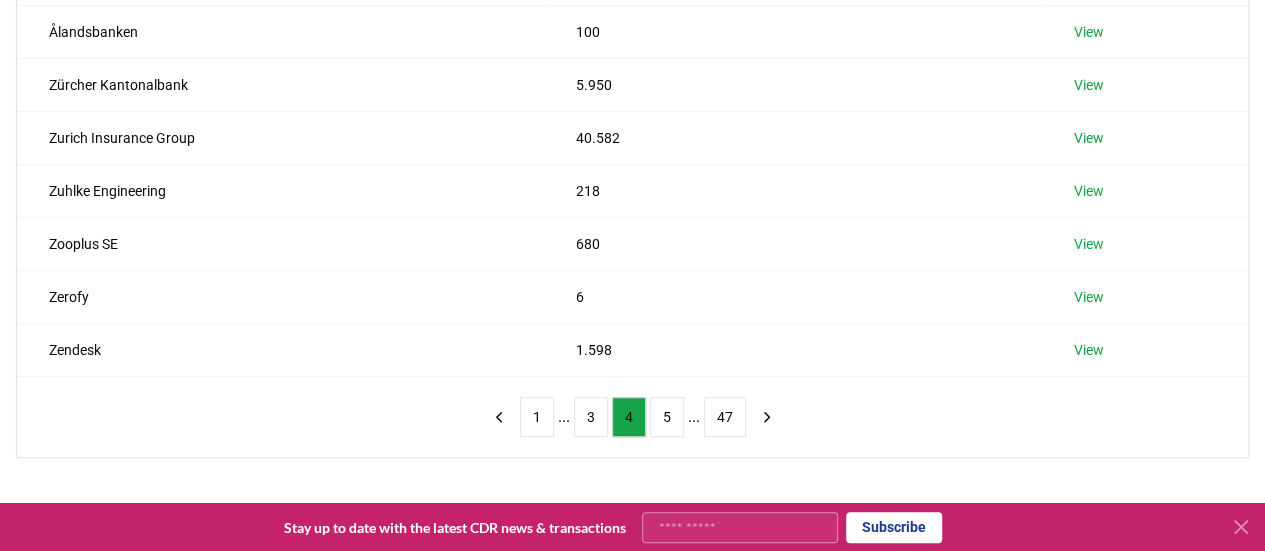 scroll, scrollTop: 485, scrollLeft: 0, axis: vertical 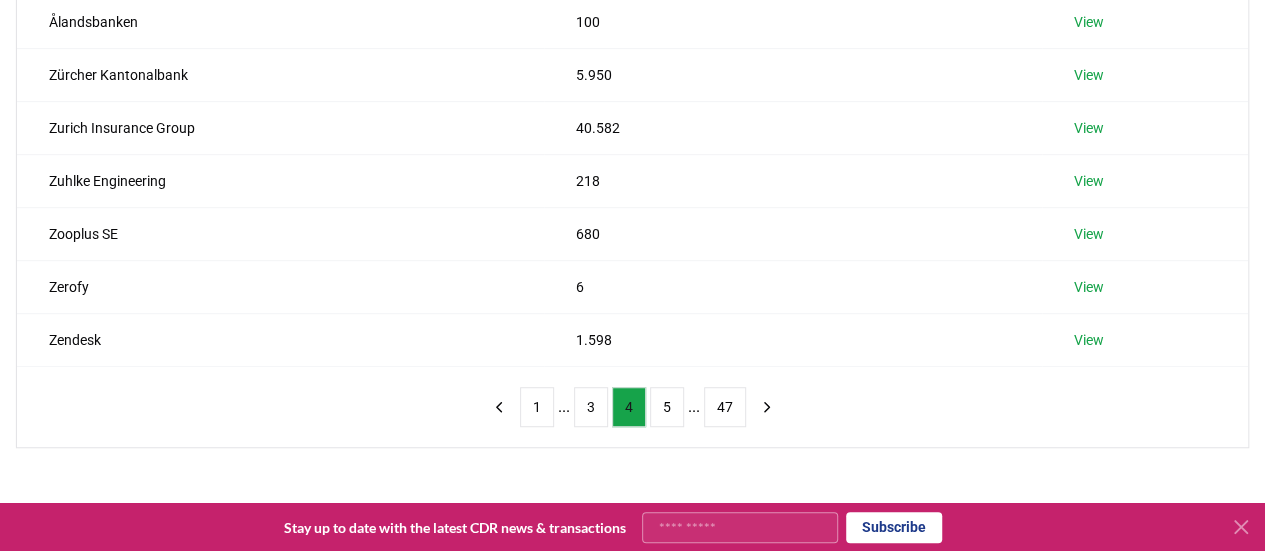 click on "4" at bounding box center (629, 407) 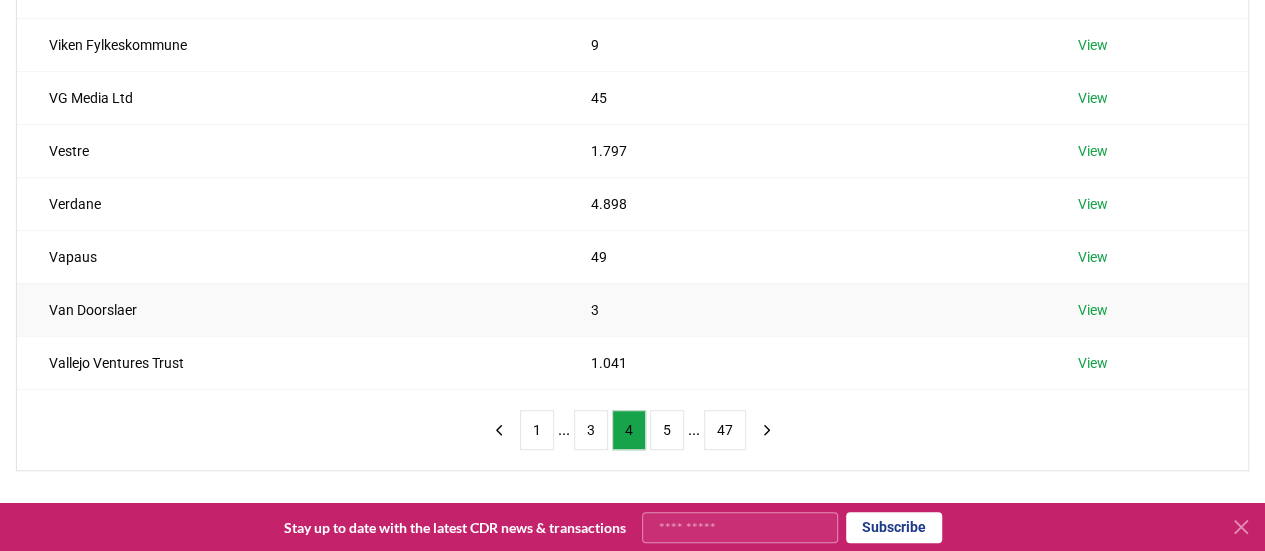scroll, scrollTop: 489, scrollLeft: 0, axis: vertical 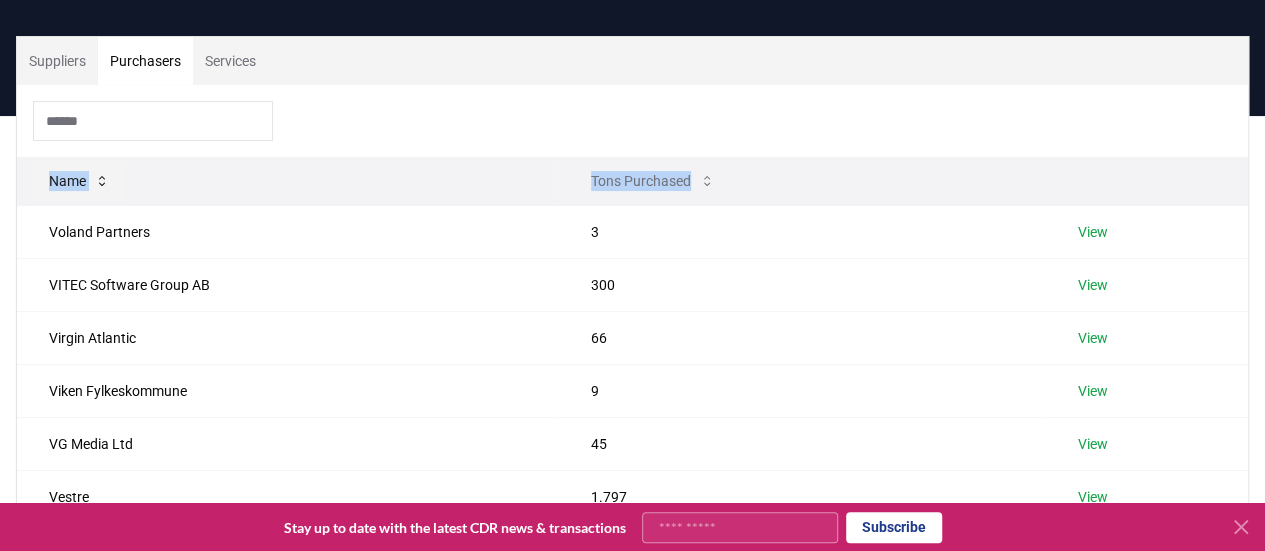 click on "Name" at bounding box center [79, 181] 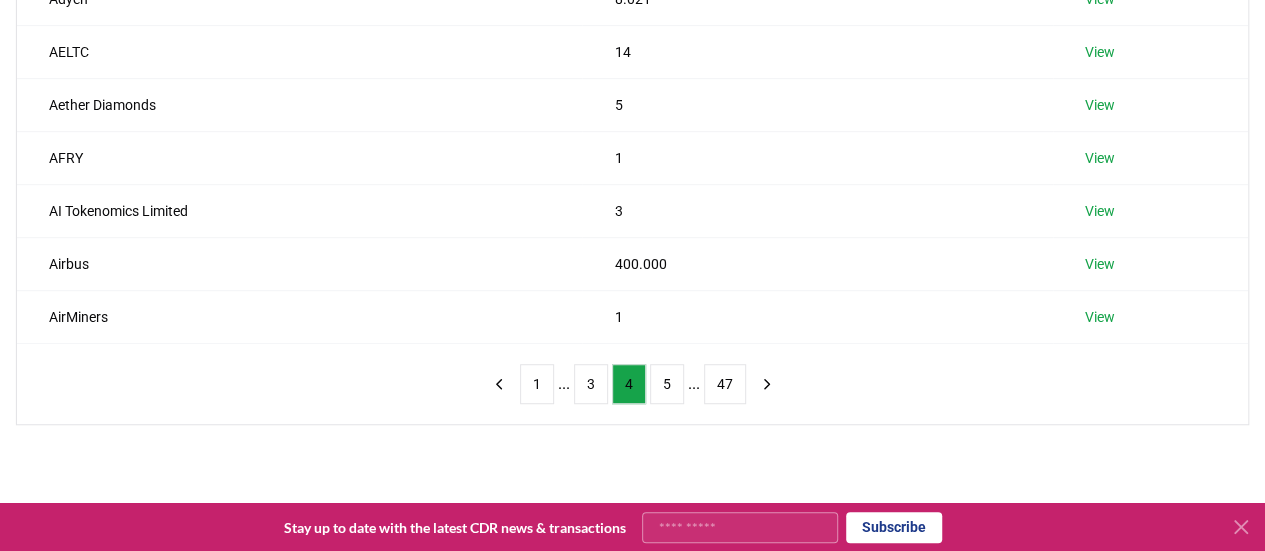 scroll, scrollTop: 511, scrollLeft: 0, axis: vertical 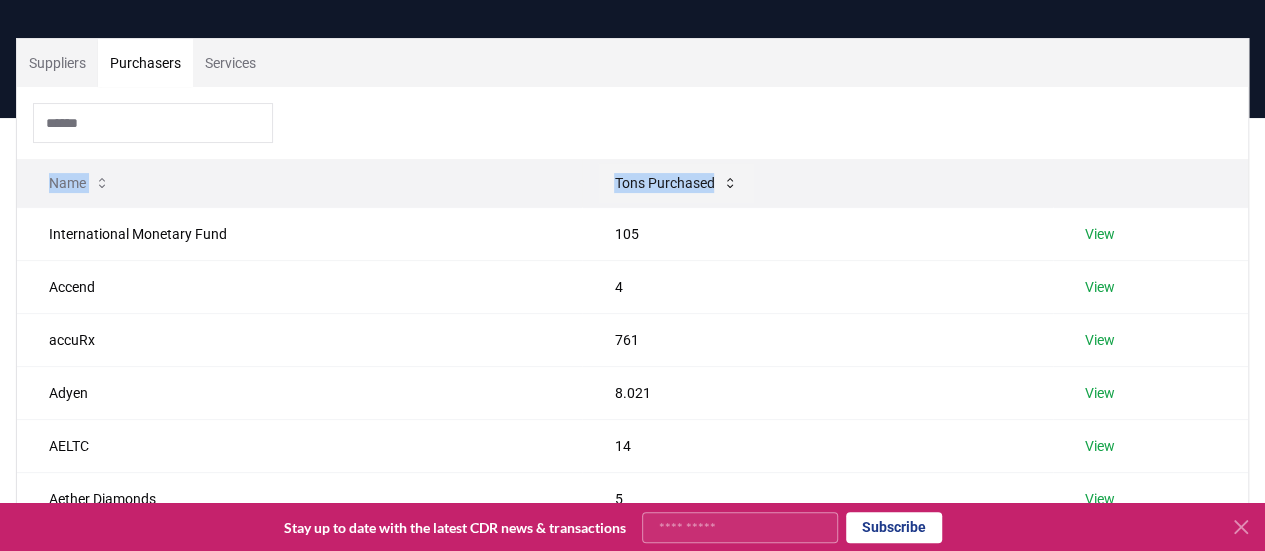 click on "Tons Purchased" at bounding box center [676, 183] 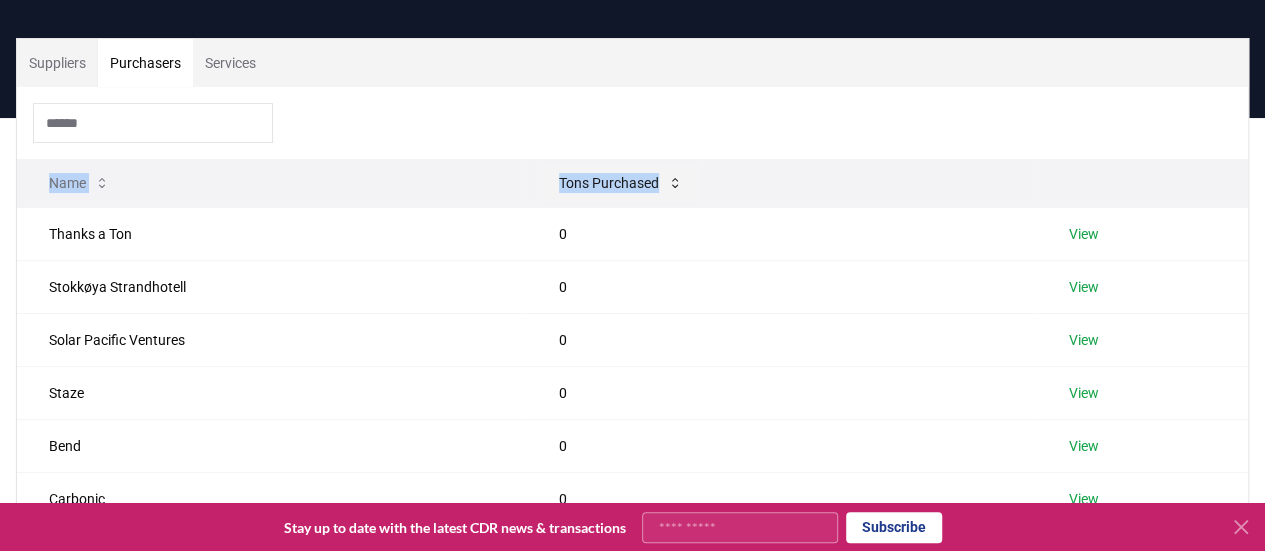 click on "Tons Purchased" at bounding box center (621, 183) 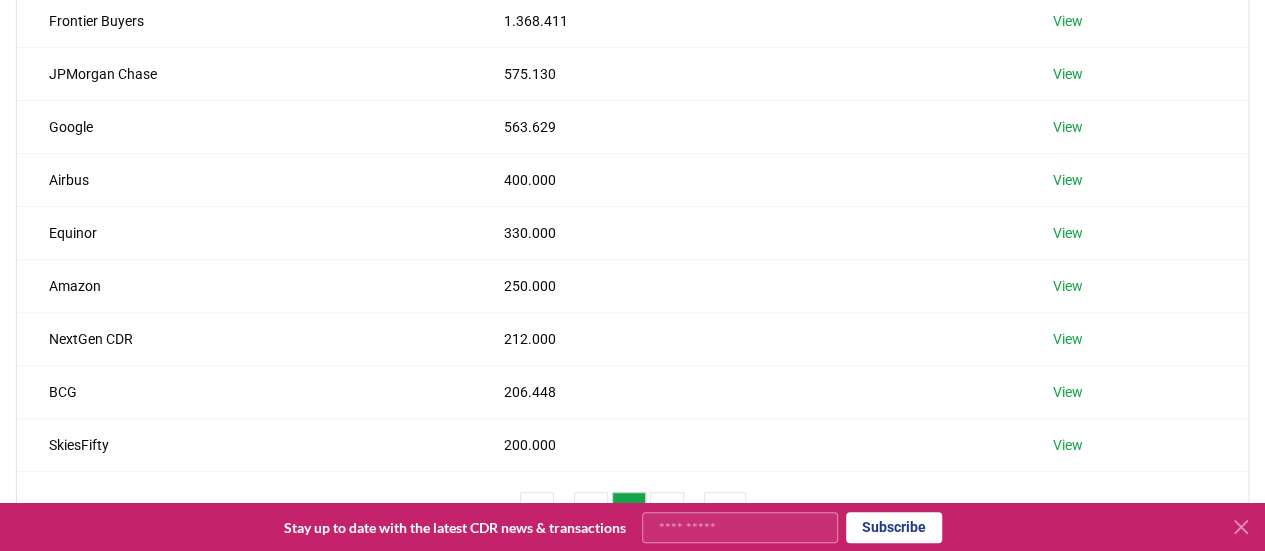 scroll, scrollTop: 466, scrollLeft: 0, axis: vertical 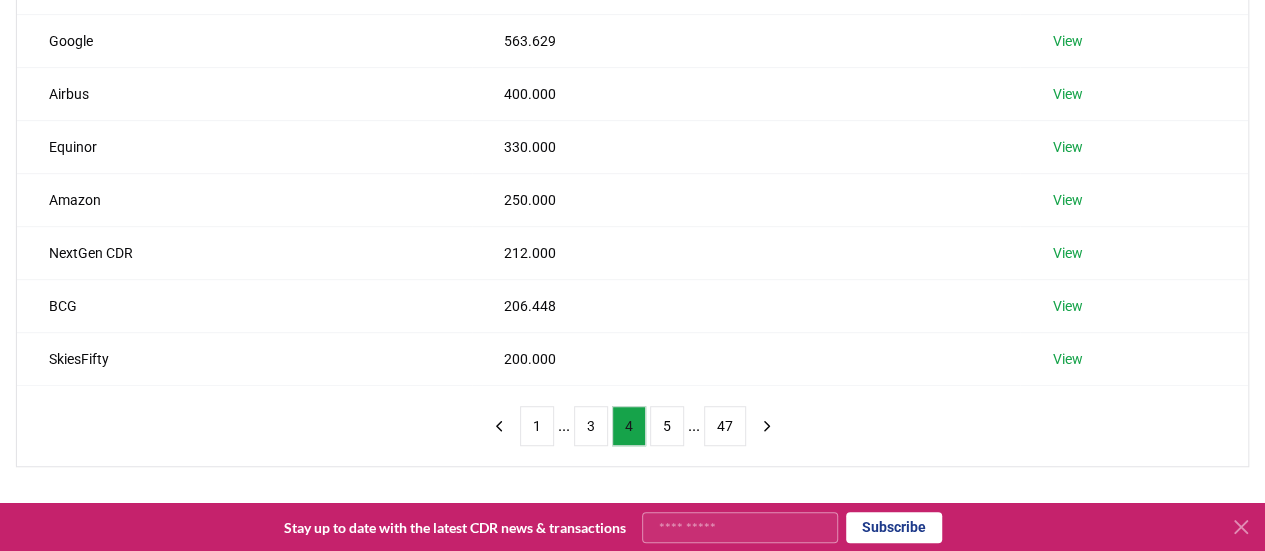 click on "4" at bounding box center (629, 426) 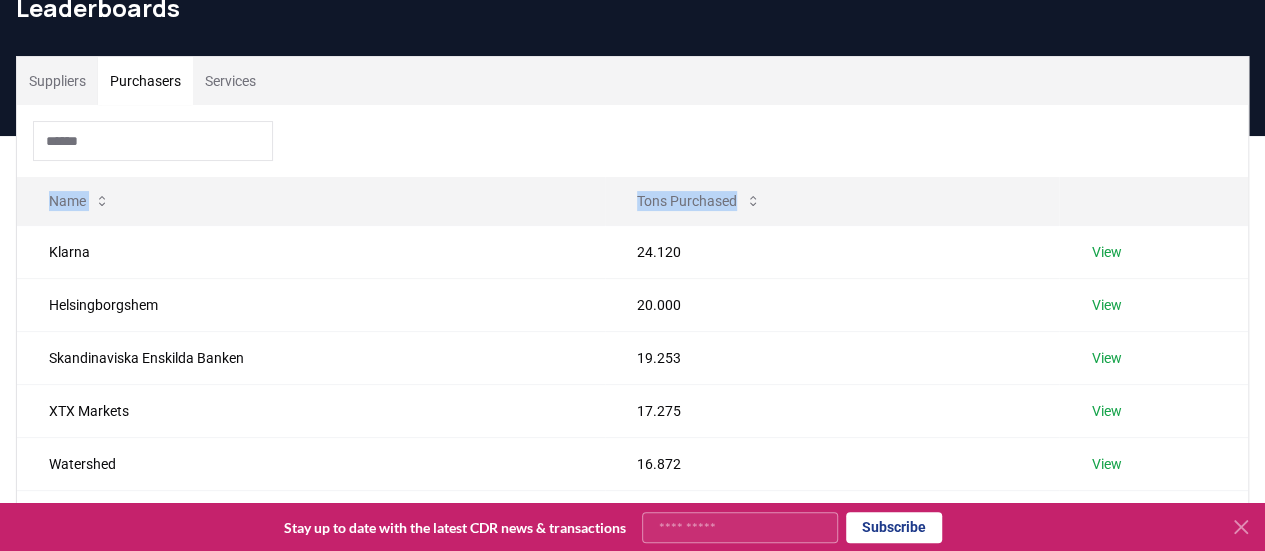 scroll, scrollTop: 123, scrollLeft: 0, axis: vertical 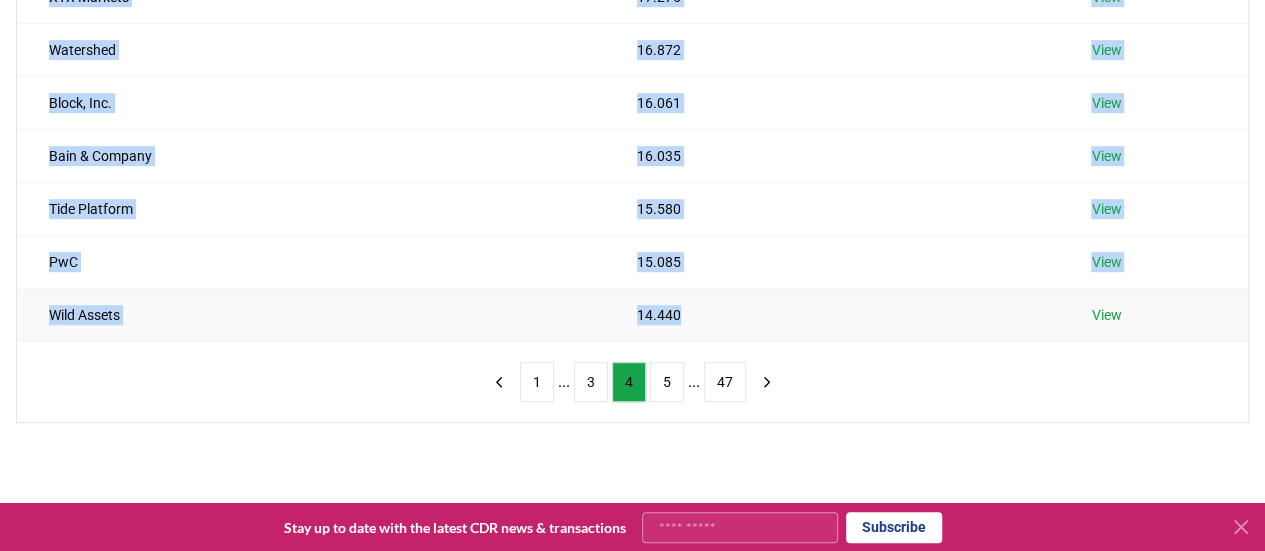drag, startPoint x: 21, startPoint y: 168, endPoint x: 800, endPoint y: 309, distance: 791.6578 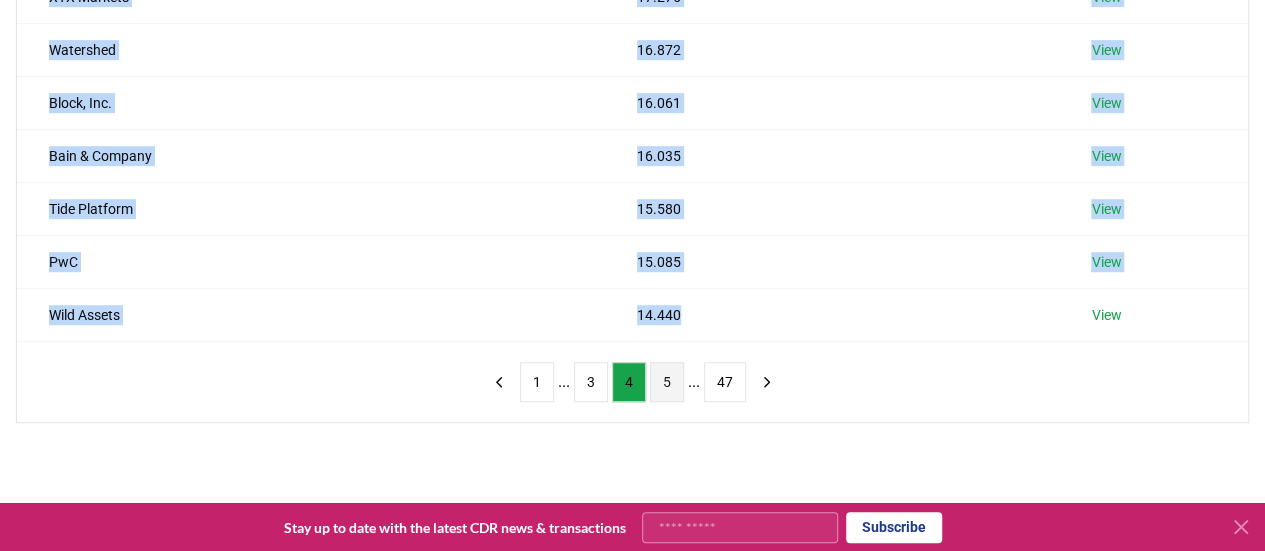 click on "5" at bounding box center [667, 382] 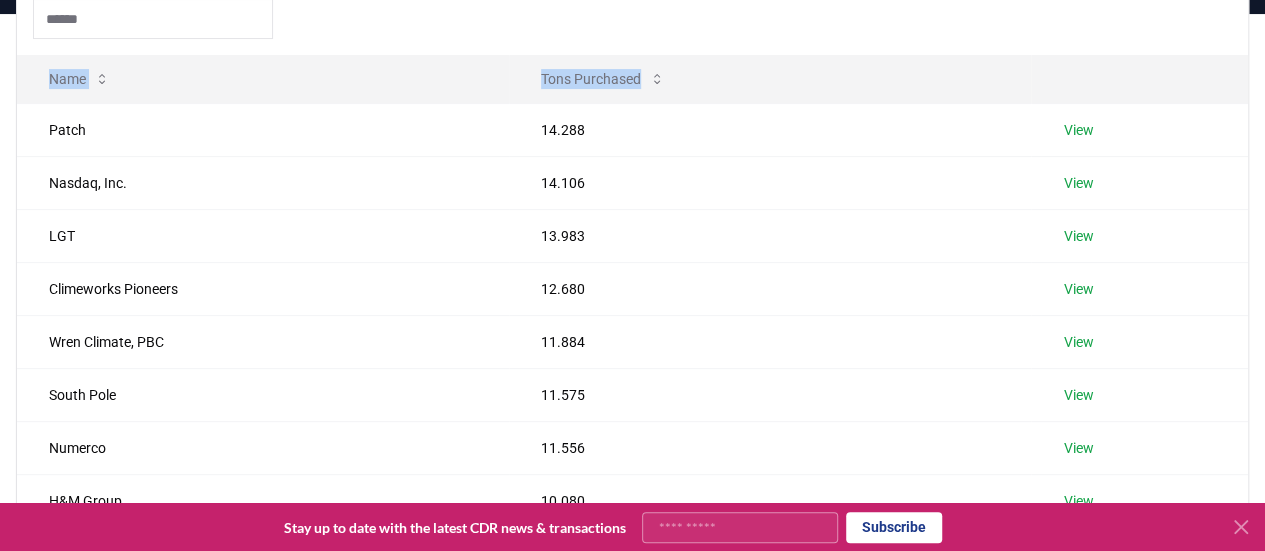 scroll, scrollTop: 202, scrollLeft: 0, axis: vertical 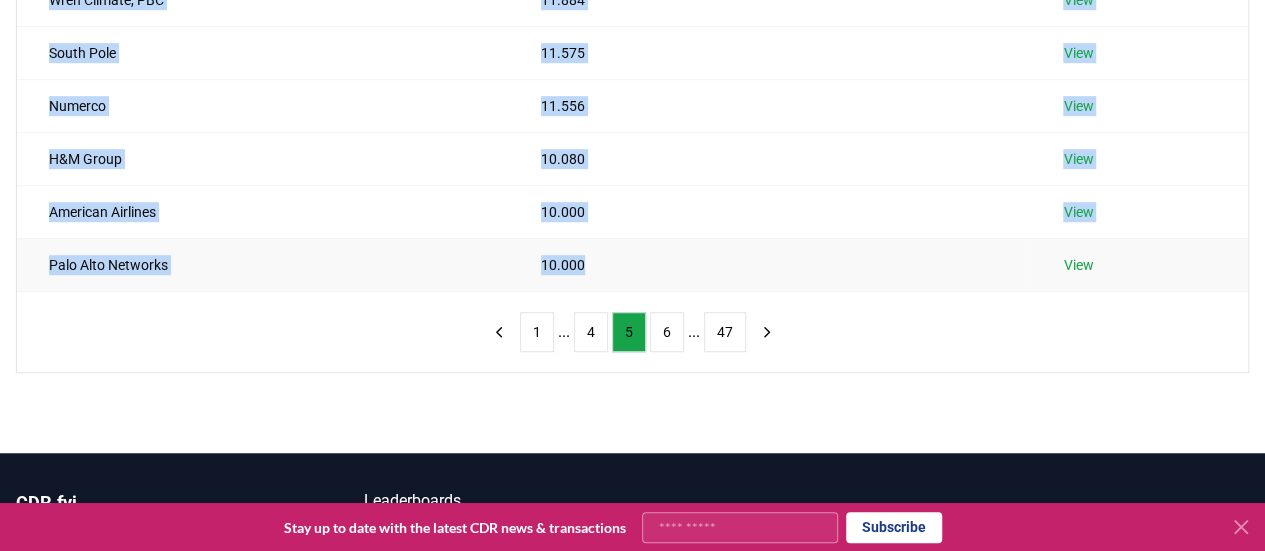 drag, startPoint x: 29, startPoint y: 86, endPoint x: 624, endPoint y: 261, distance: 620.2016 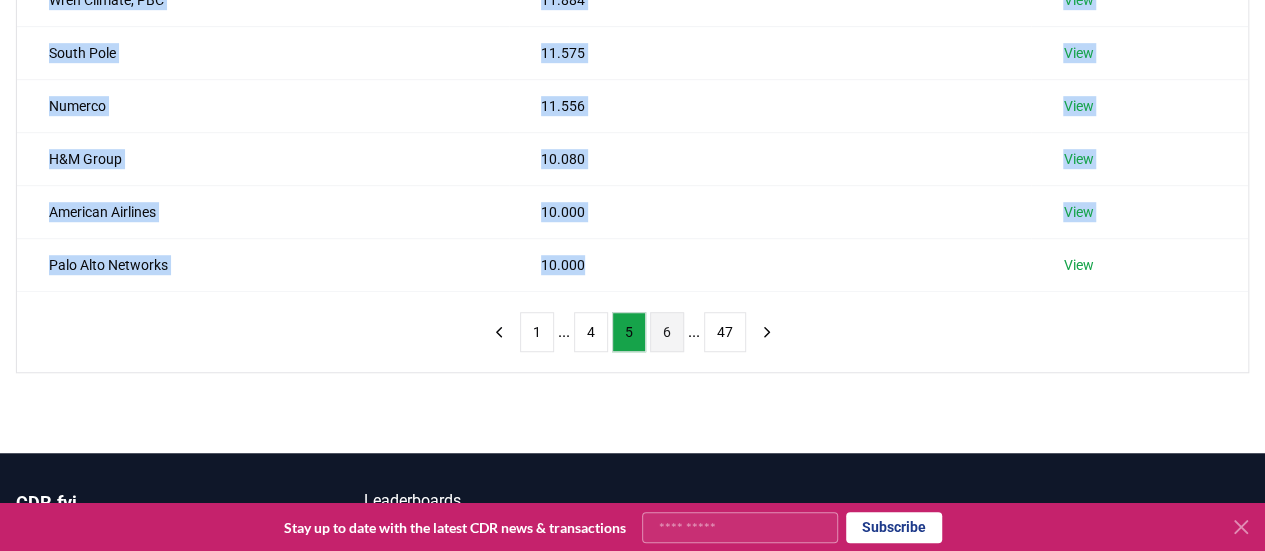 click on "6" at bounding box center [667, 332] 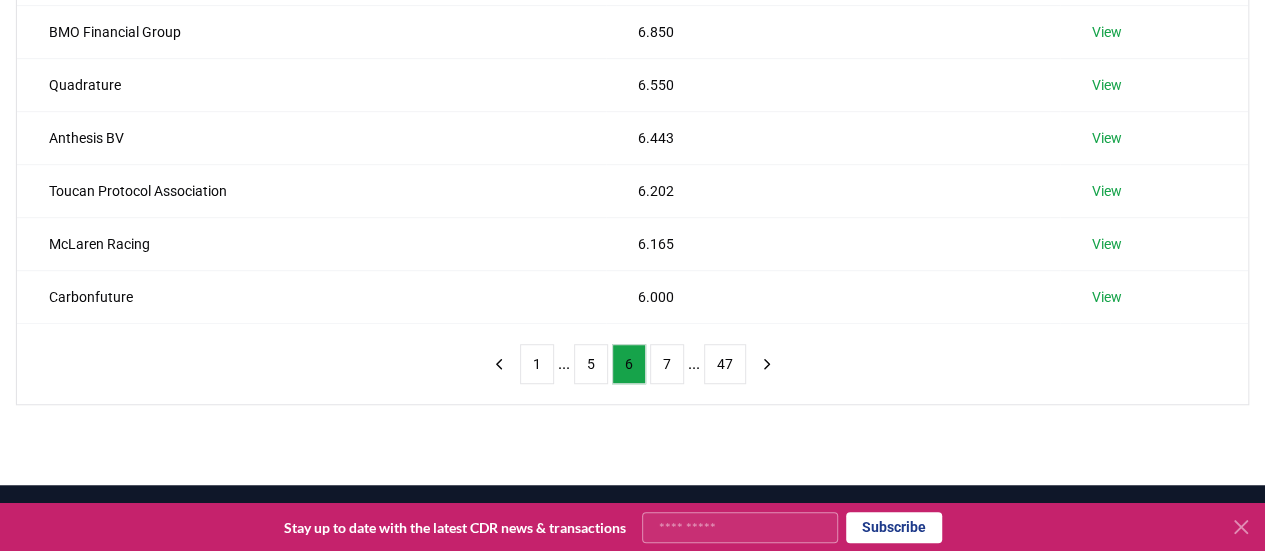 scroll, scrollTop: 536, scrollLeft: 0, axis: vertical 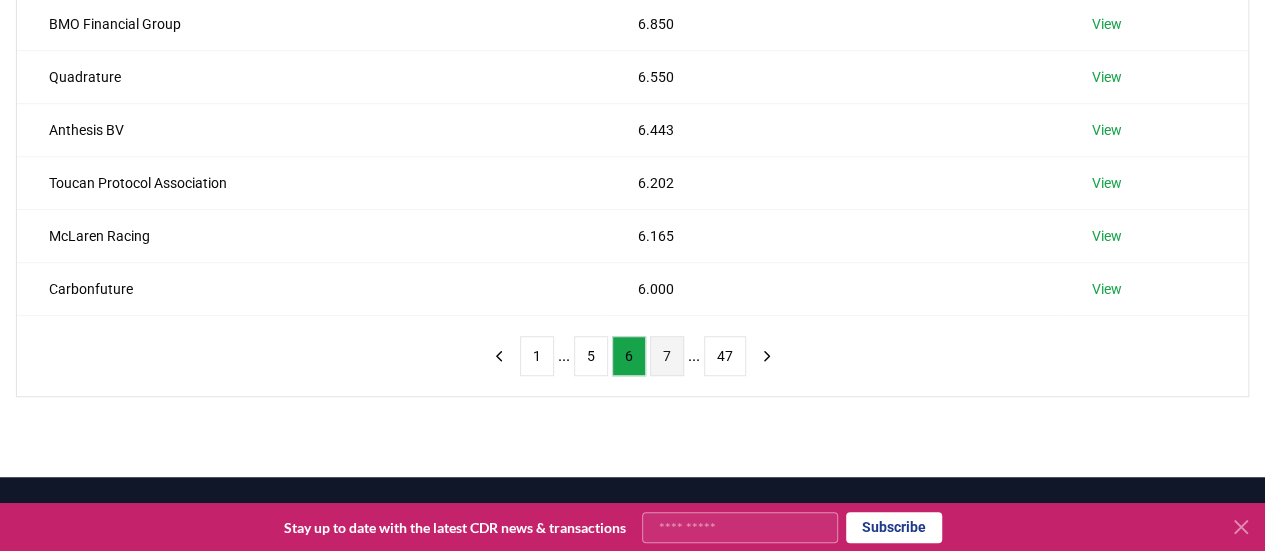 click on "7" at bounding box center [667, 356] 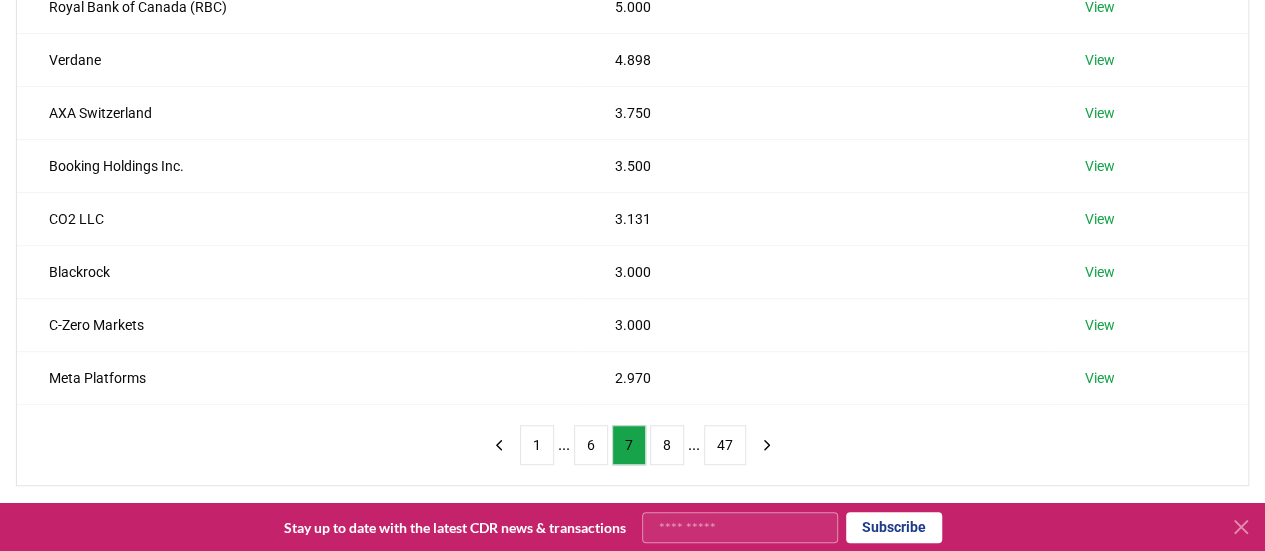 scroll, scrollTop: 450, scrollLeft: 0, axis: vertical 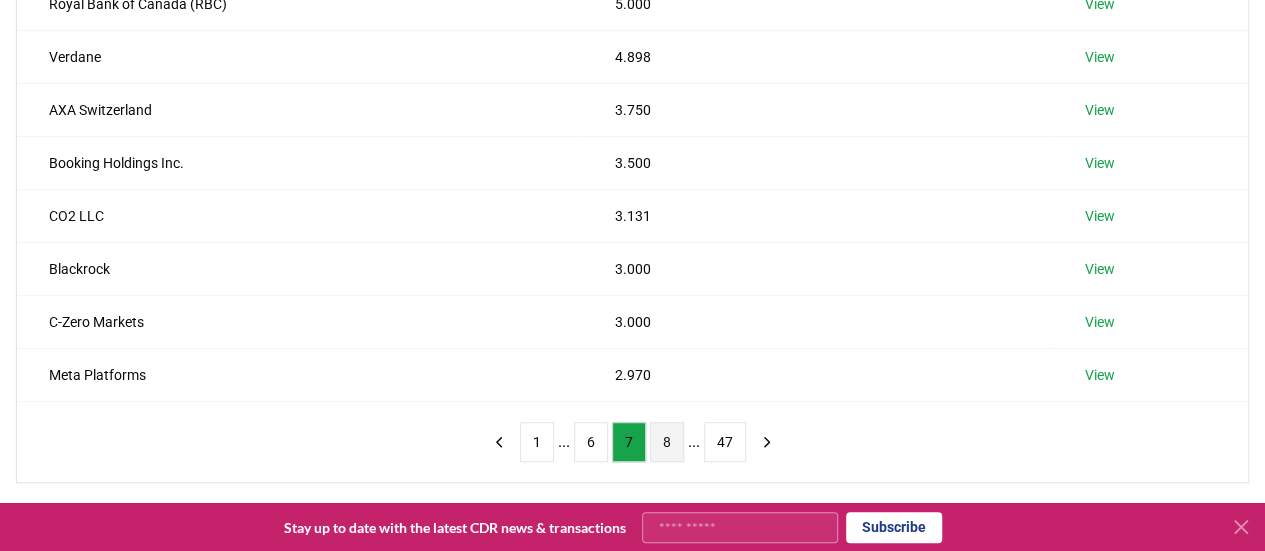 click on "8" at bounding box center (667, 442) 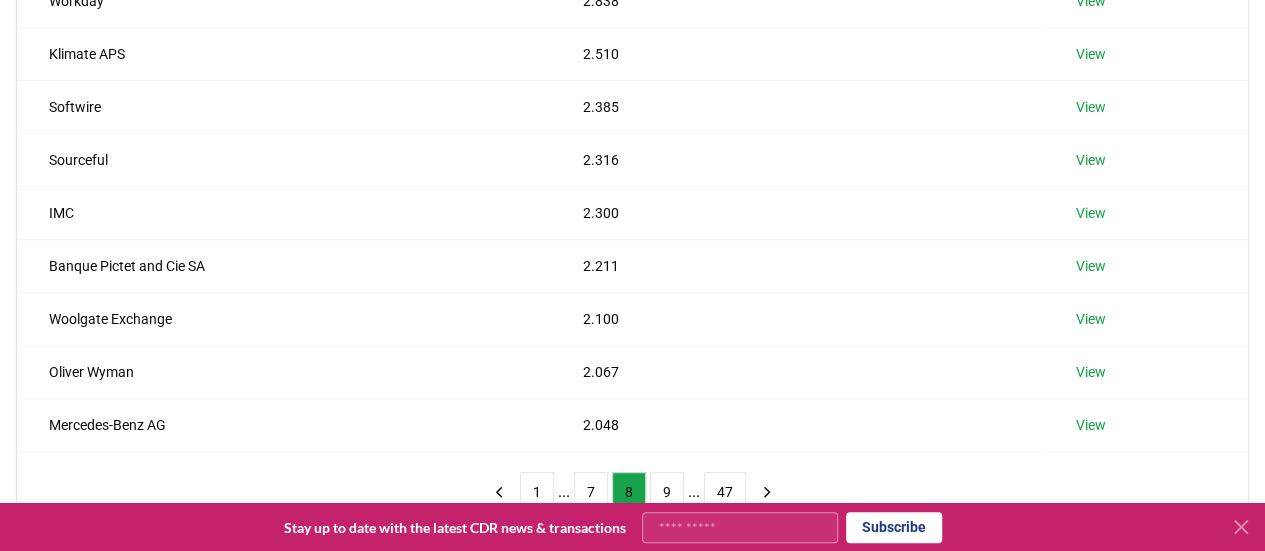 scroll, scrollTop: 438, scrollLeft: 0, axis: vertical 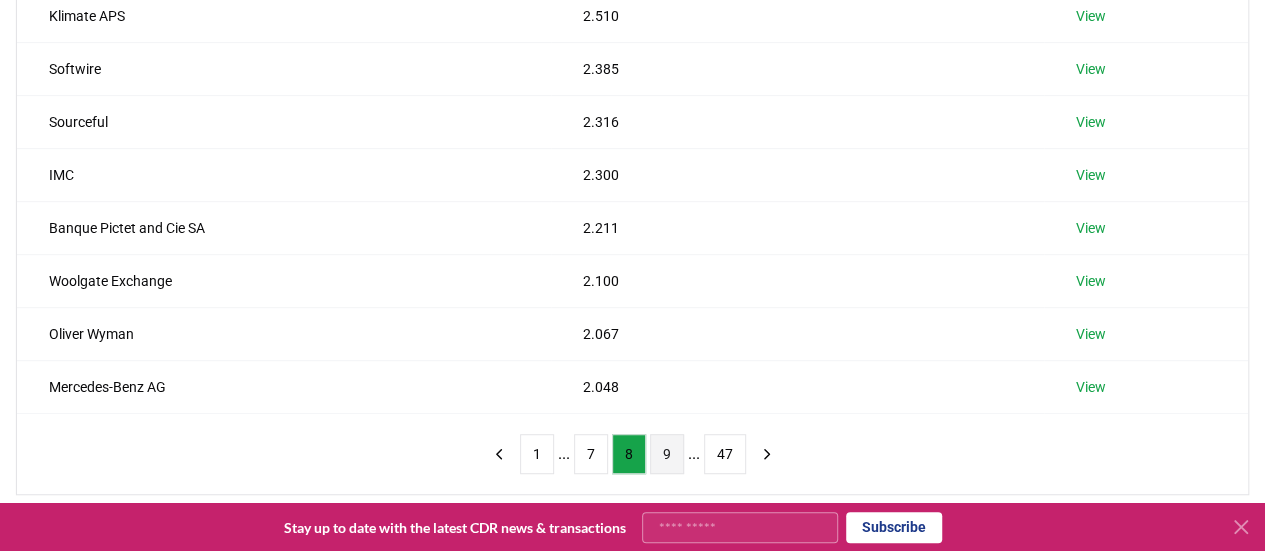 click on "9" at bounding box center [667, 454] 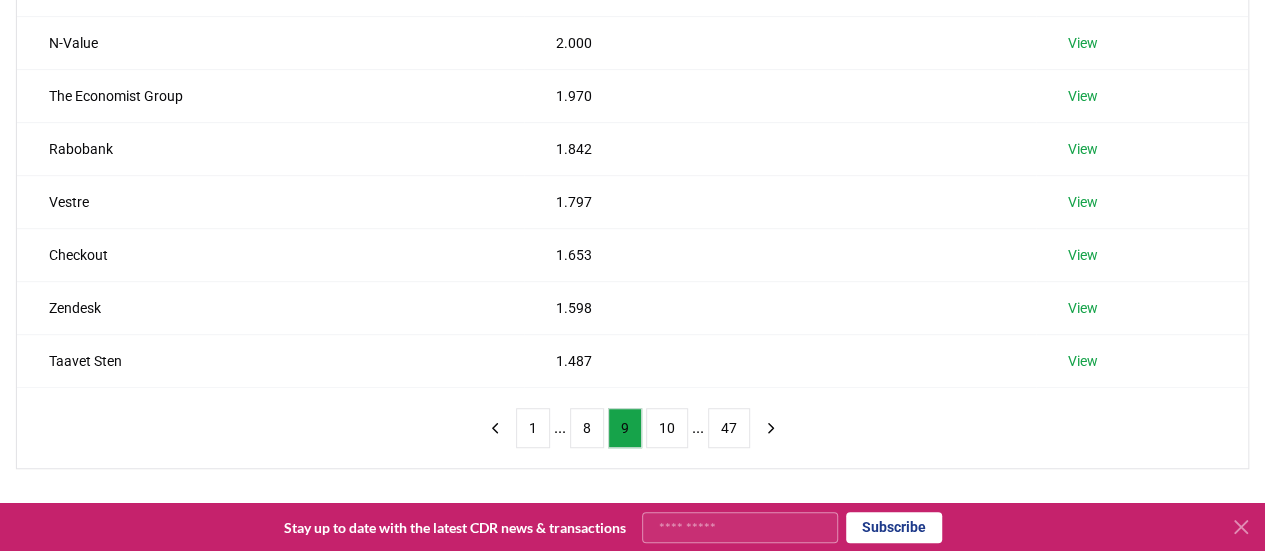 scroll, scrollTop: 534, scrollLeft: 0, axis: vertical 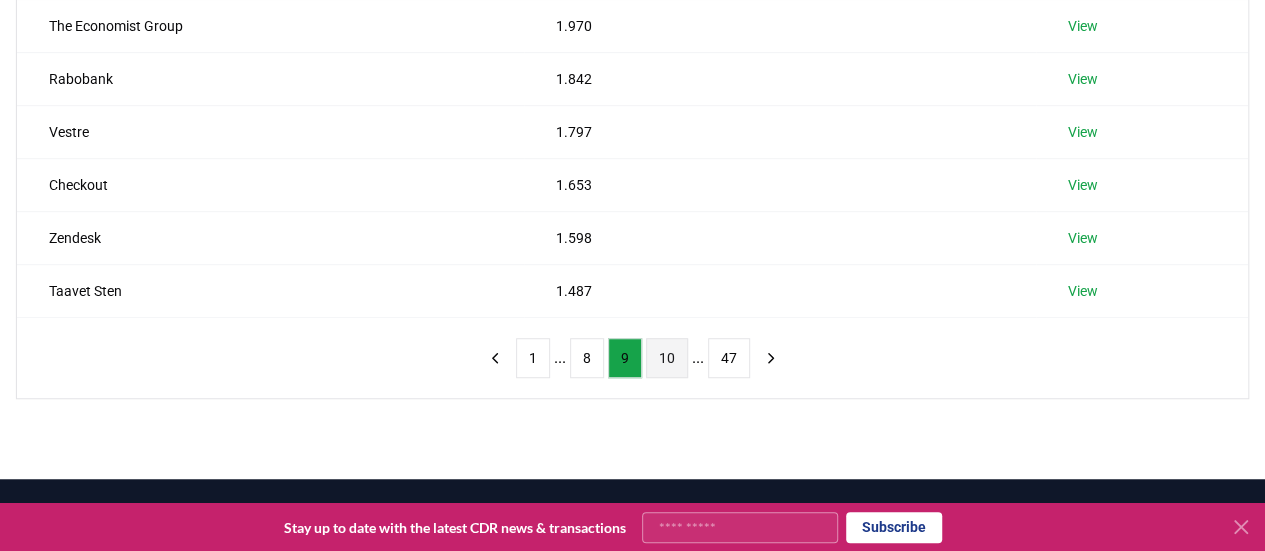 click on "10" at bounding box center [667, 358] 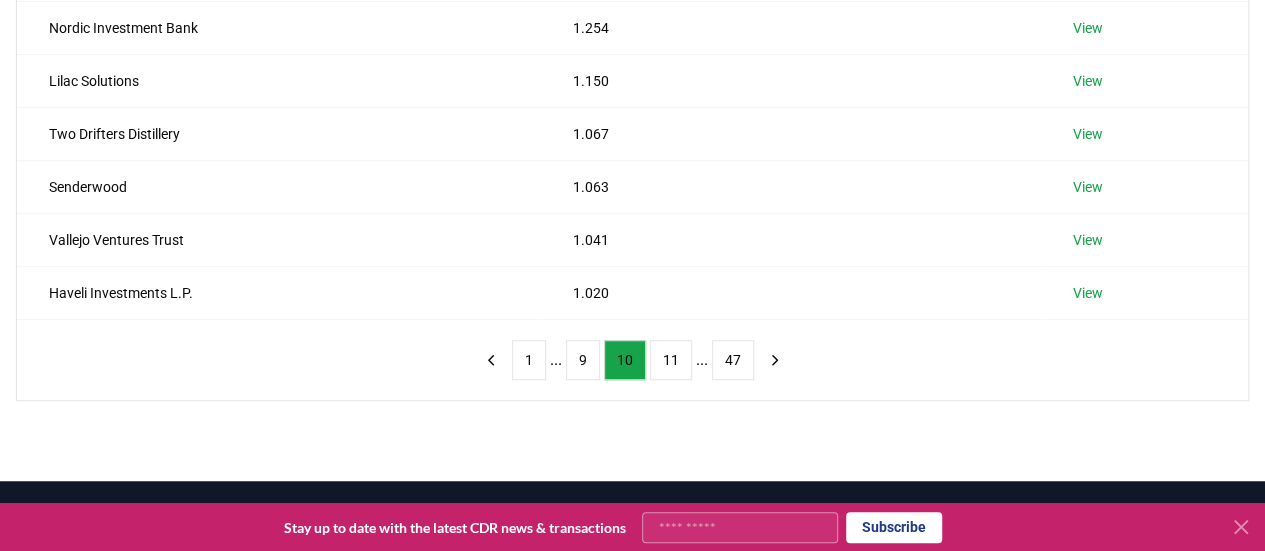 scroll, scrollTop: 560, scrollLeft: 0, axis: vertical 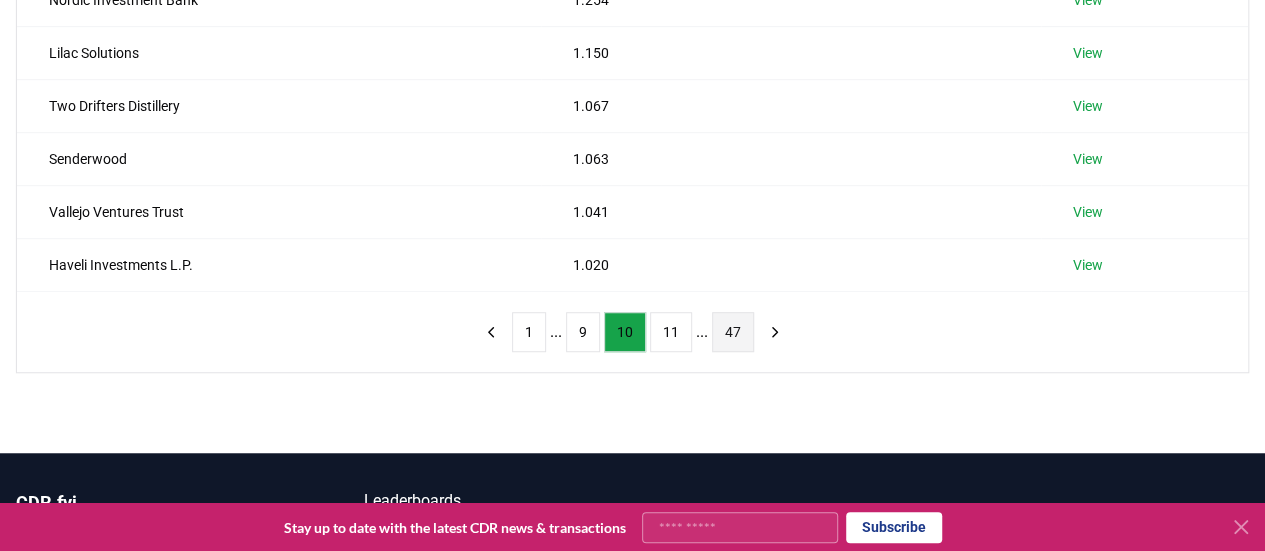 drag, startPoint x: 669, startPoint y: 323, endPoint x: 716, endPoint y: 327, distance: 47.169907 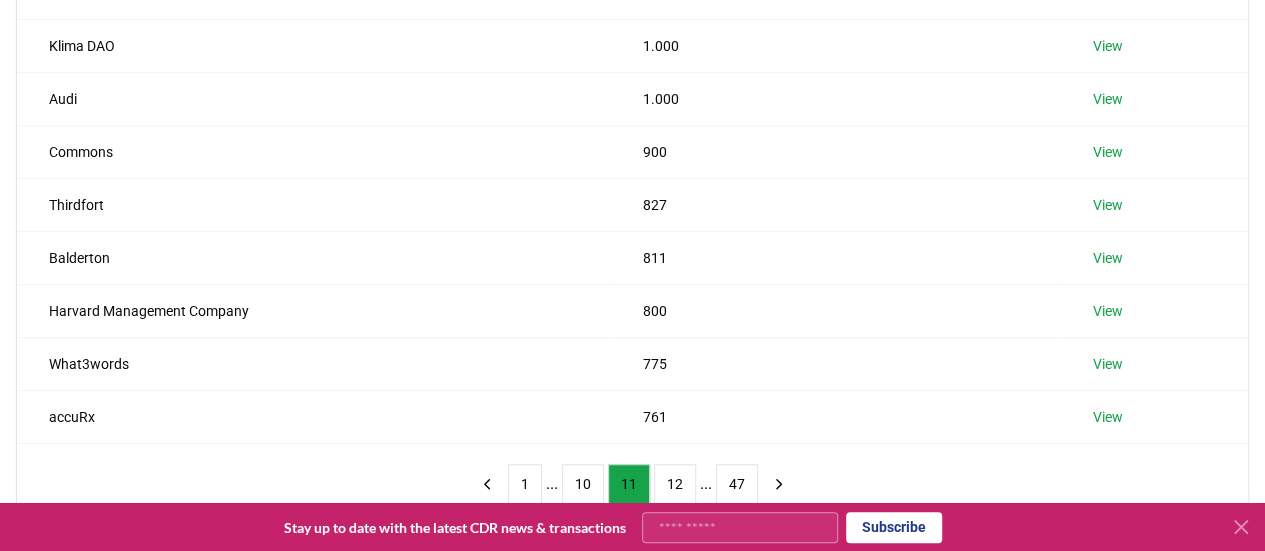 scroll, scrollTop: 518, scrollLeft: 0, axis: vertical 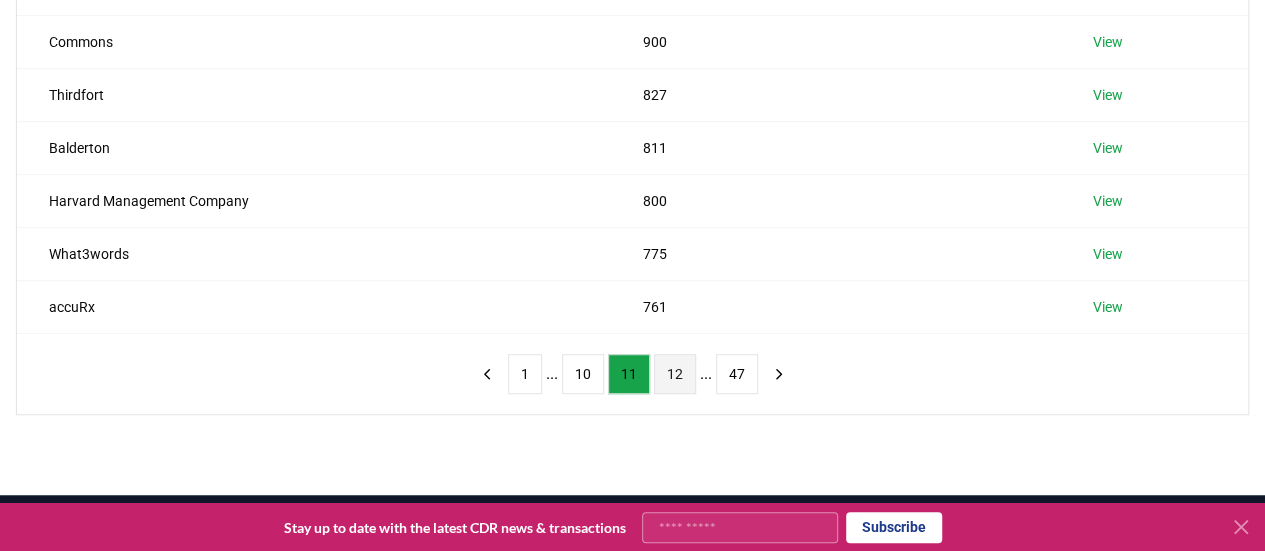 click on "12" at bounding box center (675, 374) 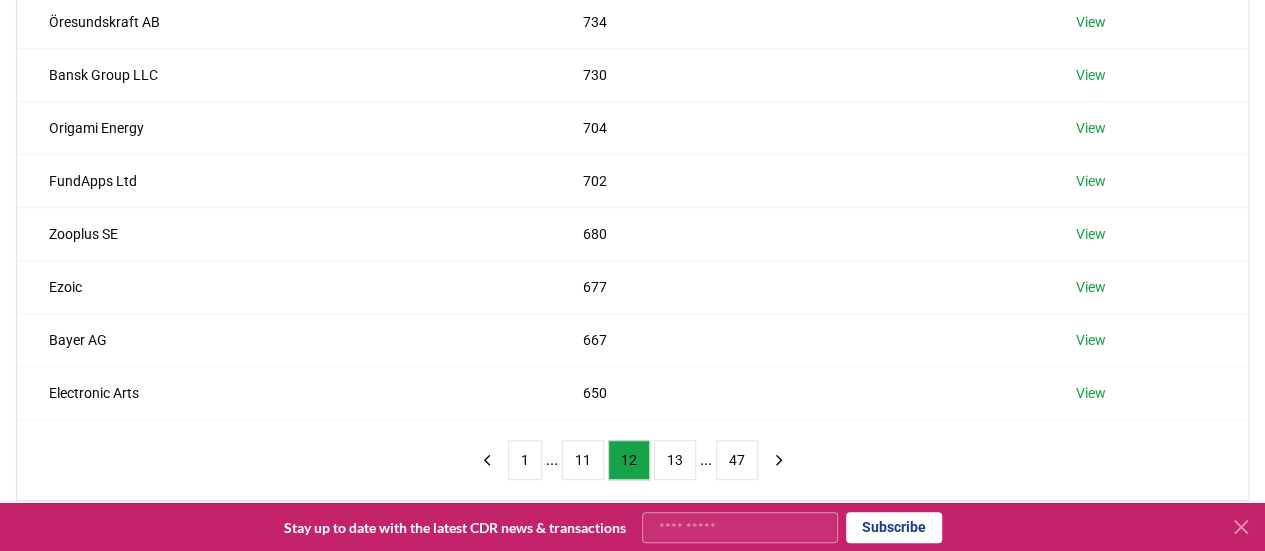 scroll, scrollTop: 473, scrollLeft: 0, axis: vertical 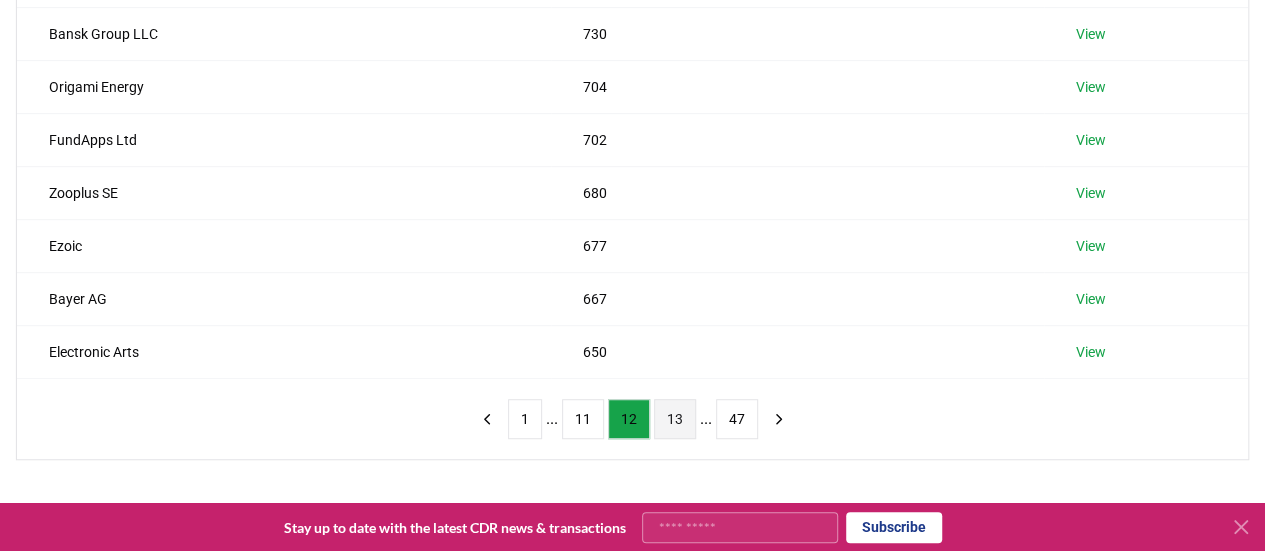 click on "13" at bounding box center (675, 419) 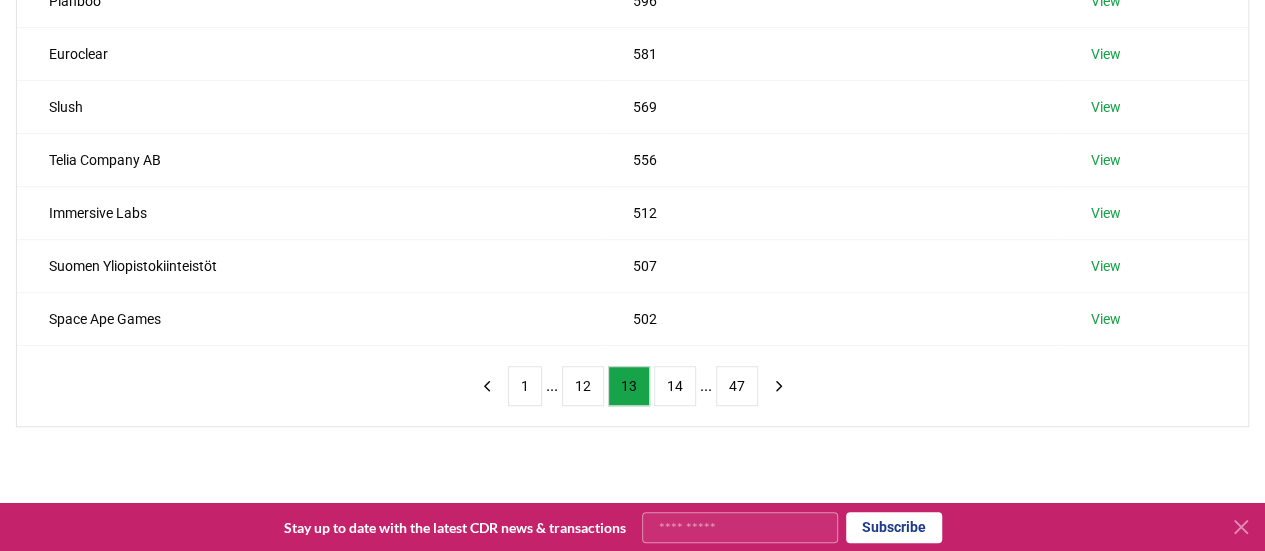 scroll, scrollTop: 512, scrollLeft: 0, axis: vertical 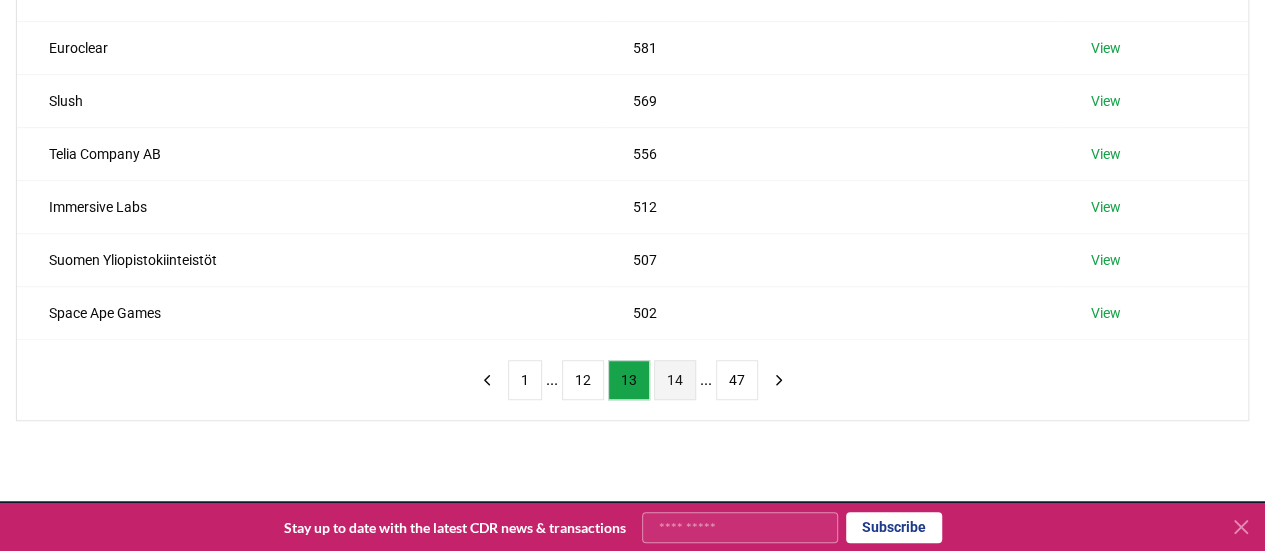 click on "14" at bounding box center [675, 380] 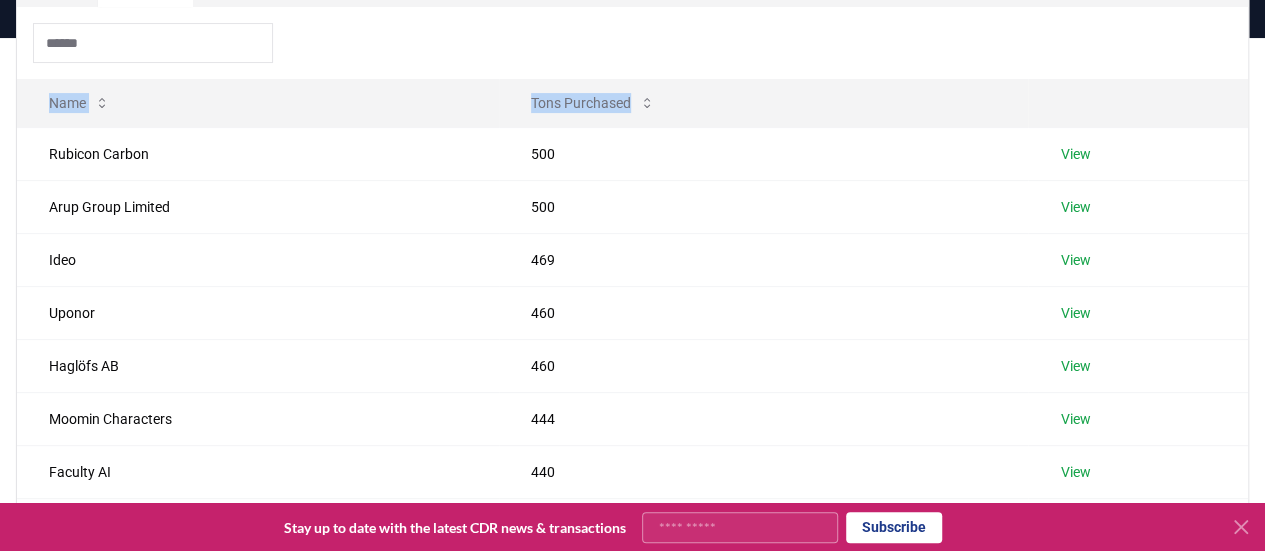 scroll, scrollTop: 451, scrollLeft: 0, axis: vertical 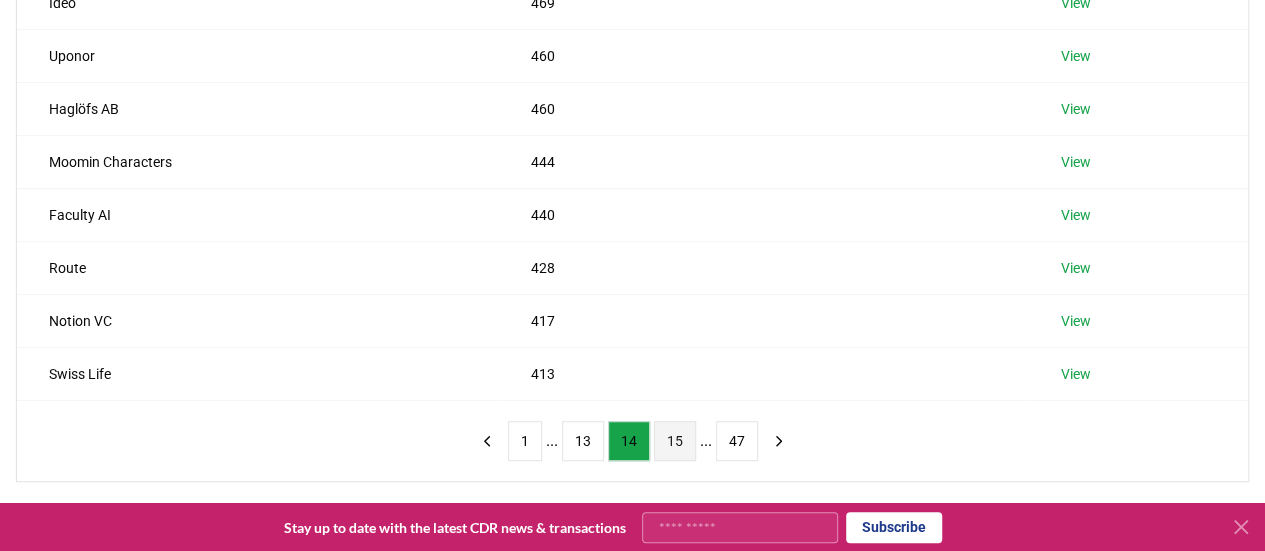 click on "15" at bounding box center [675, 441] 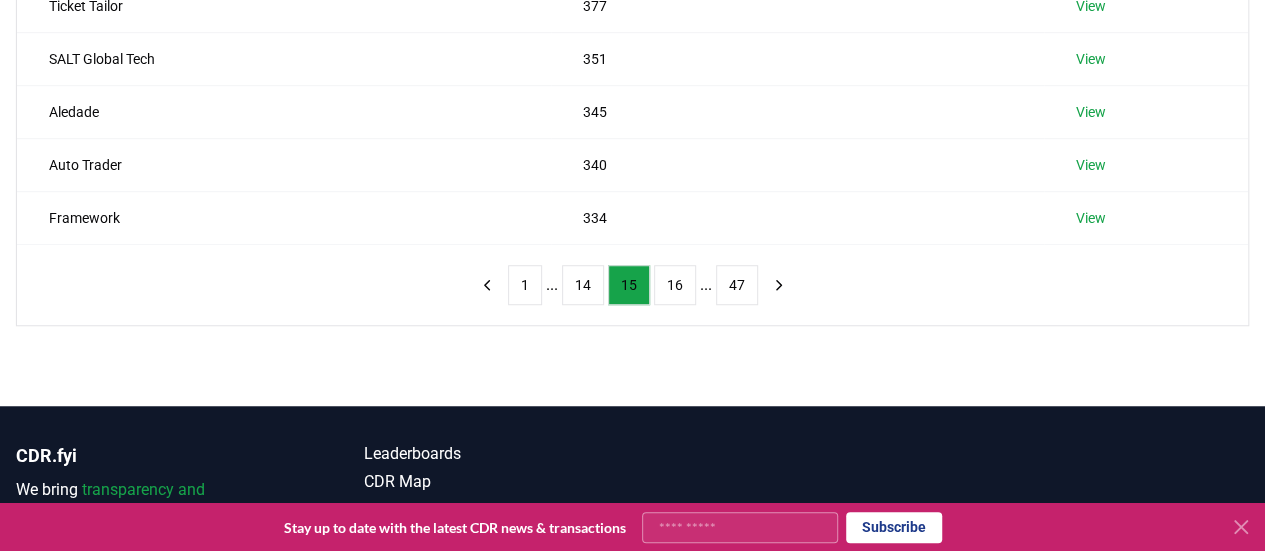 scroll, scrollTop: 608, scrollLeft: 0, axis: vertical 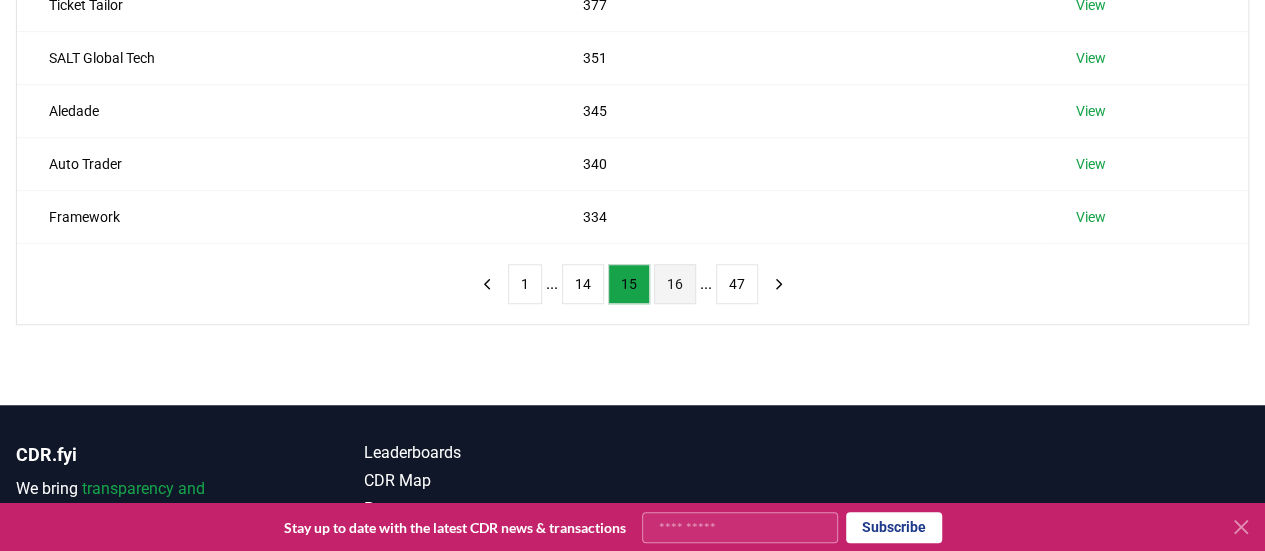 click on "16" at bounding box center [675, 284] 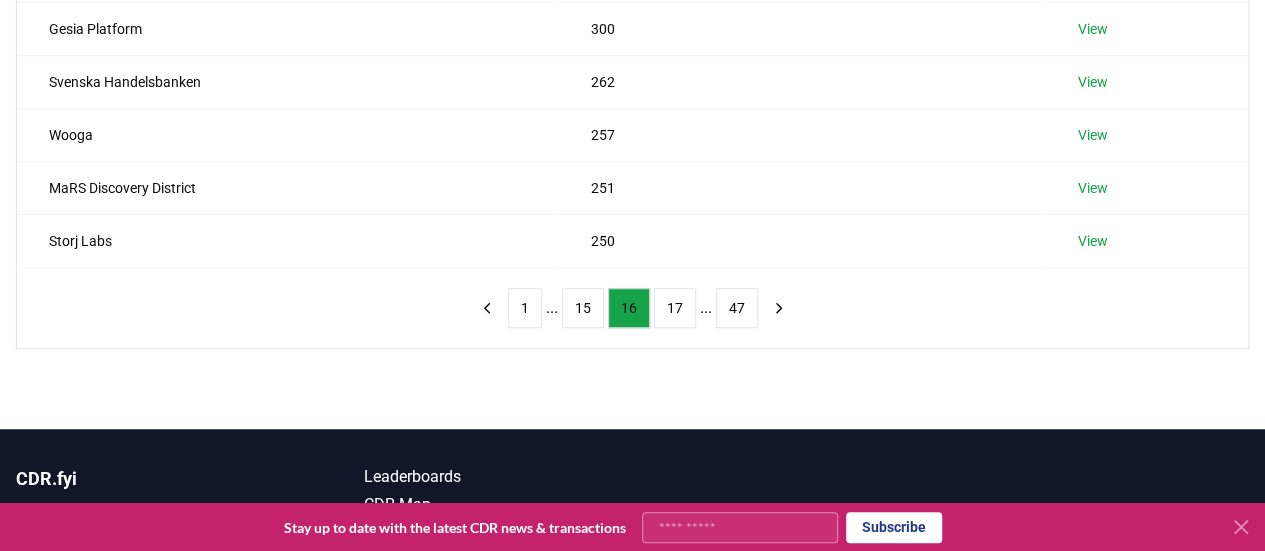 scroll, scrollTop: 594, scrollLeft: 0, axis: vertical 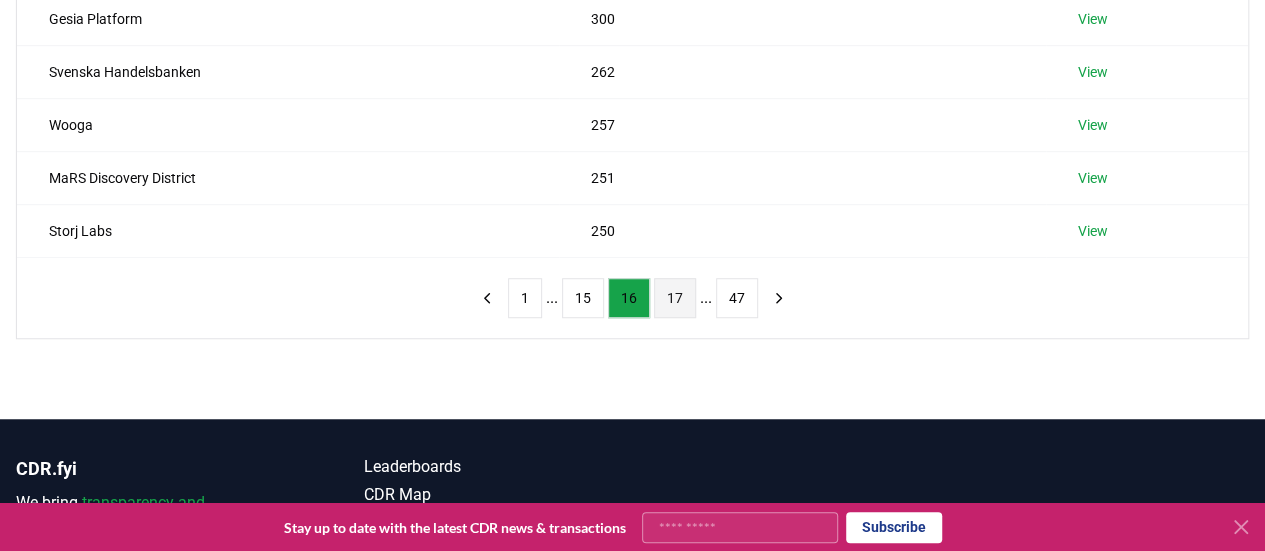 click on "17" at bounding box center [675, 298] 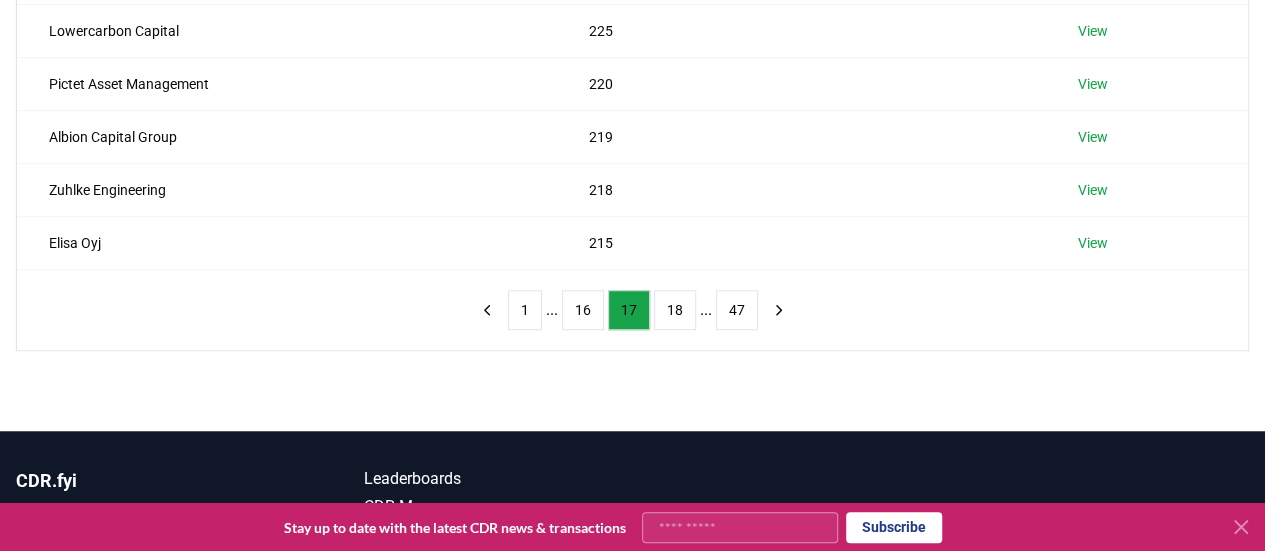 scroll, scrollTop: 578, scrollLeft: 0, axis: vertical 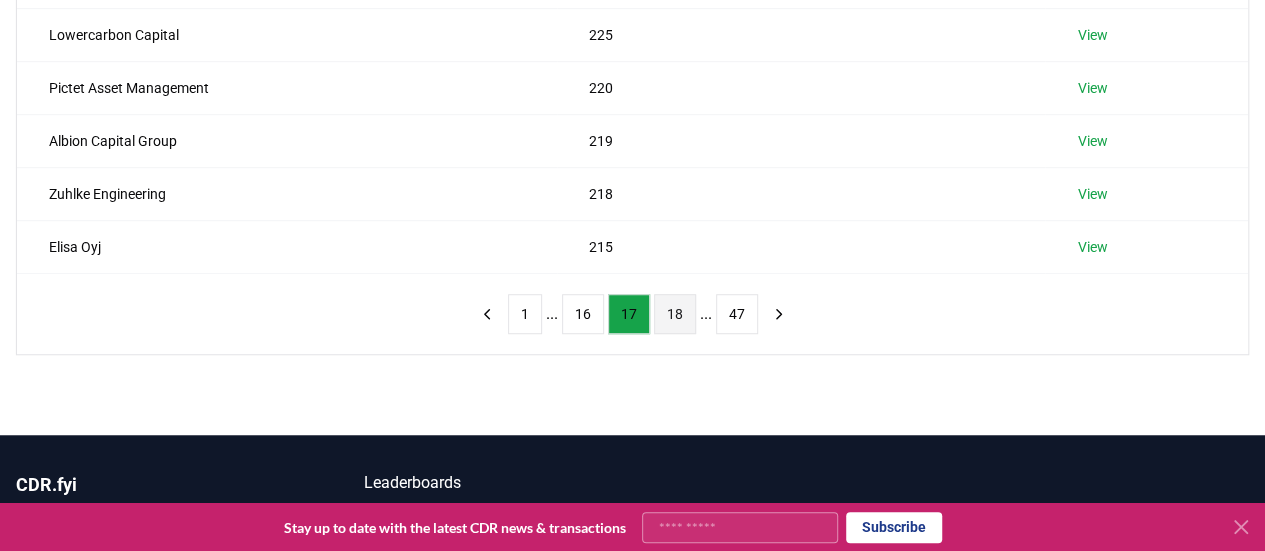 click on "18" at bounding box center [675, 314] 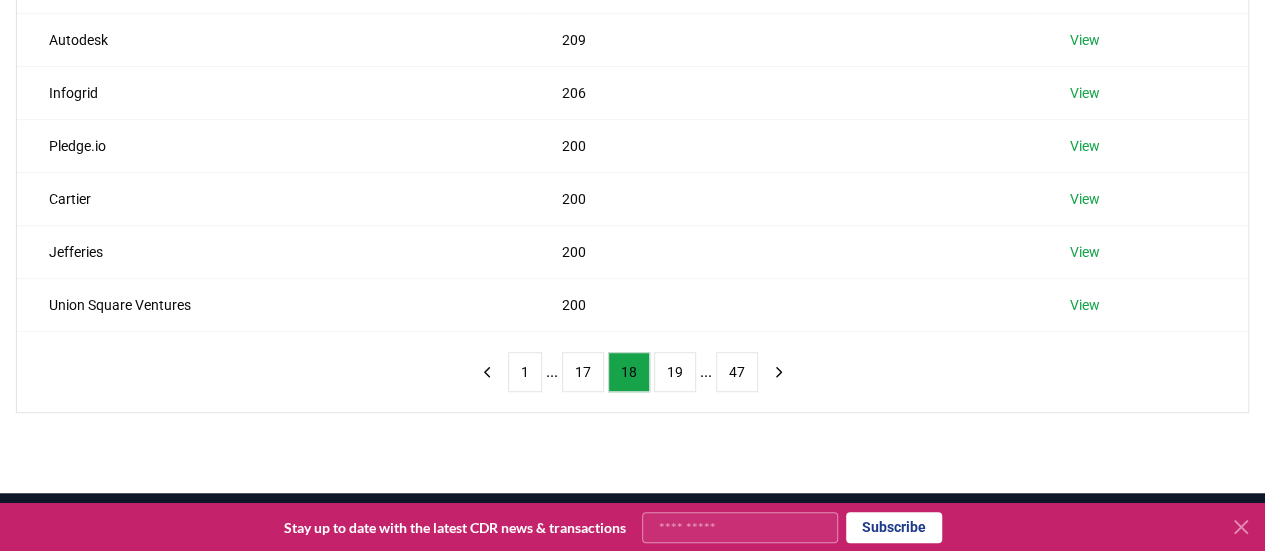 scroll, scrollTop: 535, scrollLeft: 0, axis: vertical 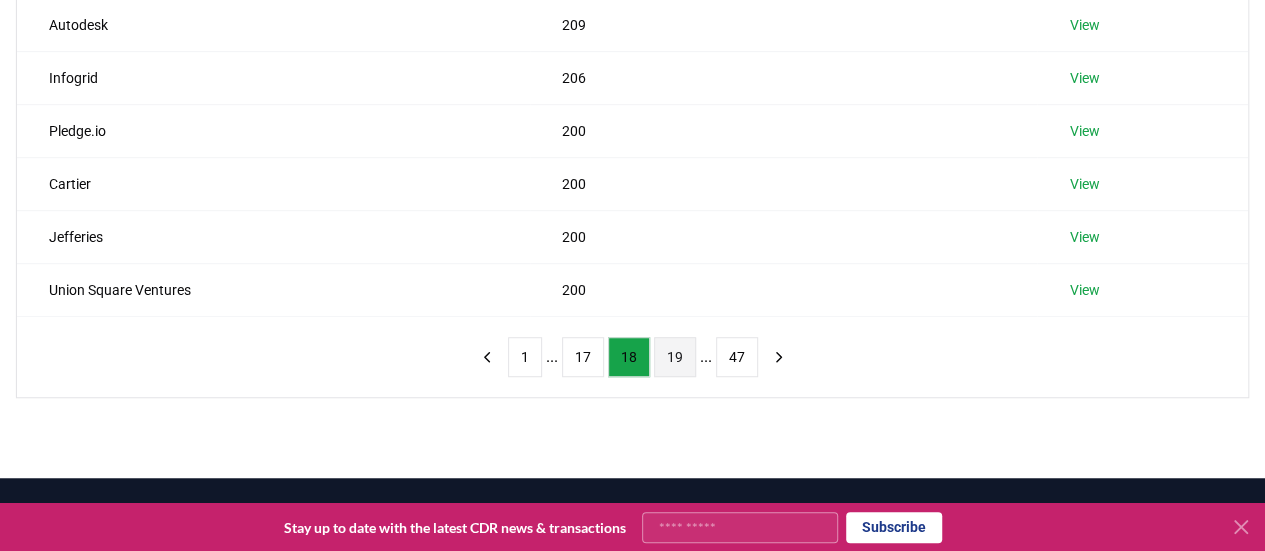 click on "19" at bounding box center [675, 357] 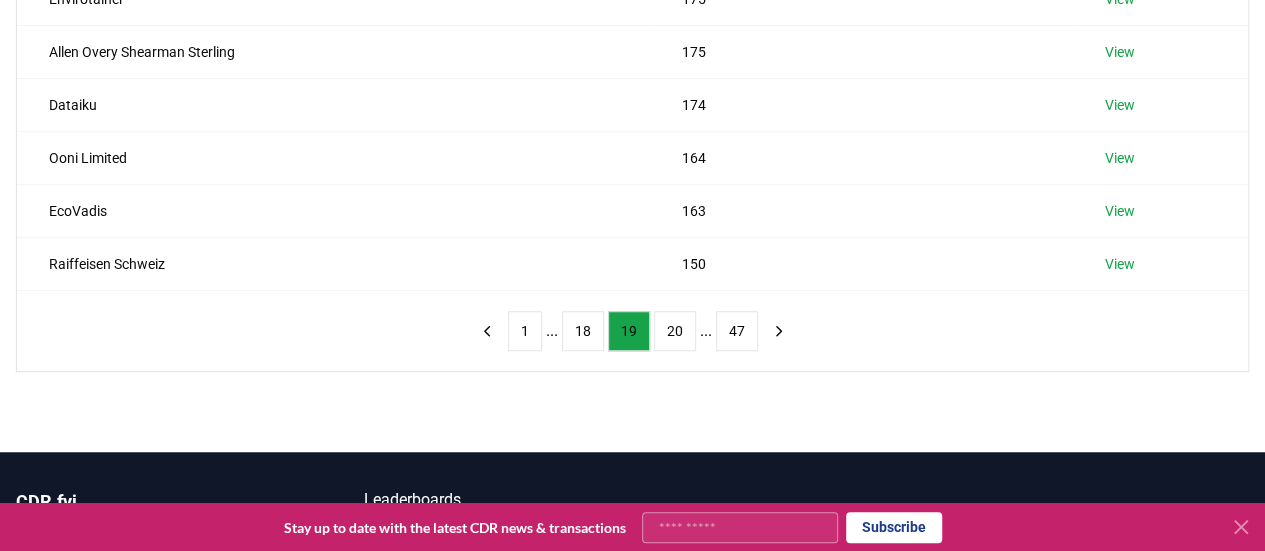 scroll, scrollTop: 560, scrollLeft: 0, axis: vertical 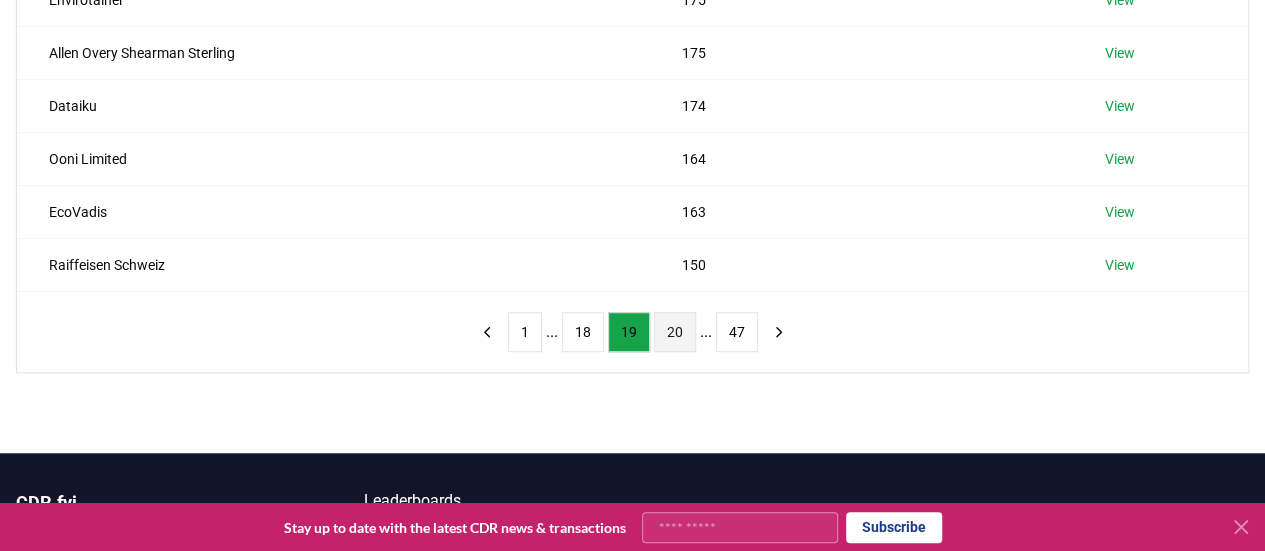 click on "20" at bounding box center [675, 332] 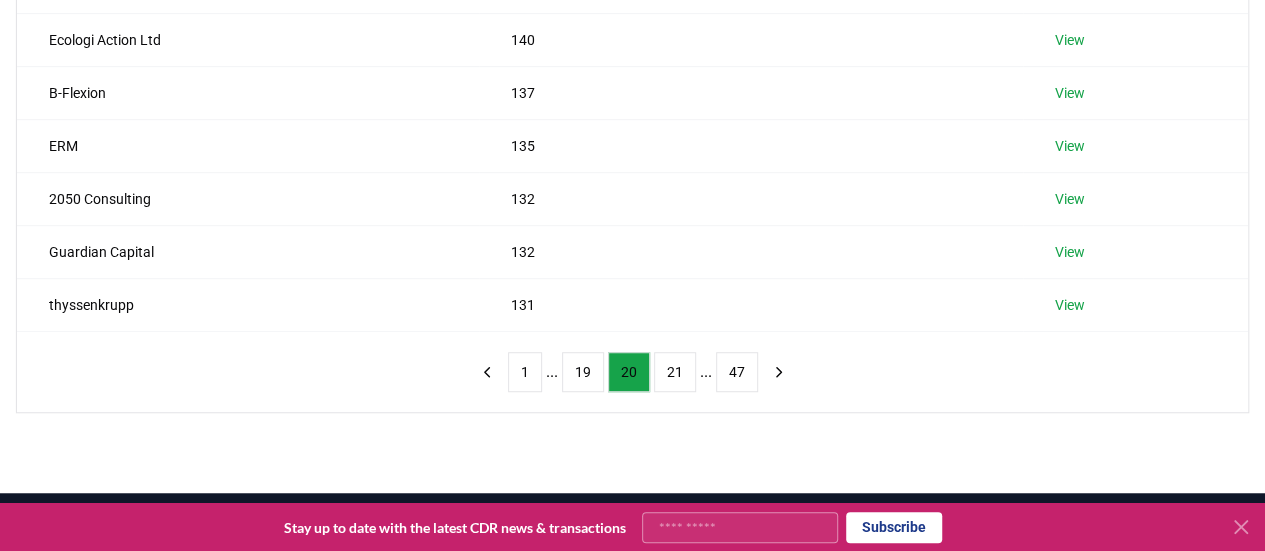 scroll, scrollTop: 534, scrollLeft: 0, axis: vertical 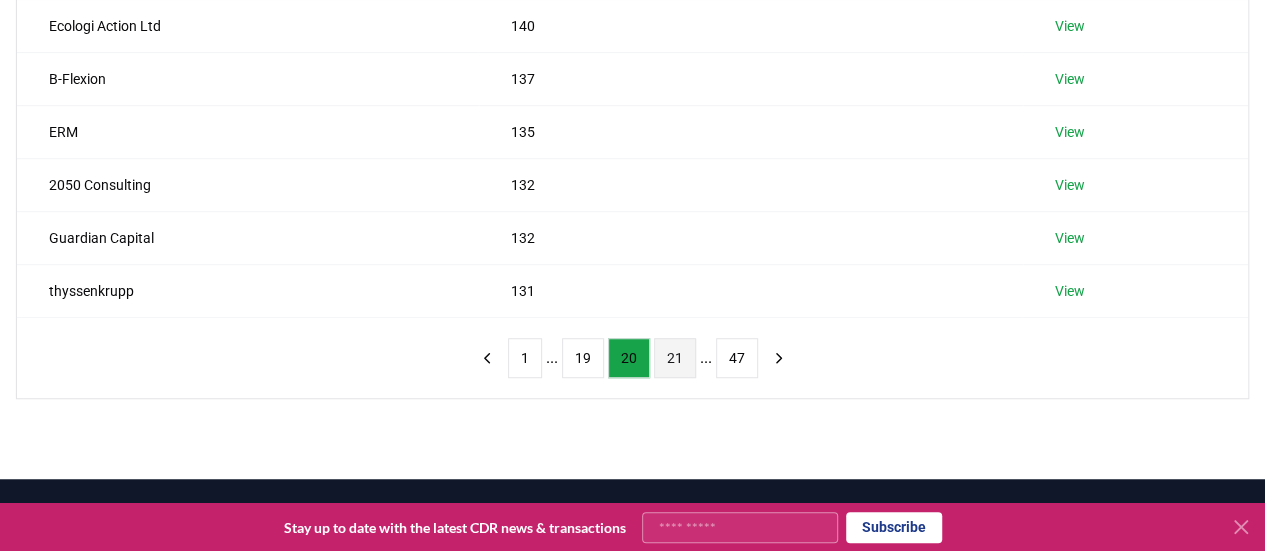 click on "21" at bounding box center (675, 358) 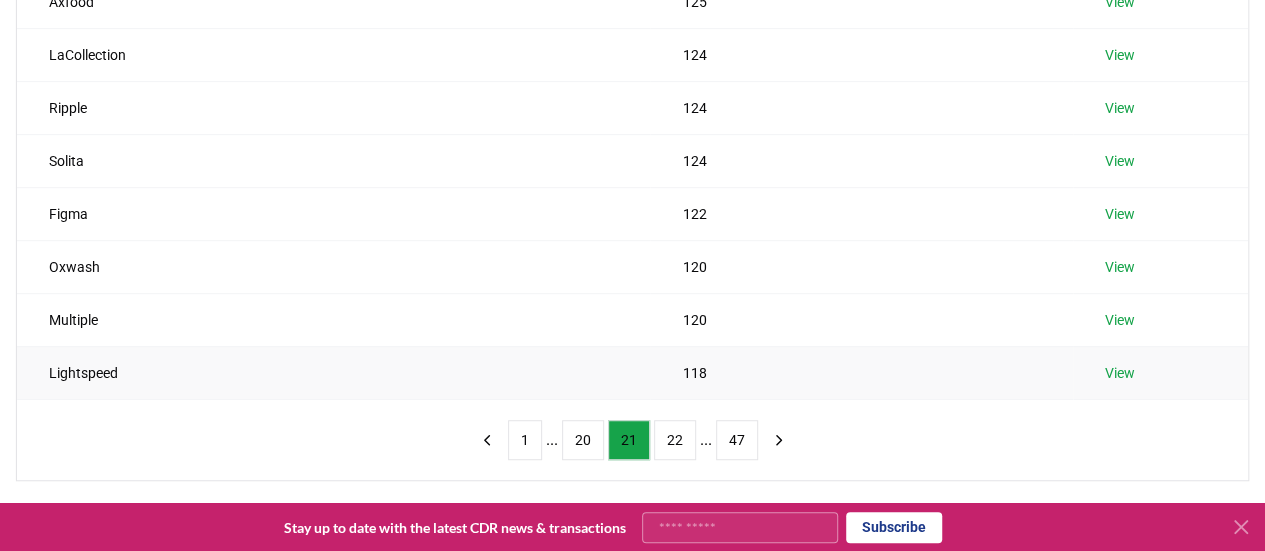 scroll, scrollTop: 456, scrollLeft: 0, axis: vertical 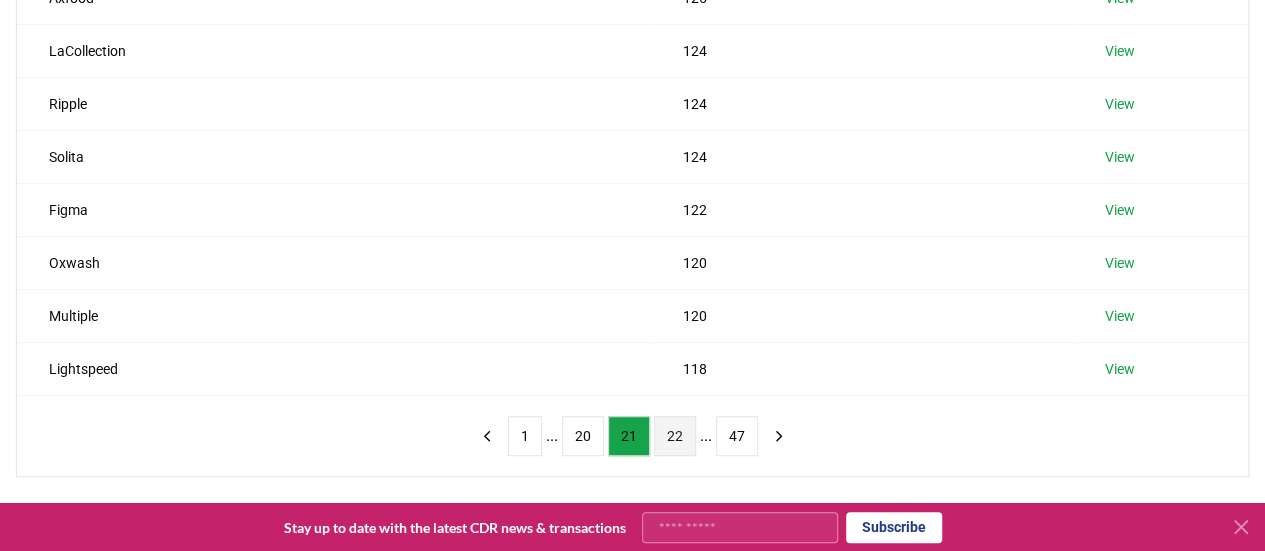 click on "22" at bounding box center [675, 436] 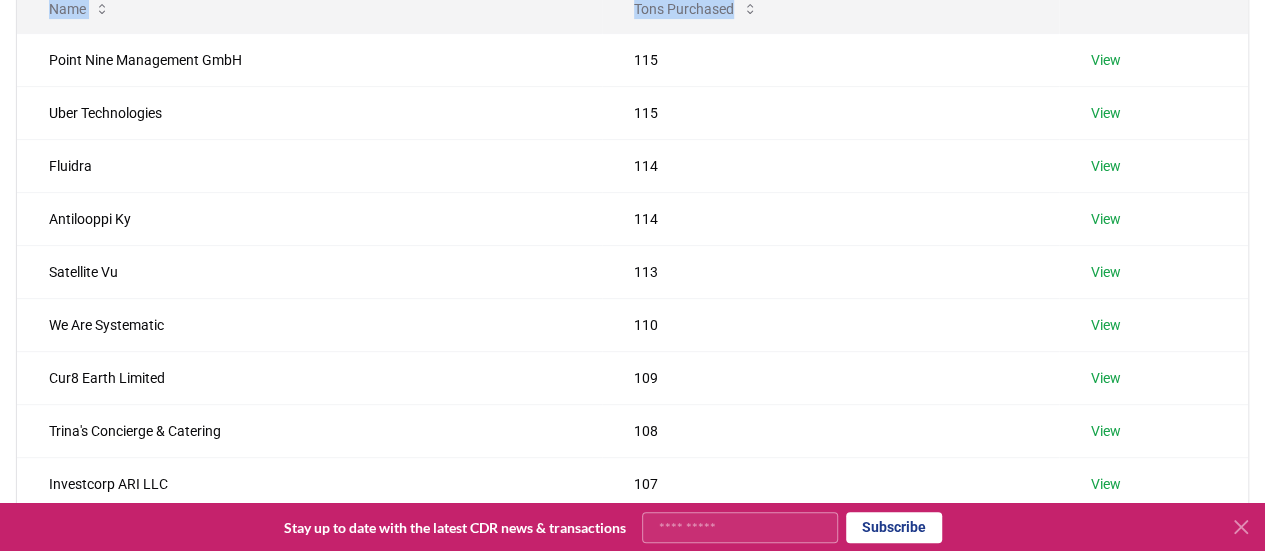 scroll, scrollTop: 462, scrollLeft: 0, axis: vertical 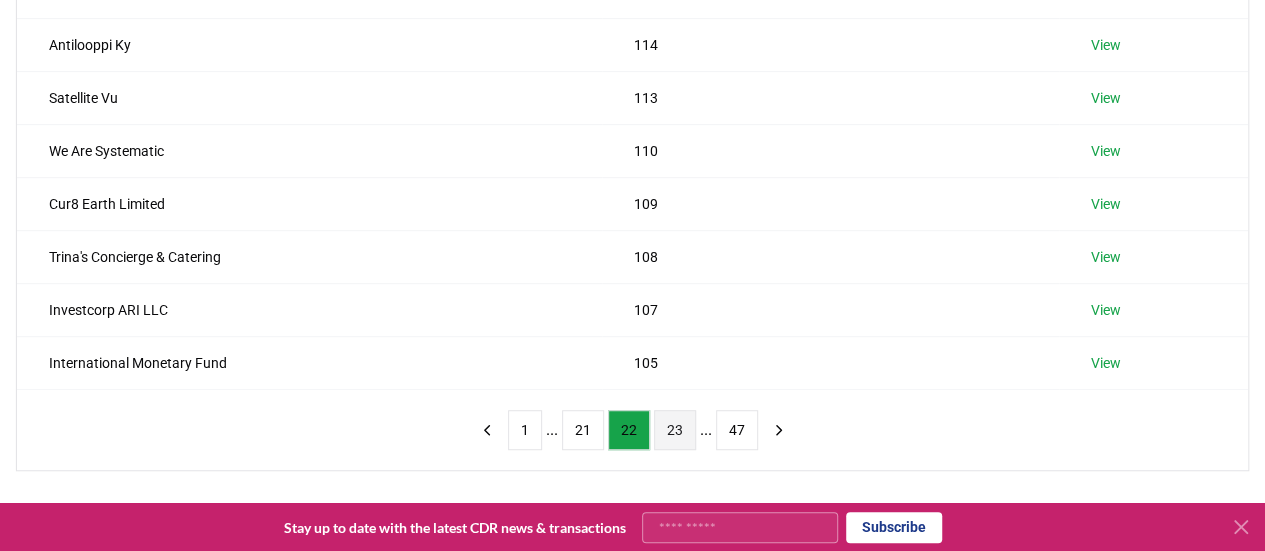 click on "23" at bounding box center (675, 430) 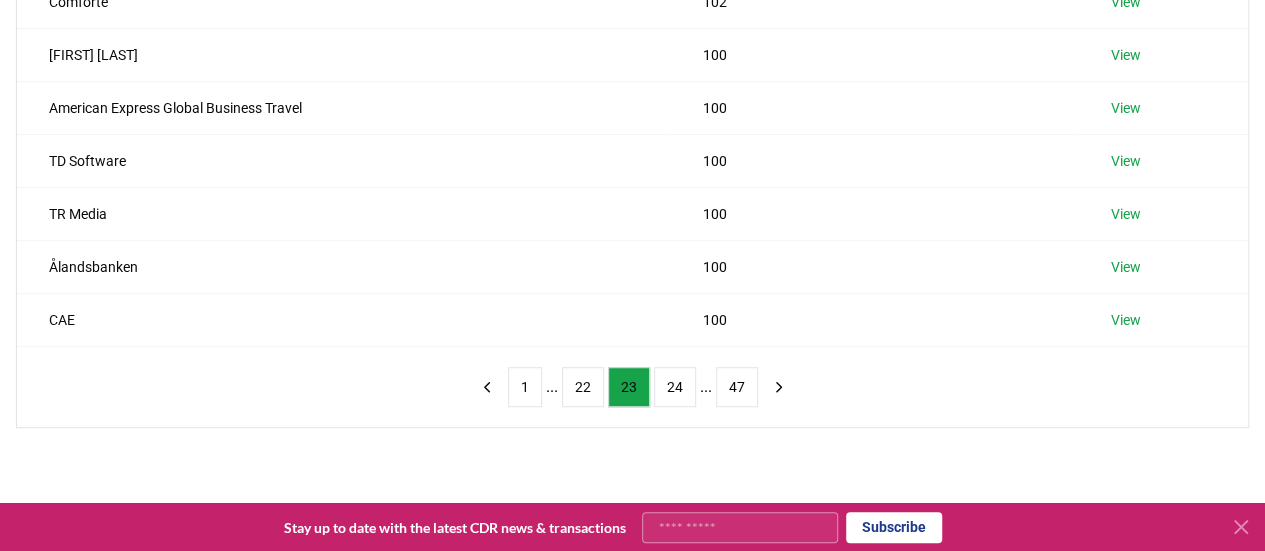 scroll, scrollTop: 527, scrollLeft: 0, axis: vertical 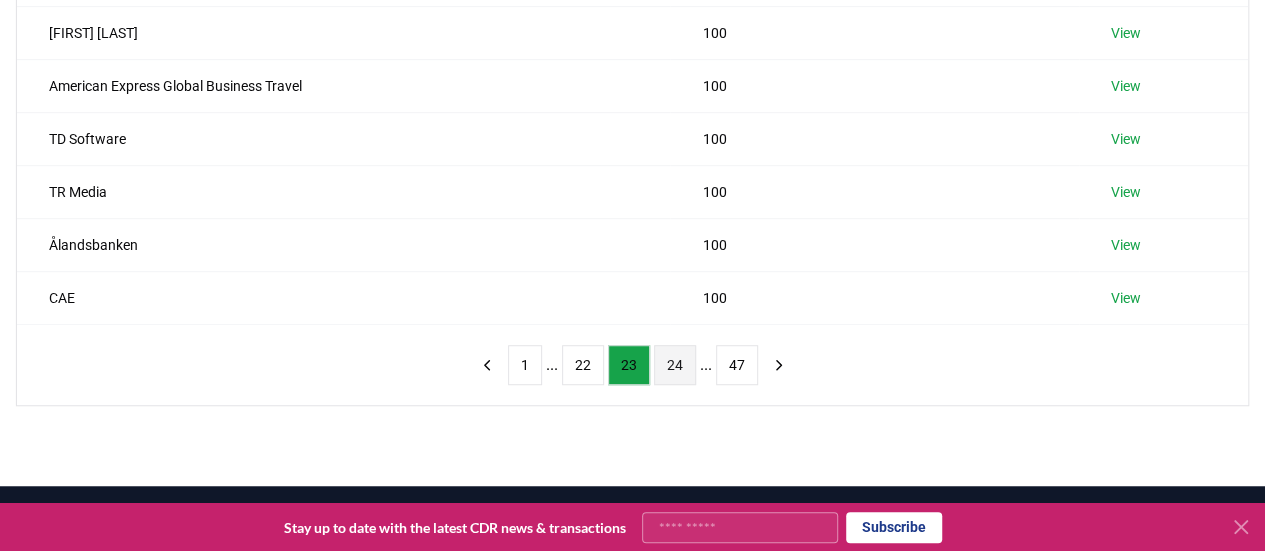 click on "24" at bounding box center [675, 365] 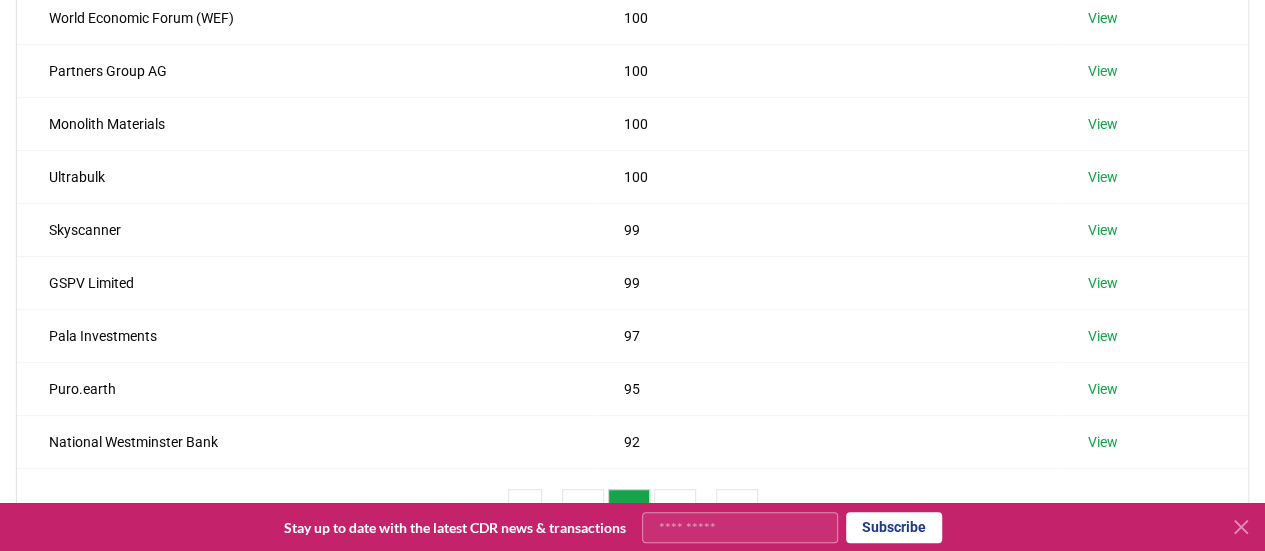 scroll, scrollTop: 569, scrollLeft: 0, axis: vertical 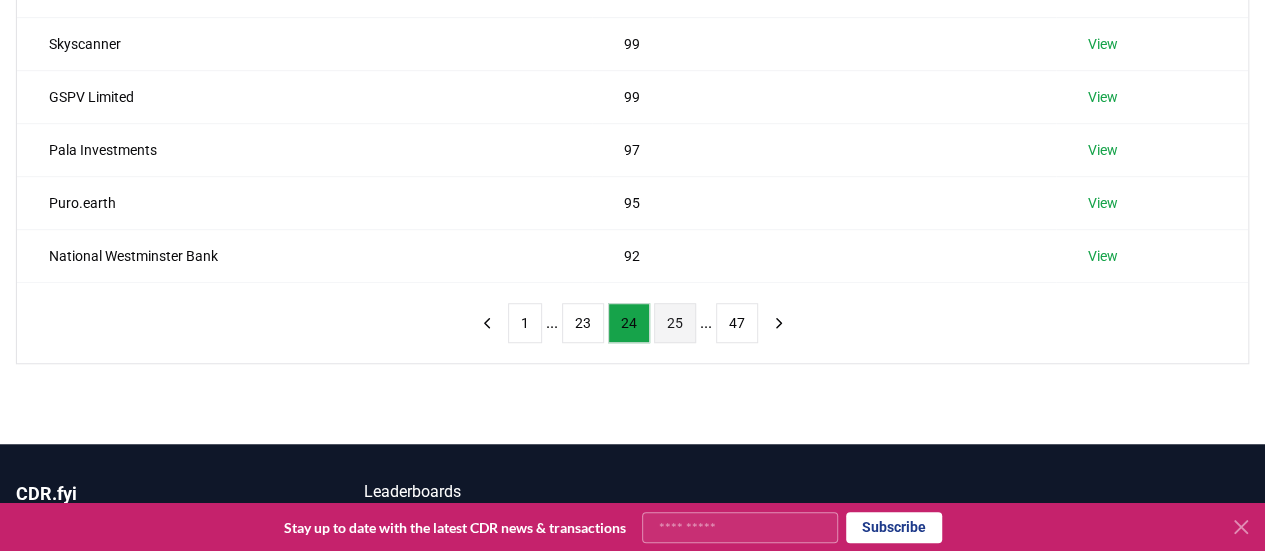 click on "25" at bounding box center (675, 323) 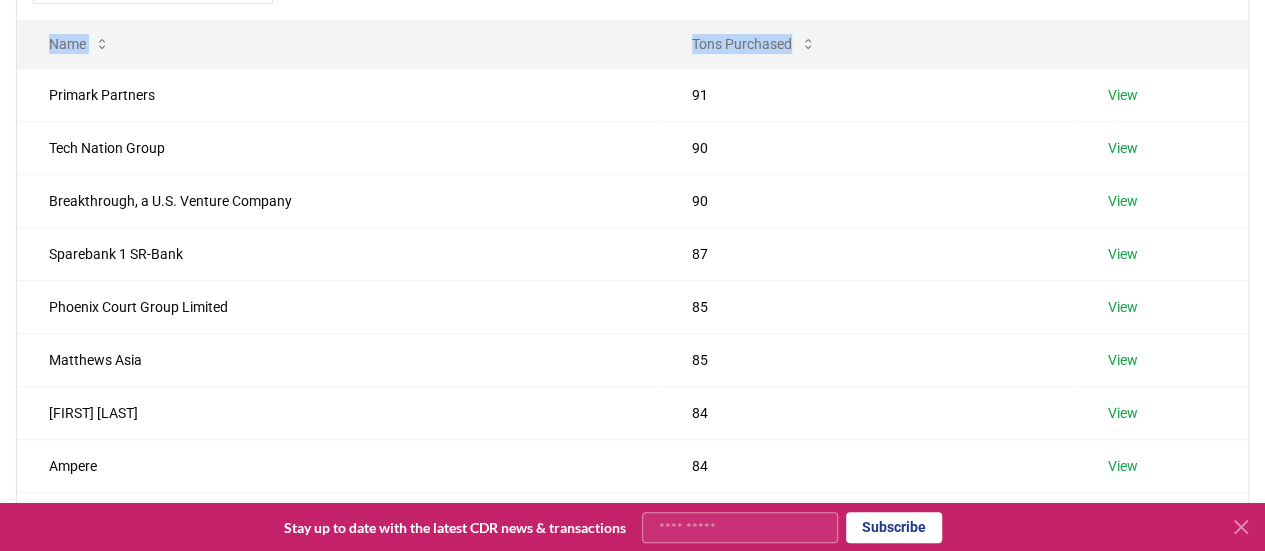 scroll, scrollTop: 667, scrollLeft: 0, axis: vertical 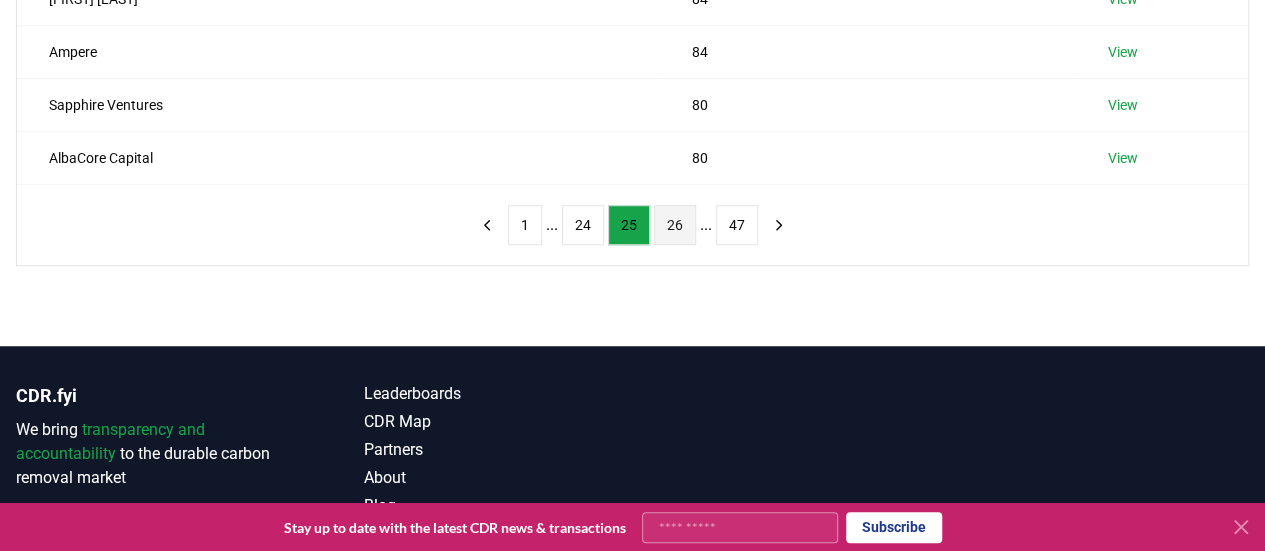 click on "26" at bounding box center (675, 225) 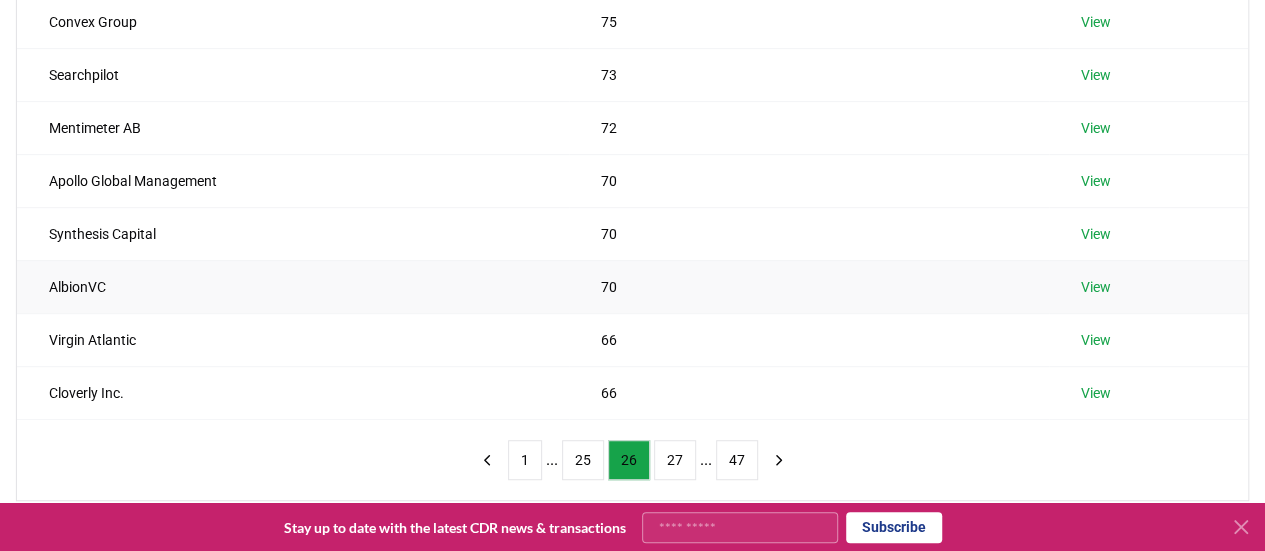 scroll, scrollTop: 436, scrollLeft: 0, axis: vertical 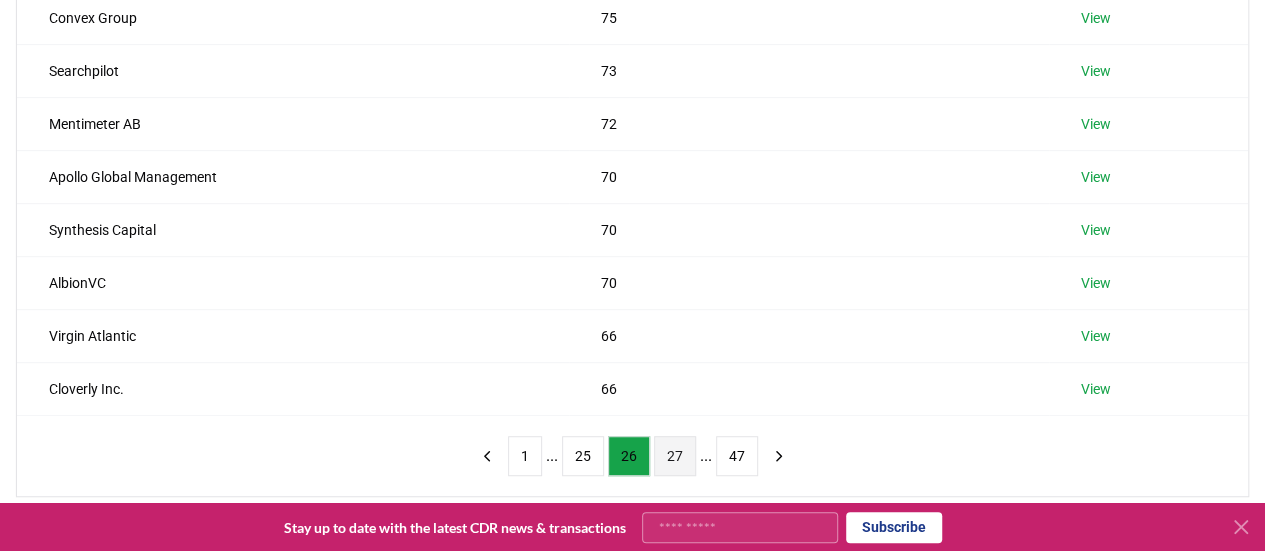click on "27" at bounding box center [675, 456] 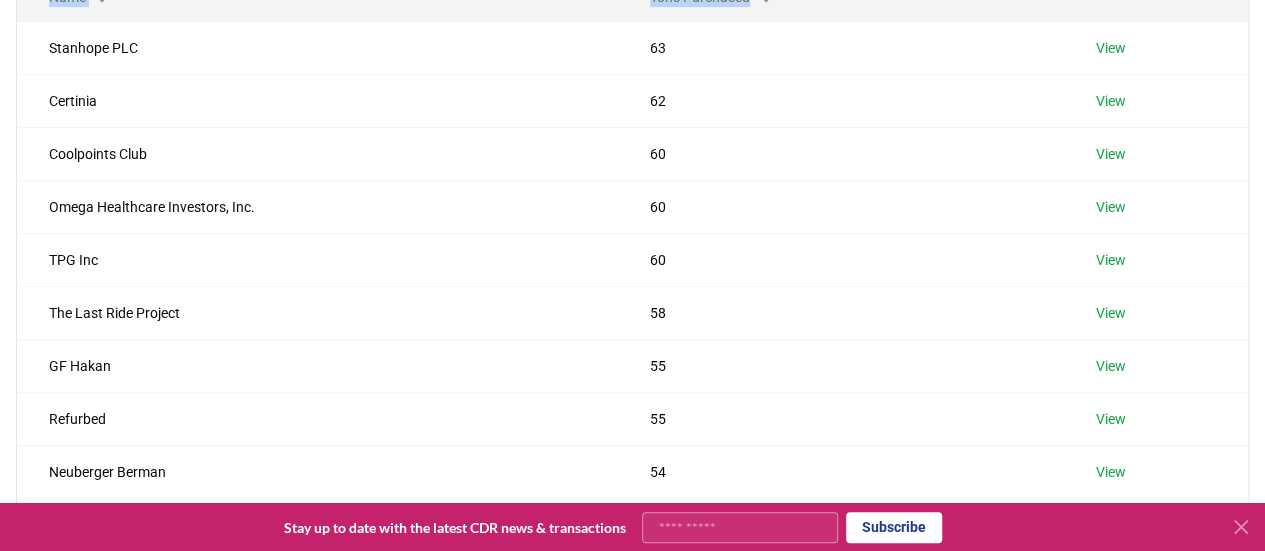 scroll, scrollTop: 297, scrollLeft: 0, axis: vertical 